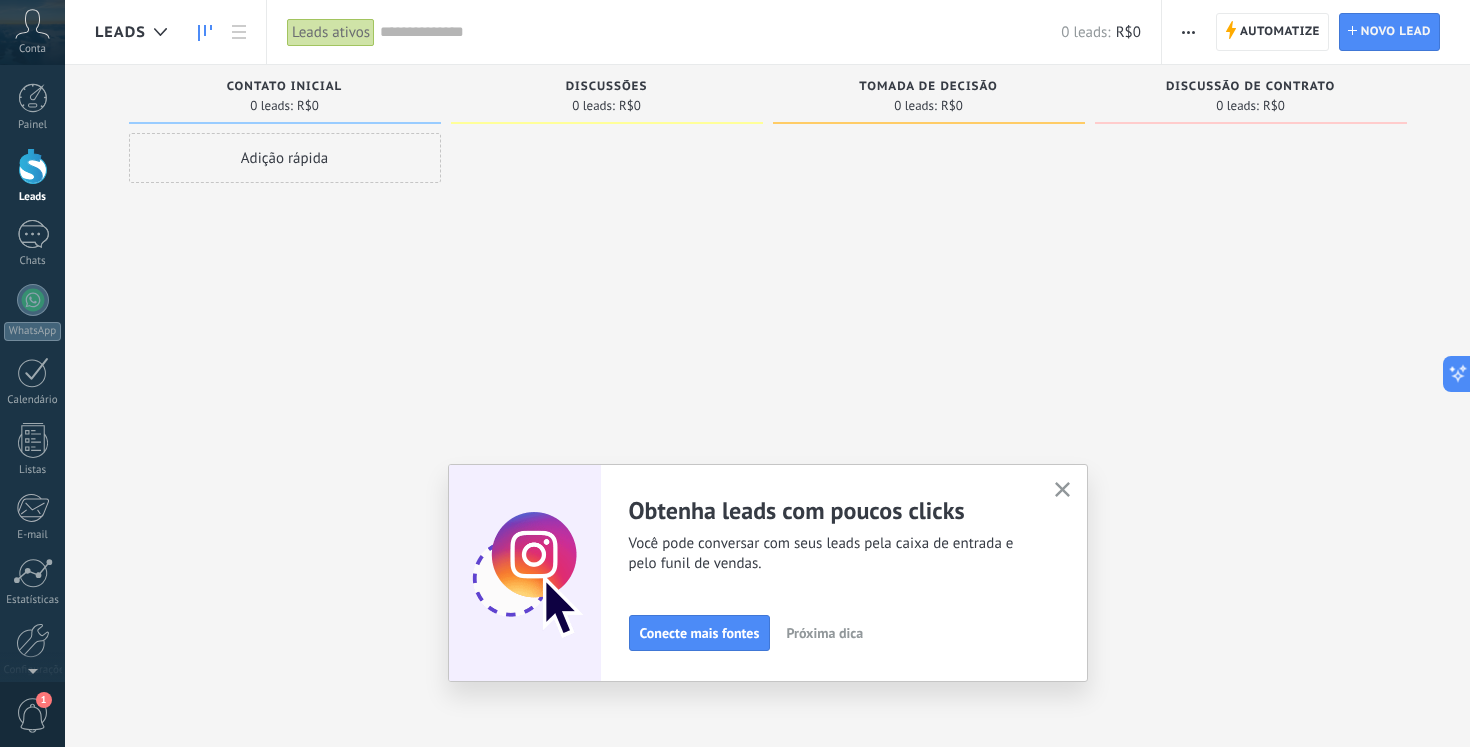 scroll, scrollTop: 0, scrollLeft: 0, axis: both 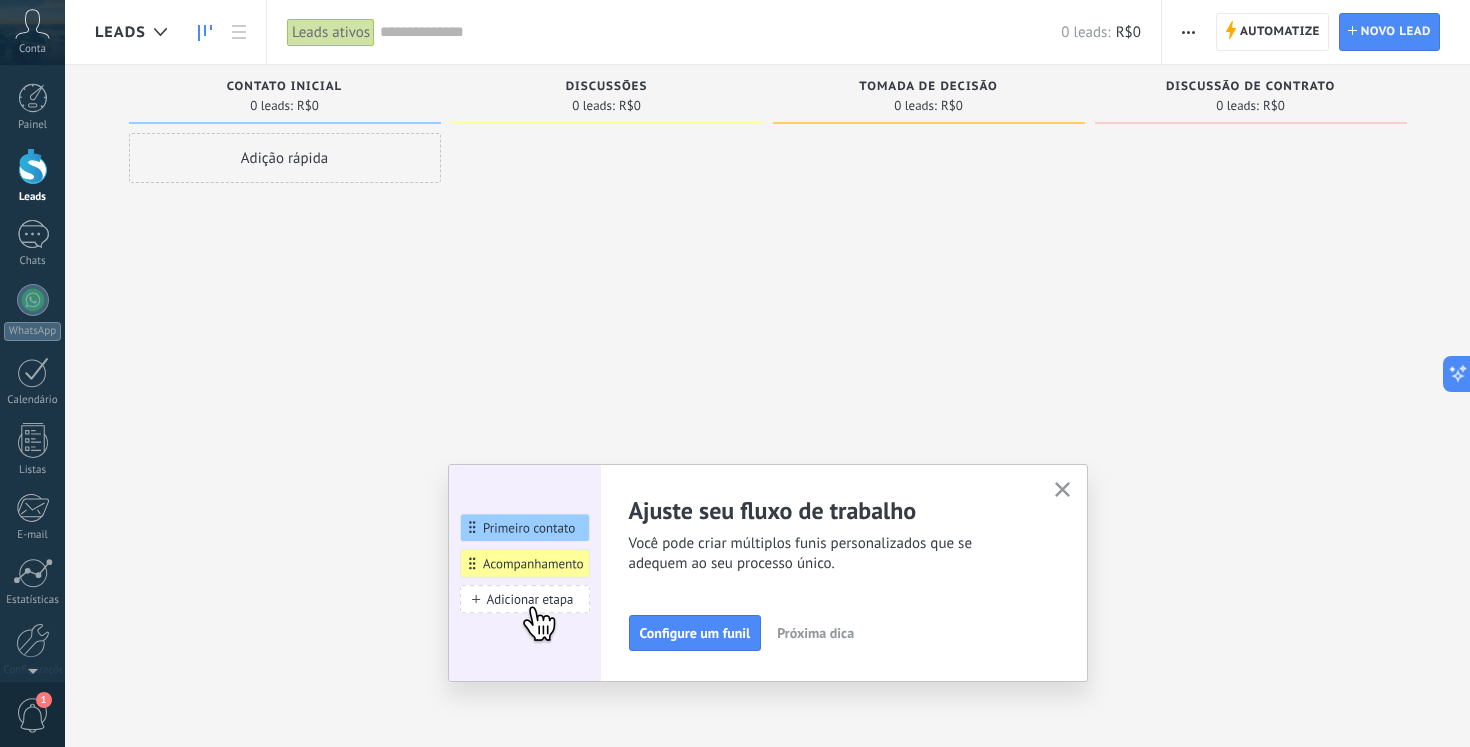 drag, startPoint x: 693, startPoint y: 181, endPoint x: 683, endPoint y: 182, distance: 10.049875 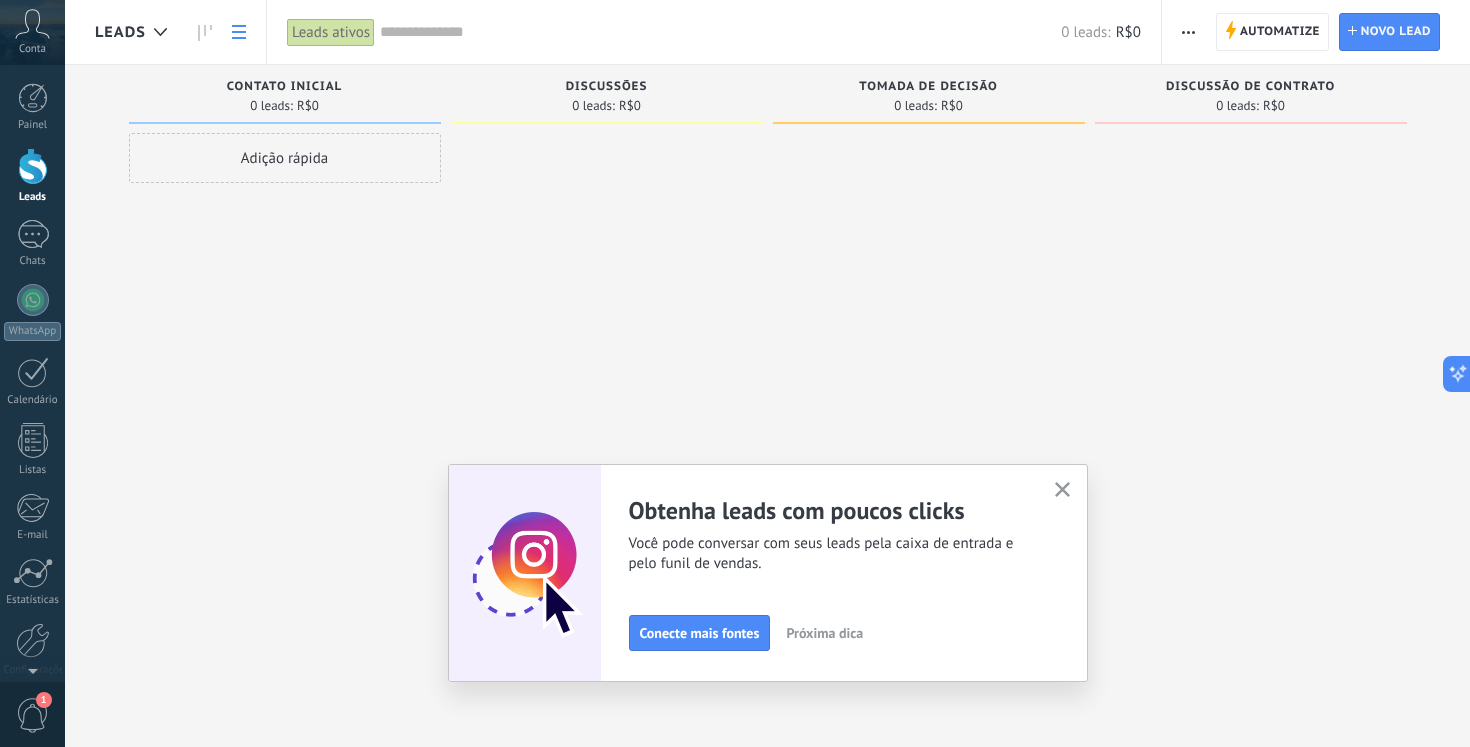 click 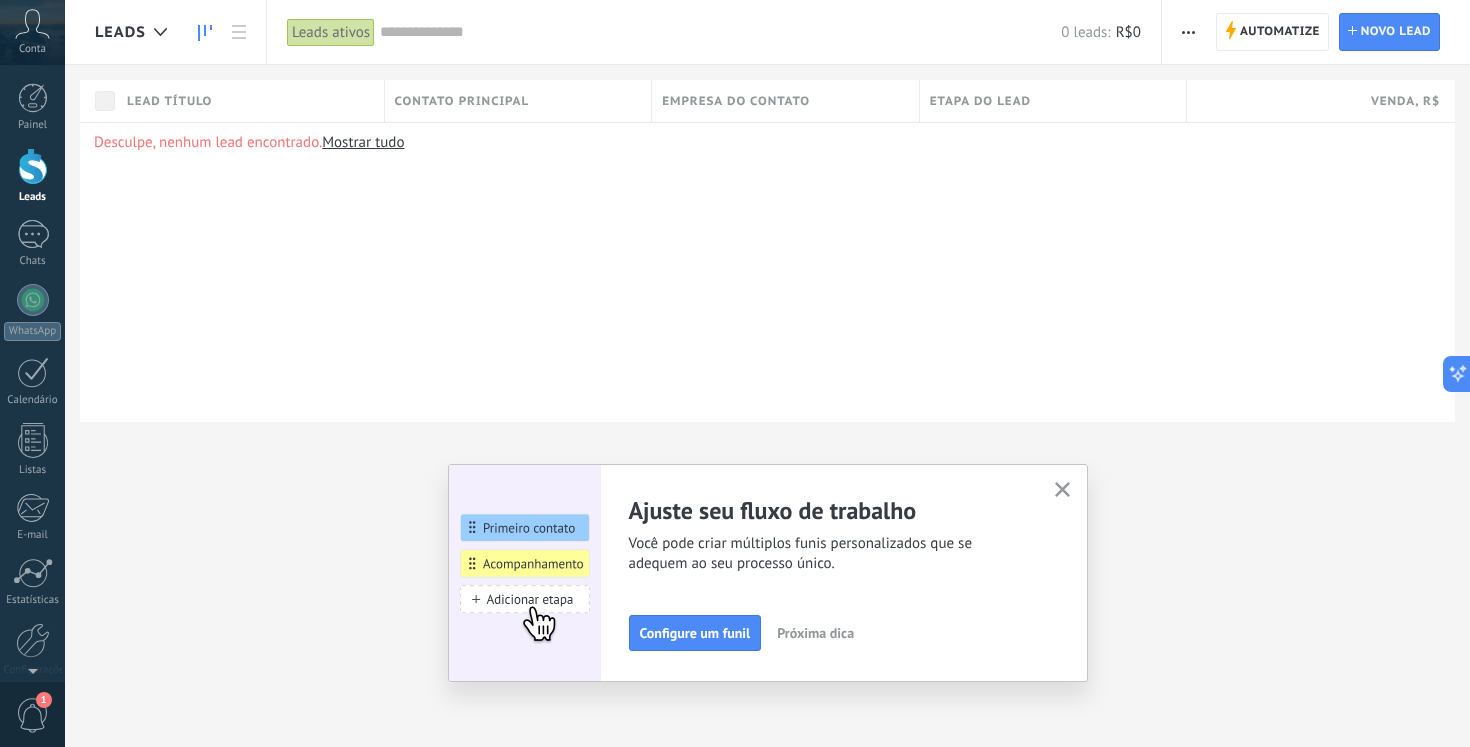 click at bounding box center [205, 32] 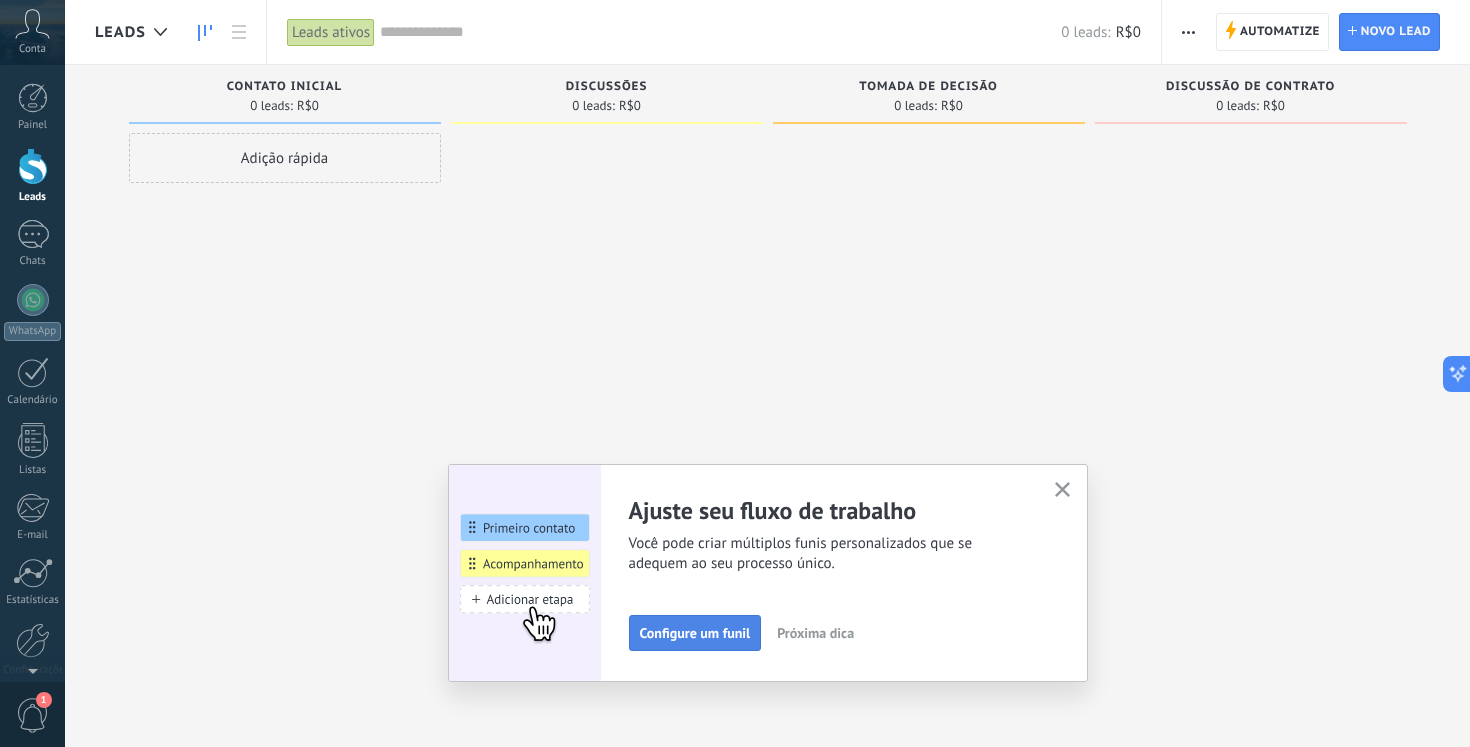 click on "Configure um funil" at bounding box center (695, 633) 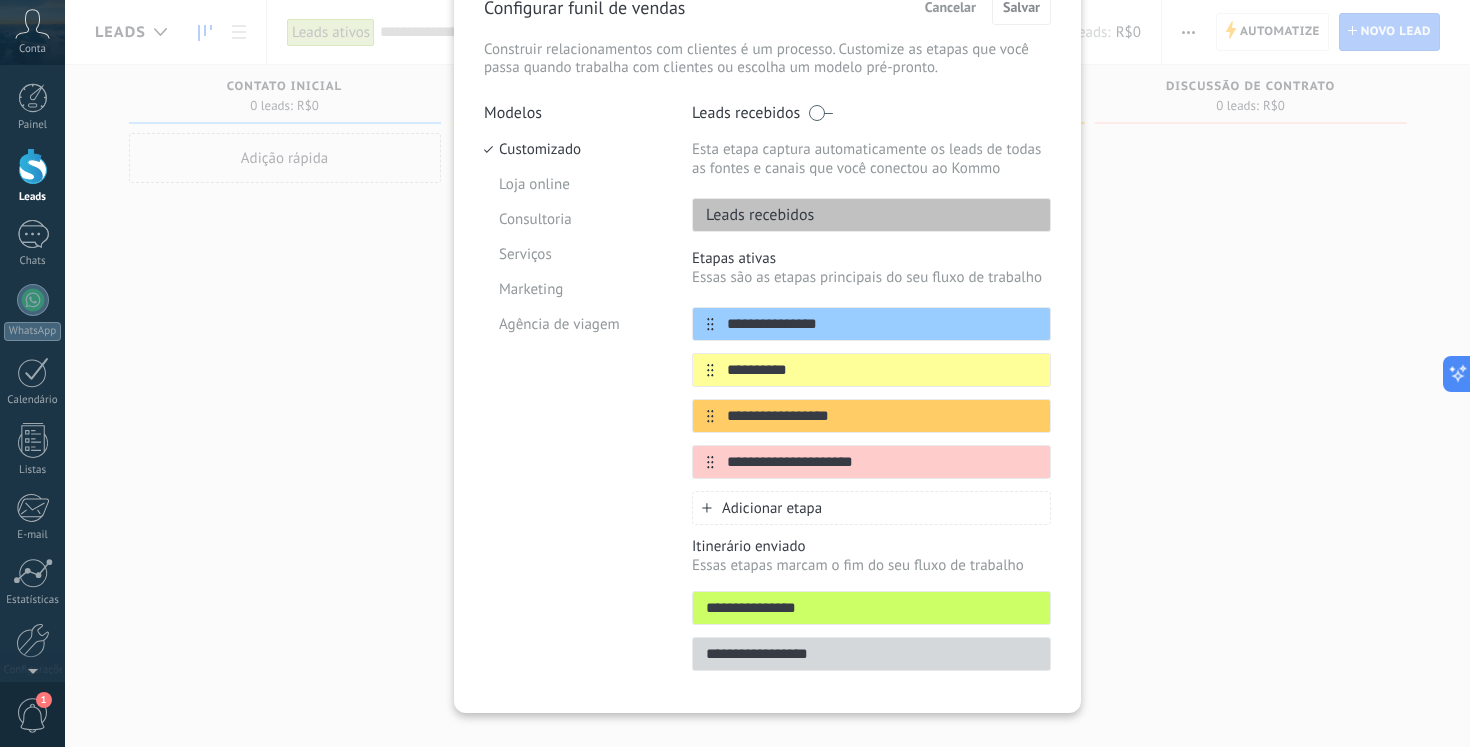 scroll, scrollTop: 140, scrollLeft: 0, axis: vertical 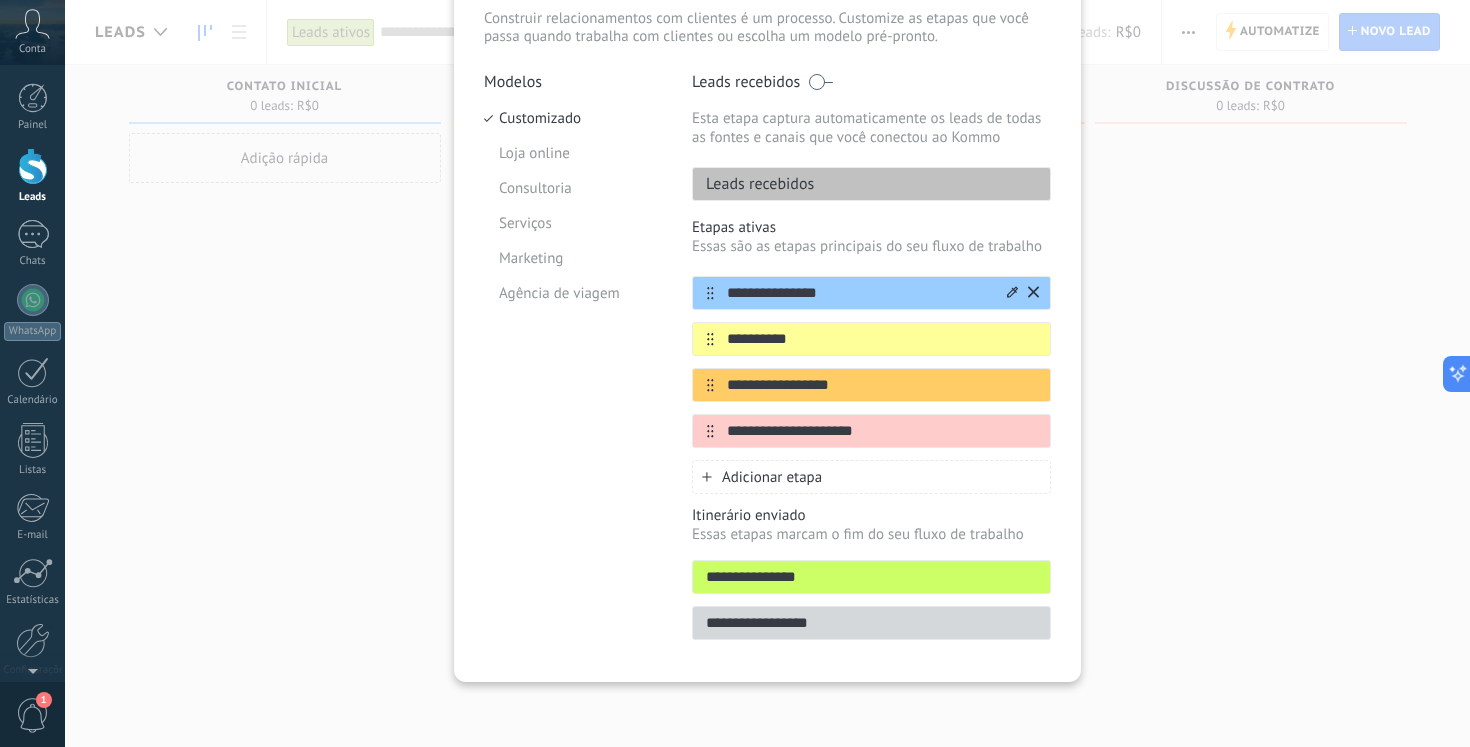 click on "**********" at bounding box center [859, 293] 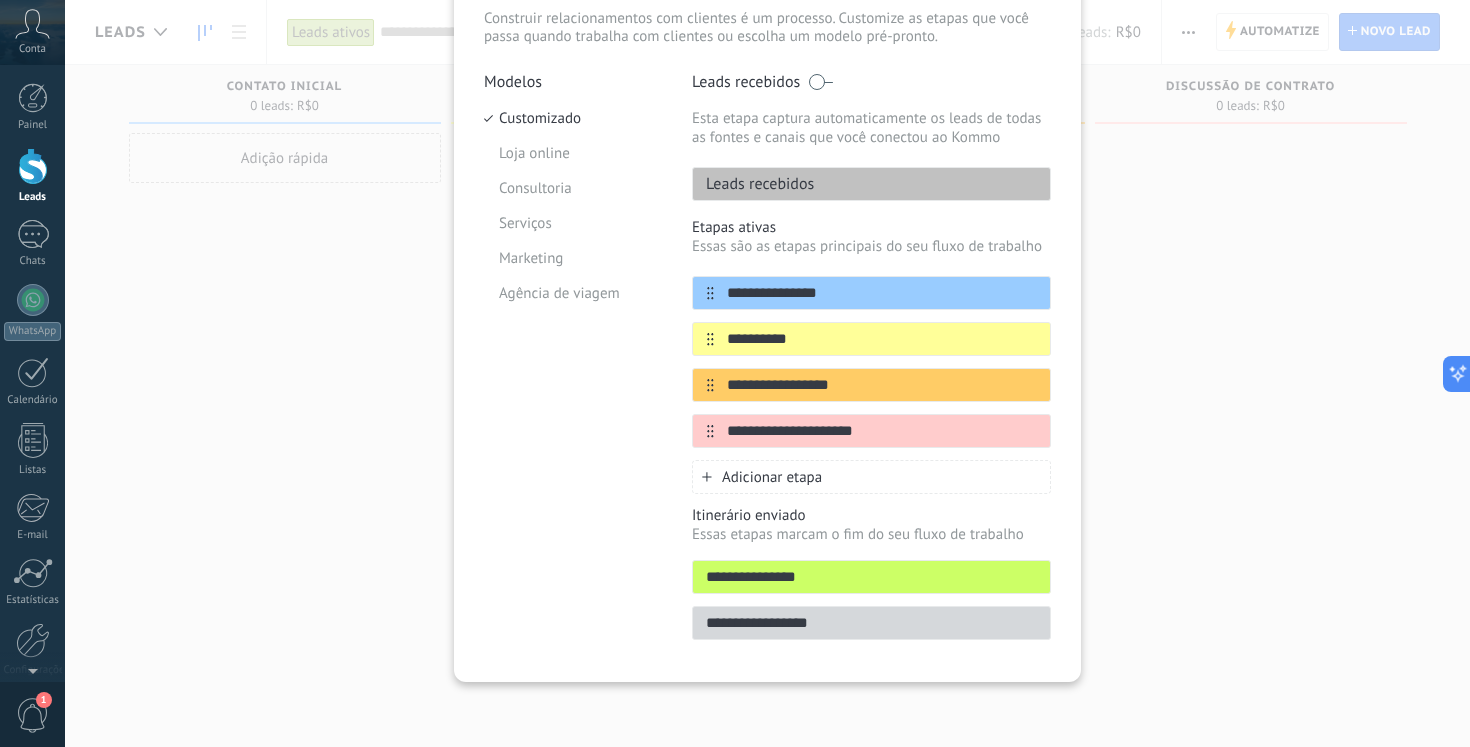 click 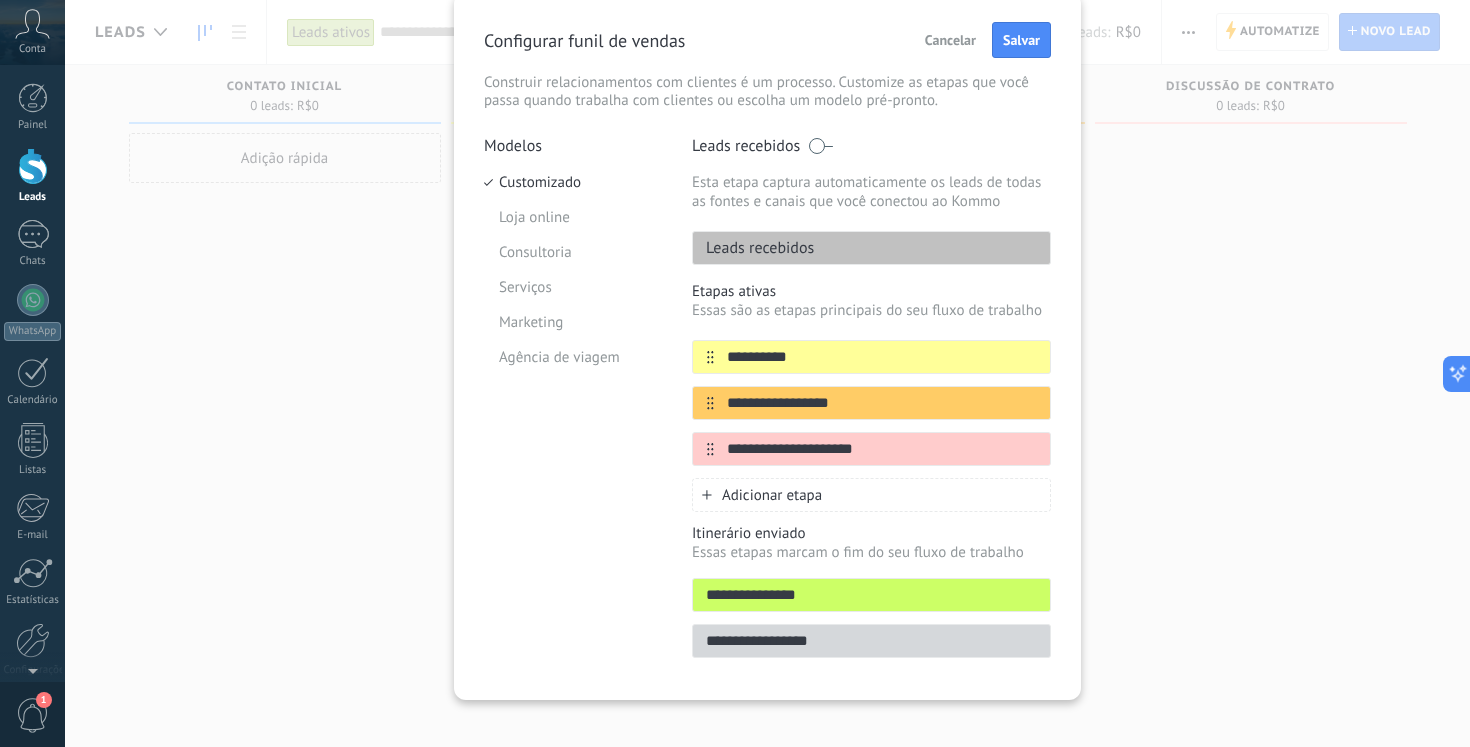 scroll, scrollTop: 36, scrollLeft: 0, axis: vertical 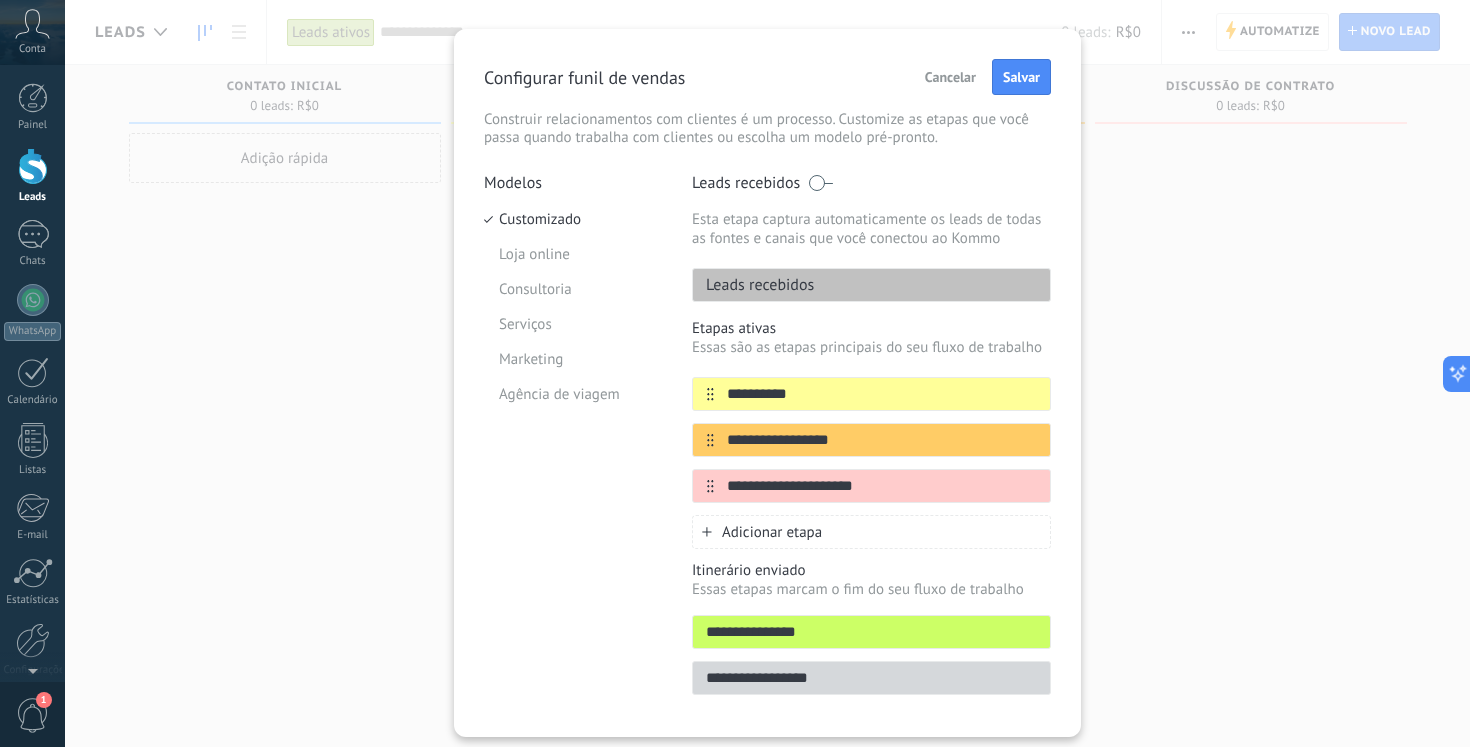 click on "Etapas ativas" at bounding box center [871, 328] 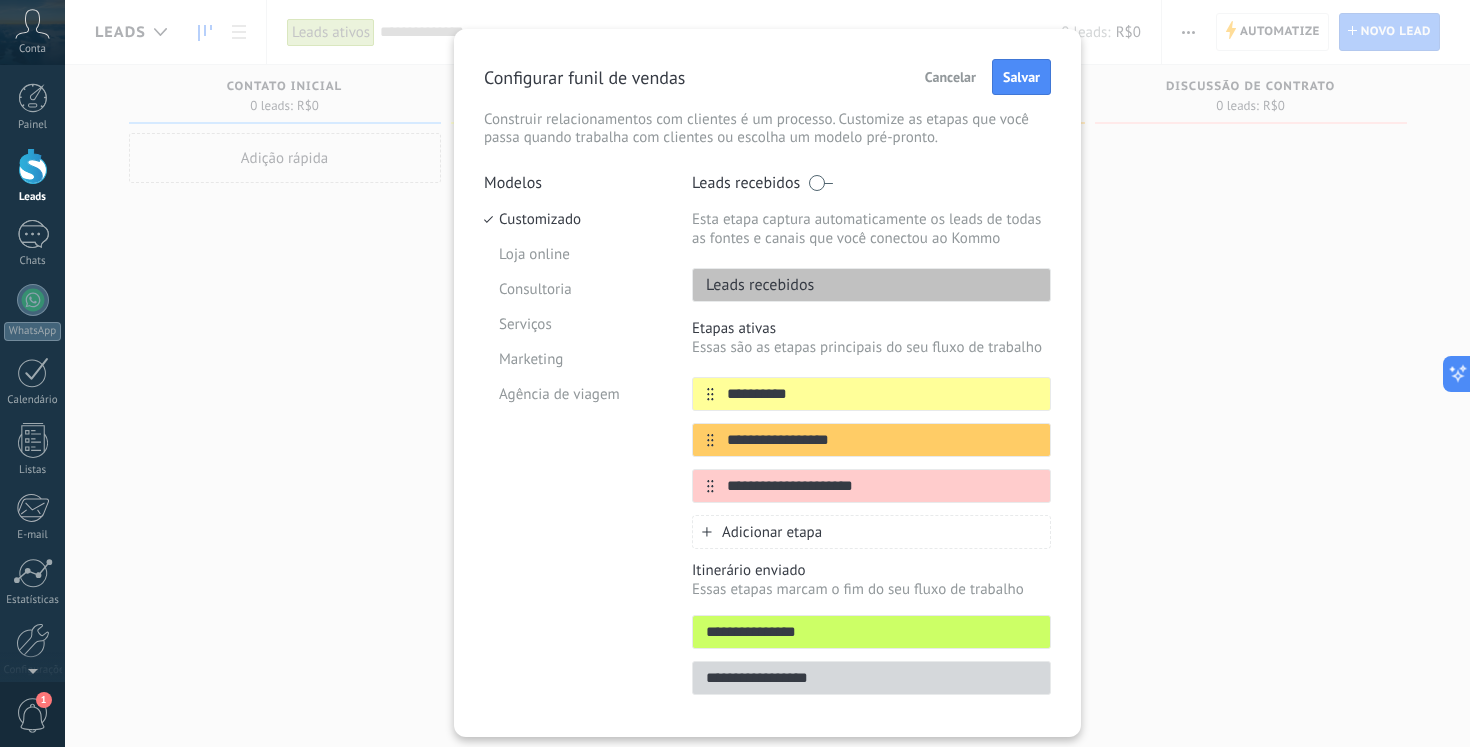 click on "Adicionar etapa" at bounding box center [772, 532] 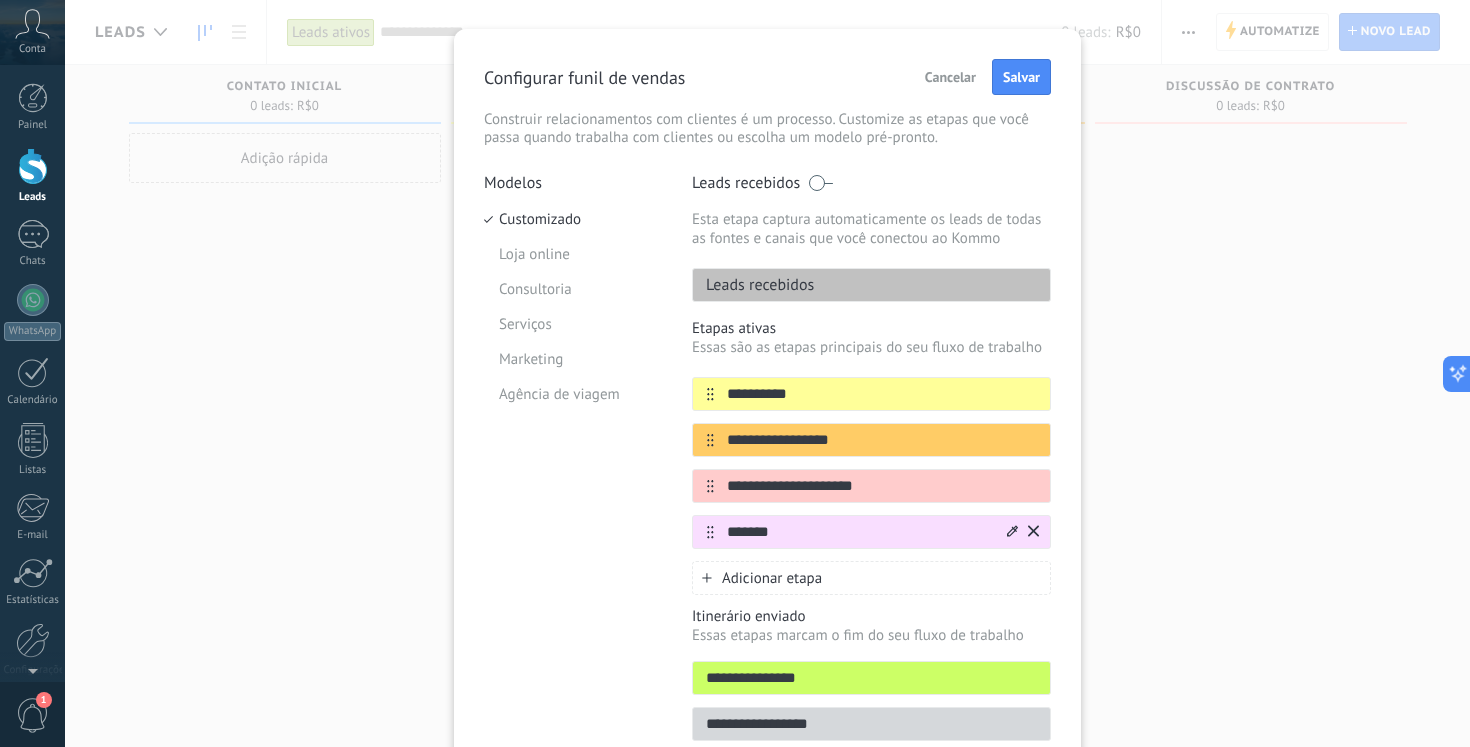 click on "*******" at bounding box center [859, 532] 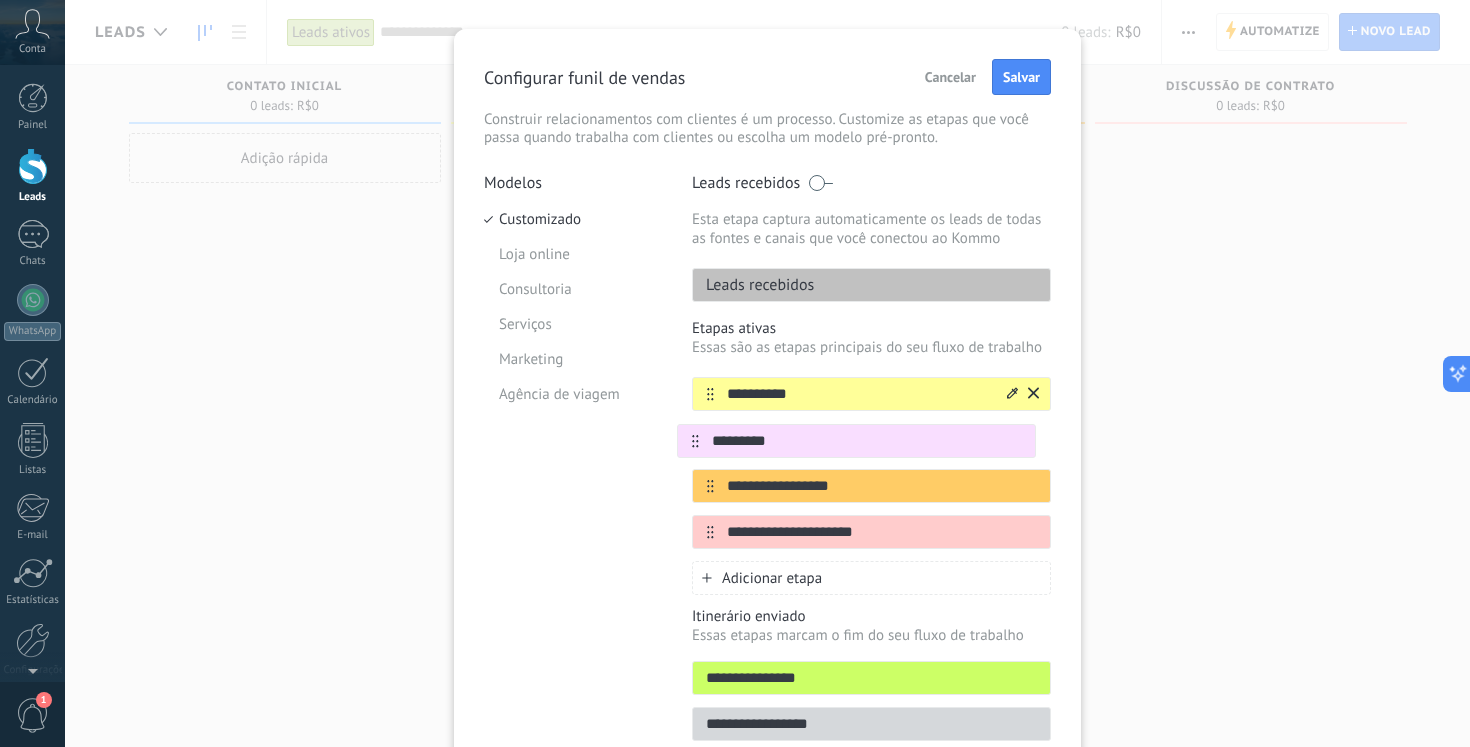 drag, startPoint x: 701, startPoint y: 530, endPoint x: 710, endPoint y: 389, distance: 141.28694 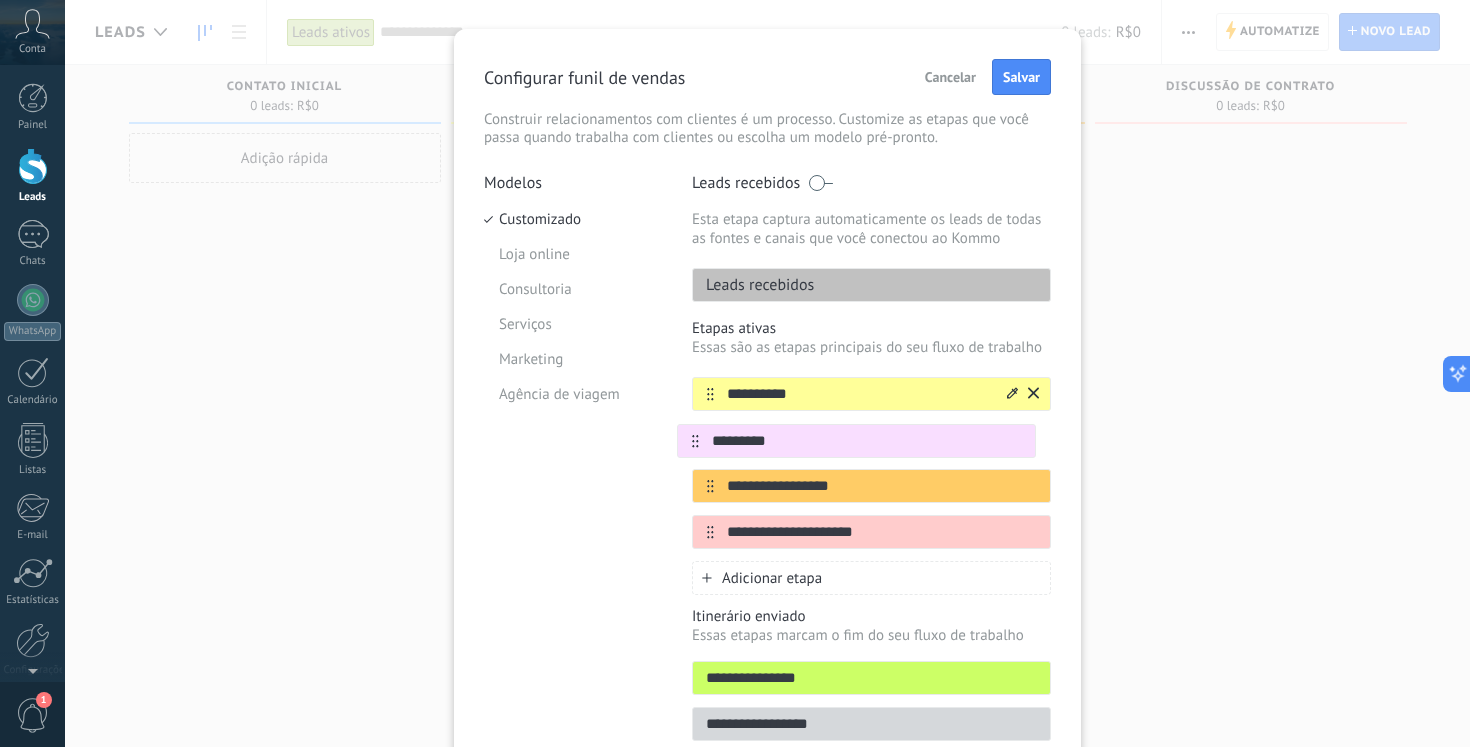 click on "**********" at bounding box center (871, 463) 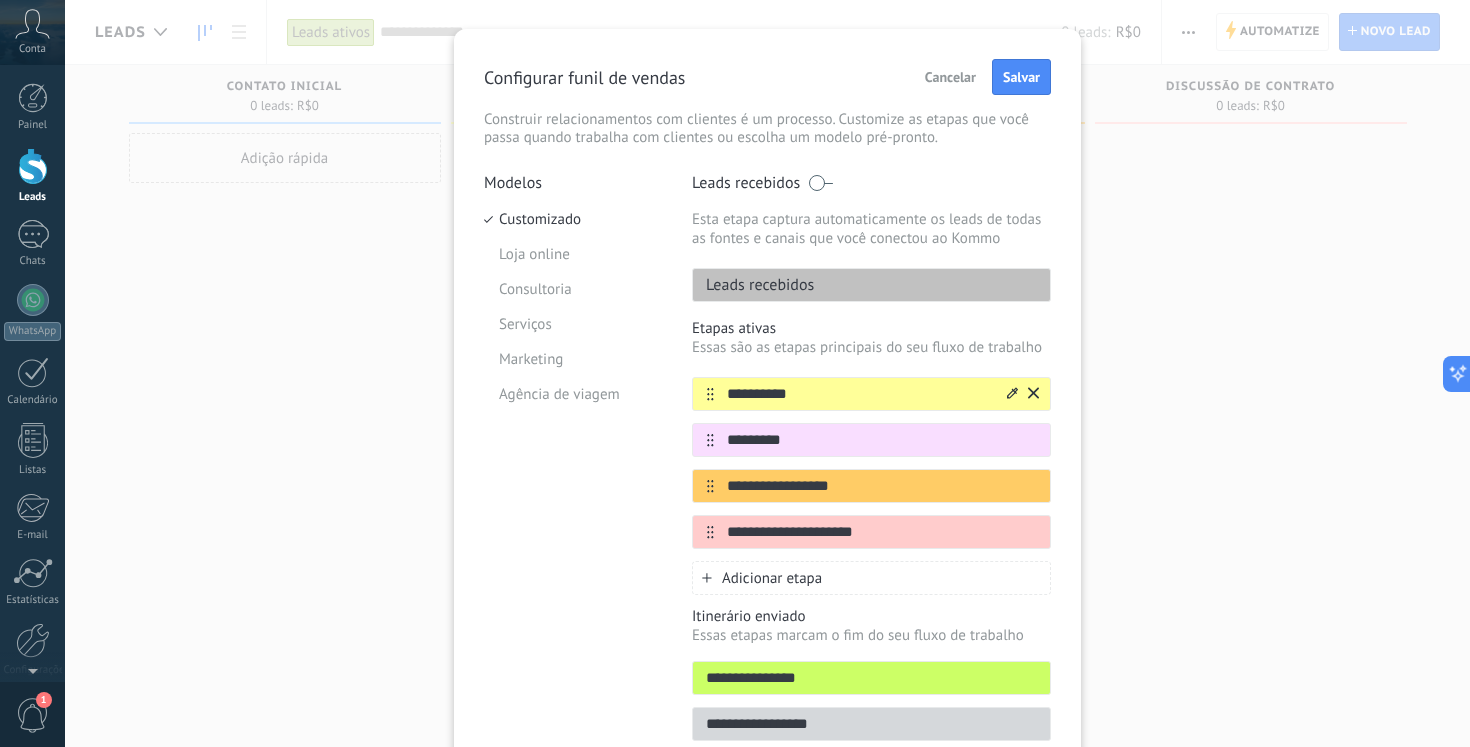 type on "*********" 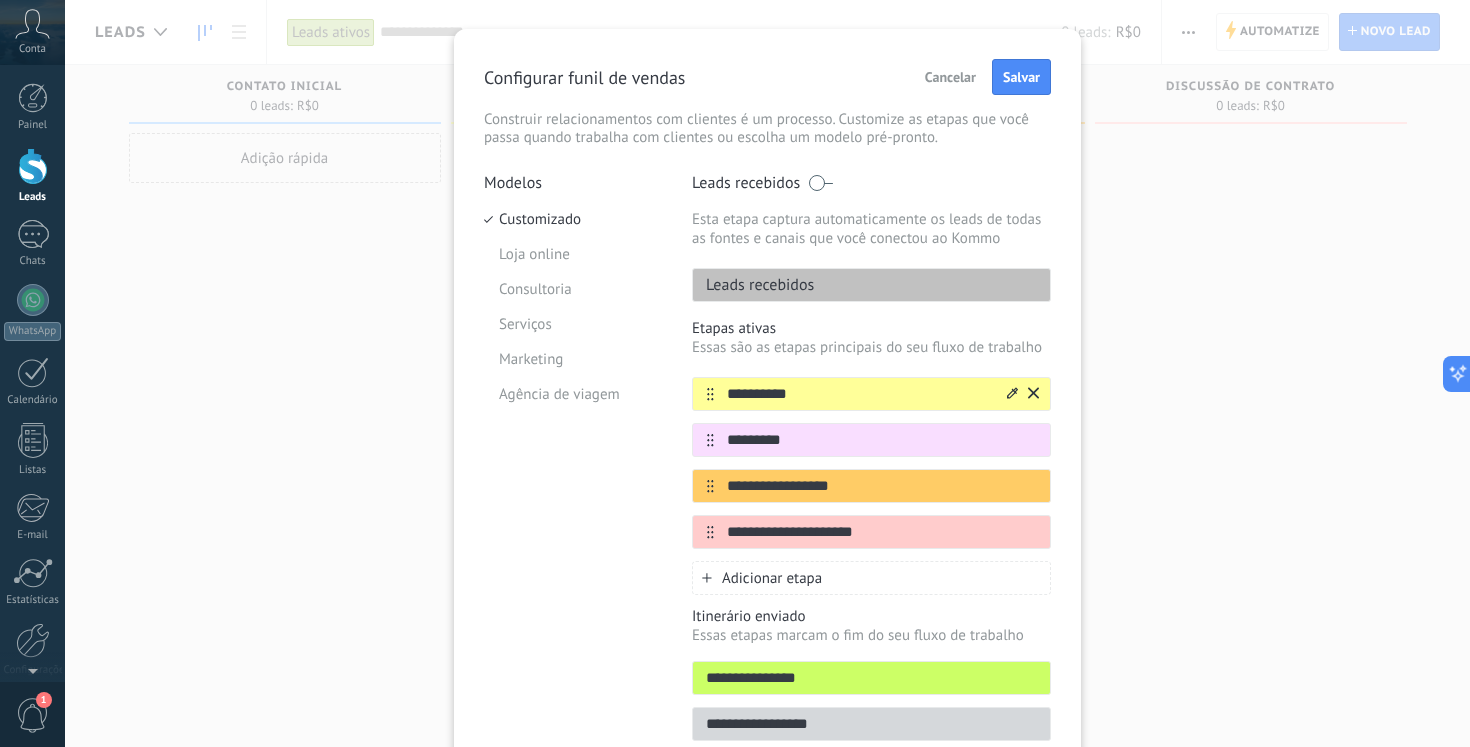 click on "**********" at bounding box center [859, 394] 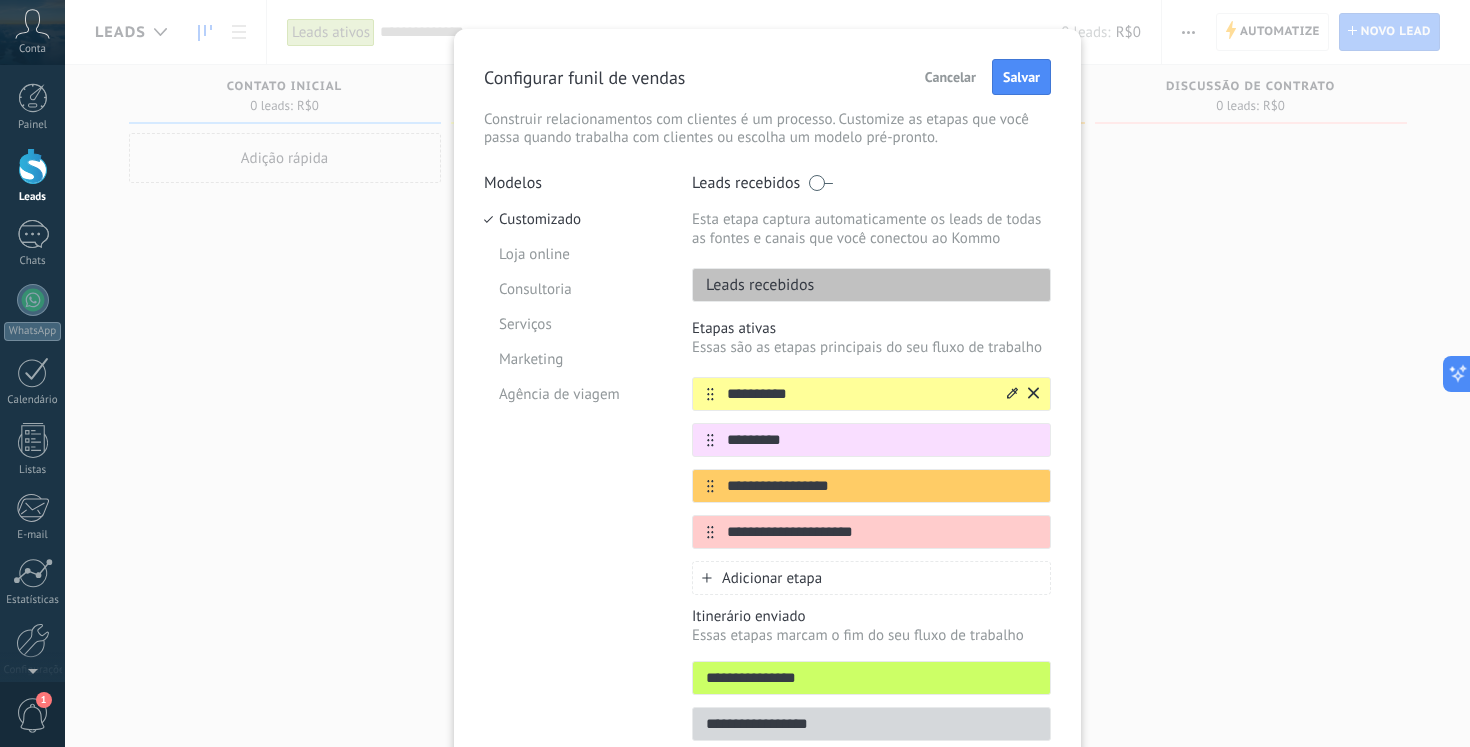 click on "**********" at bounding box center (859, 394) 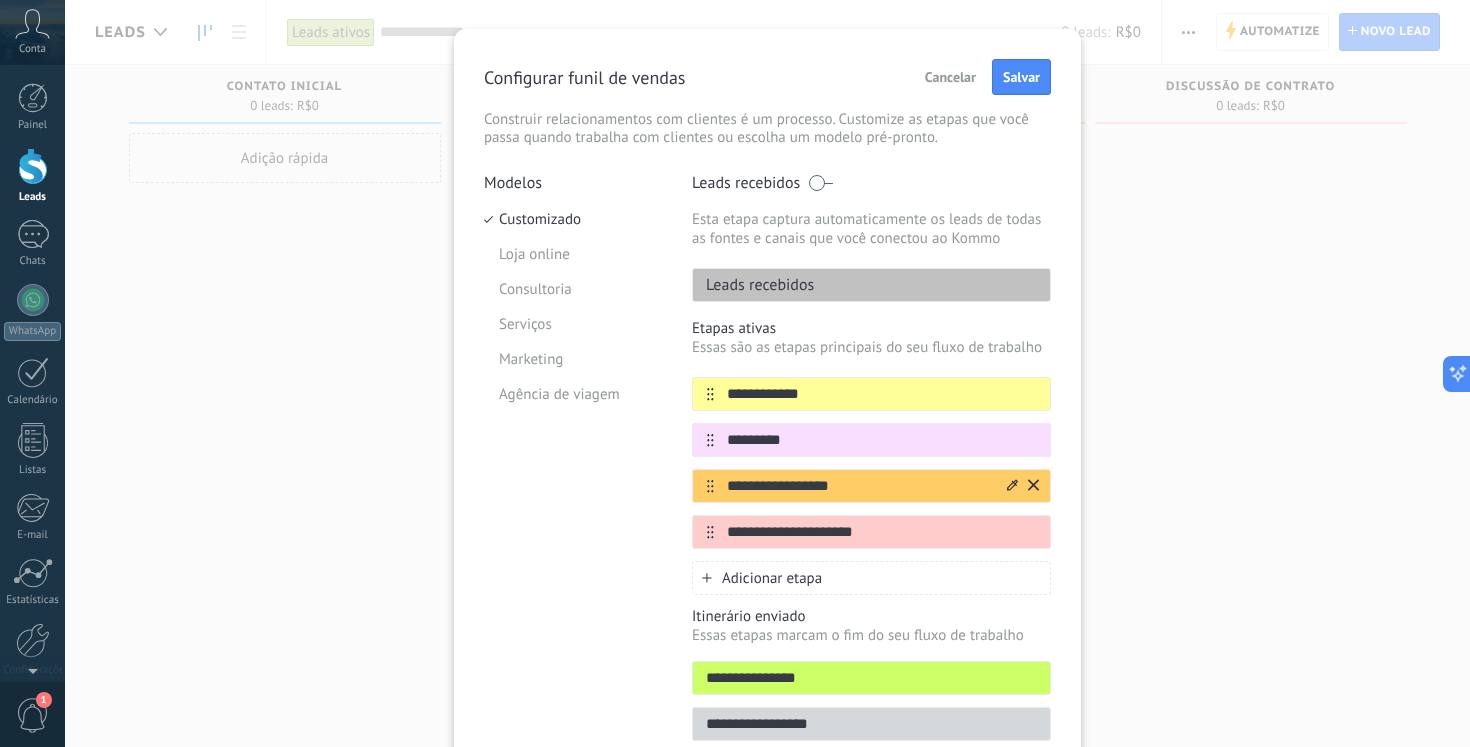 type on "**********" 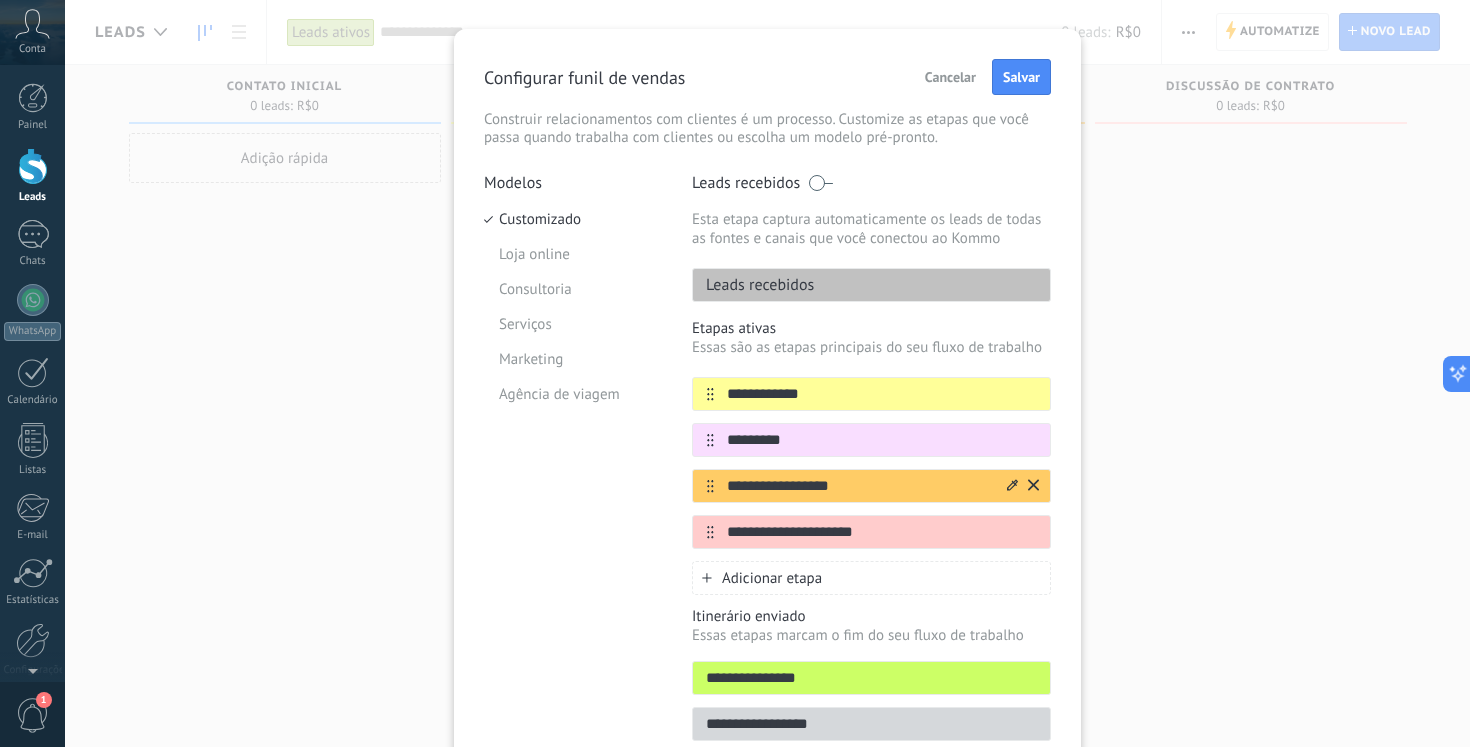 click on "**********" at bounding box center [859, 486] 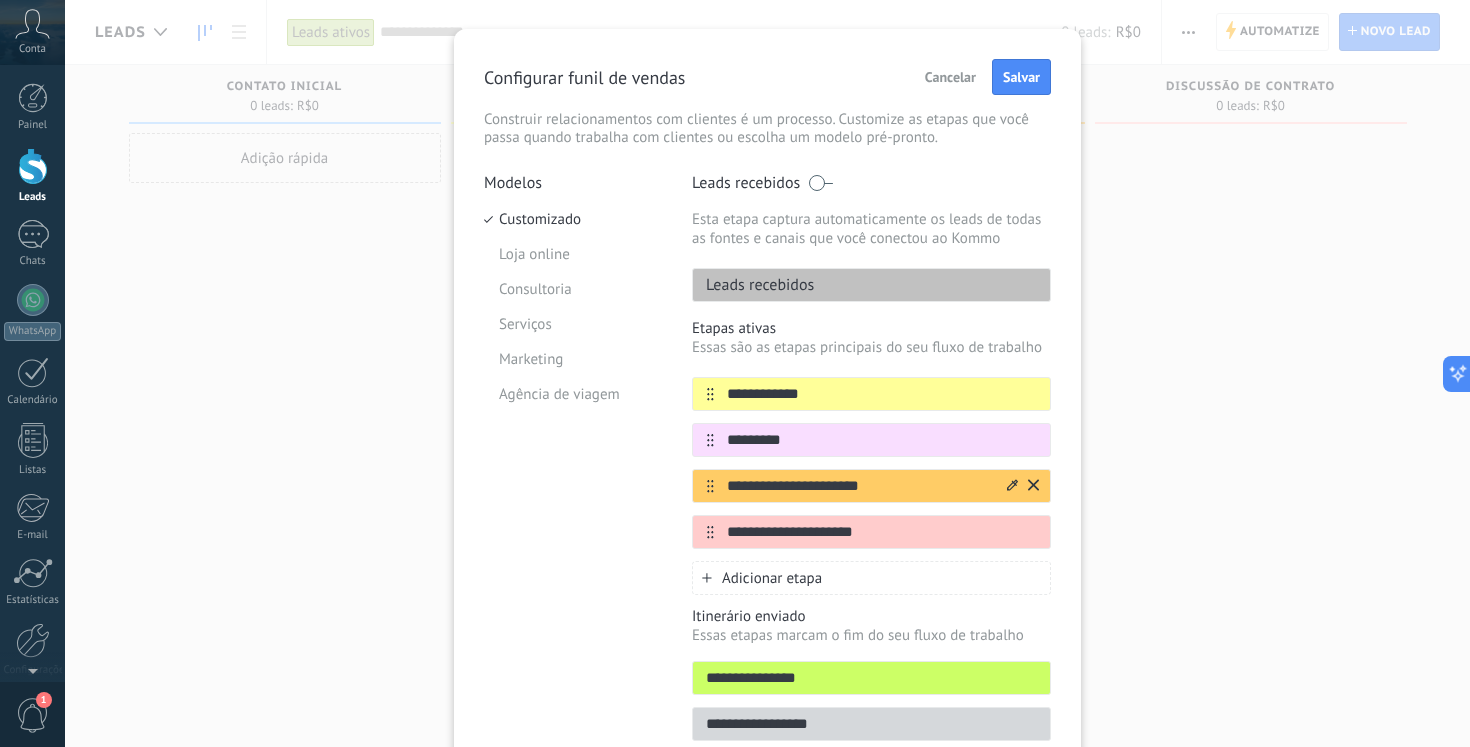 type on "**********" 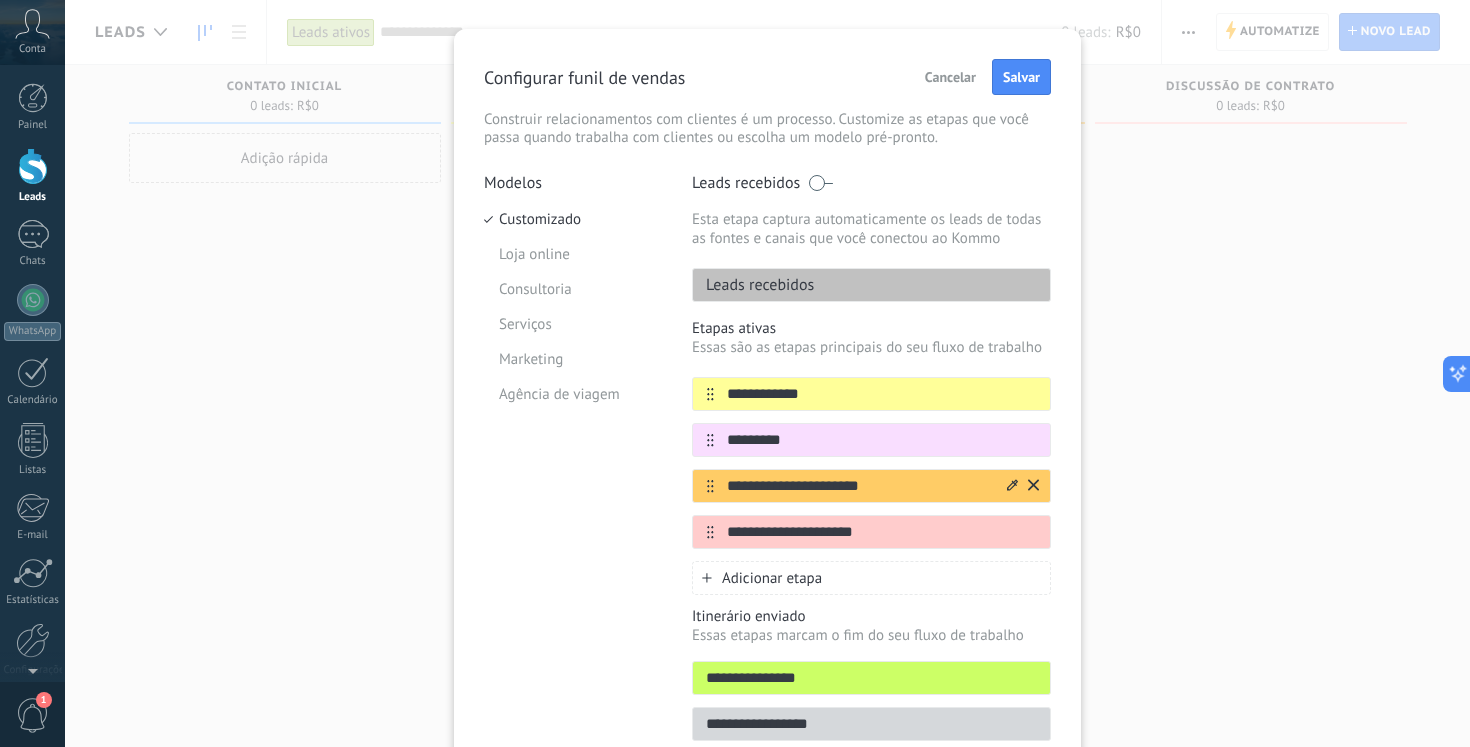 type 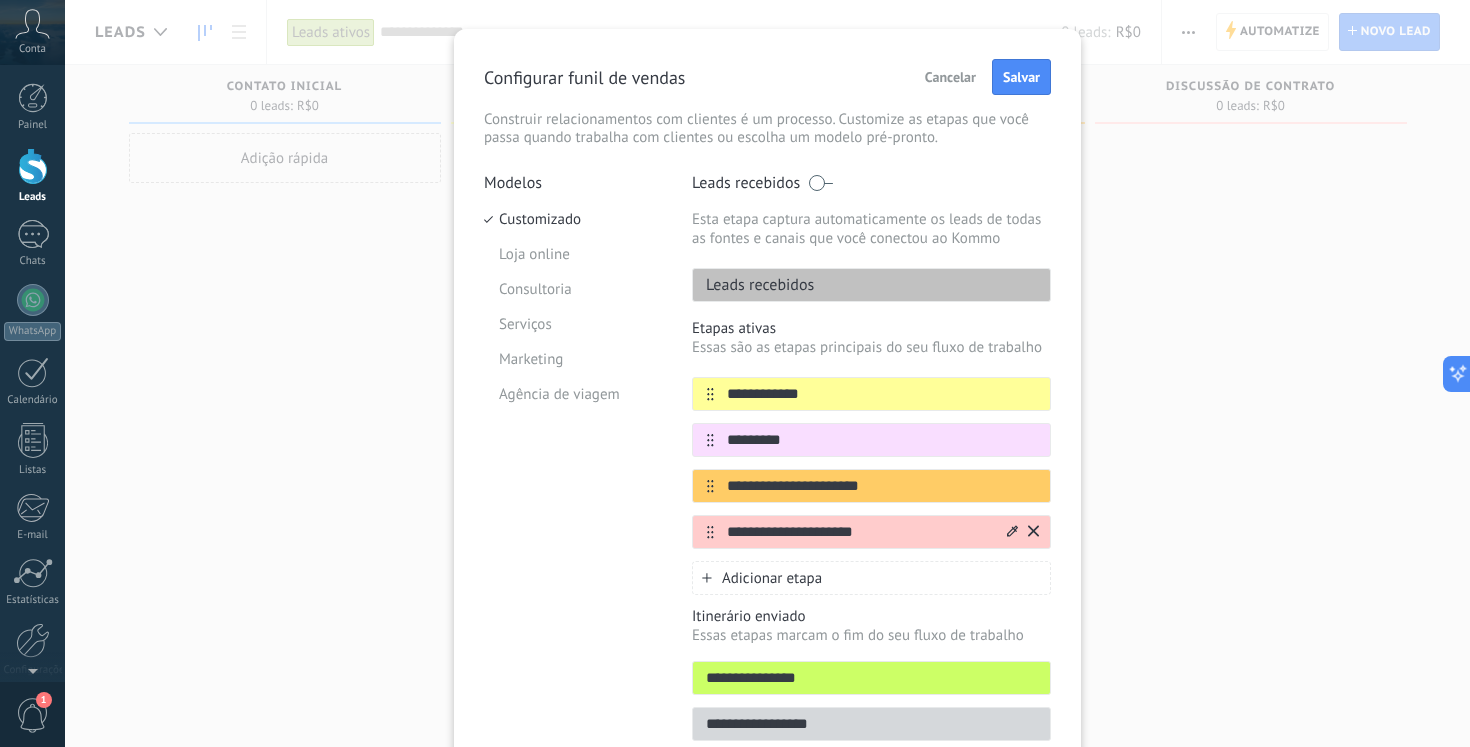 click on "**********" at bounding box center (859, 532) 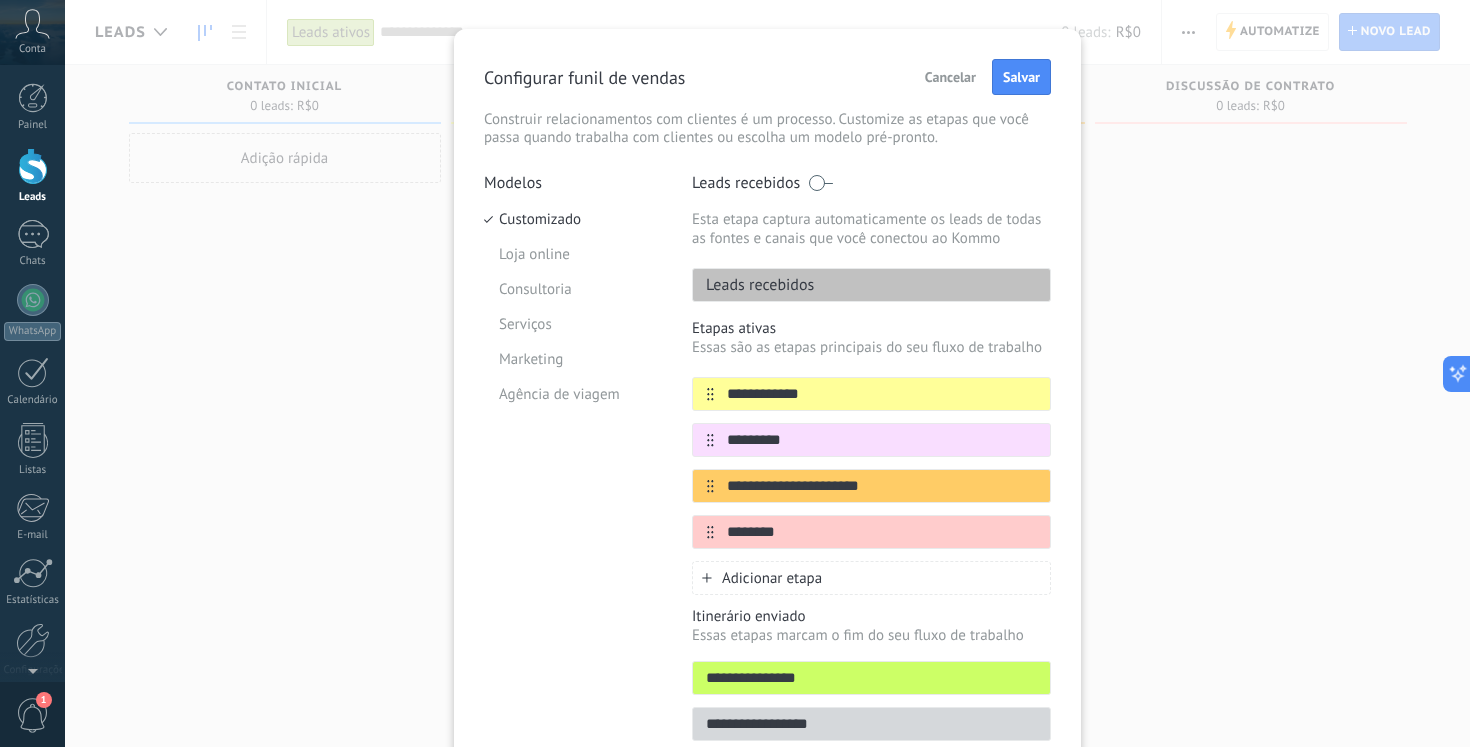 type on "********" 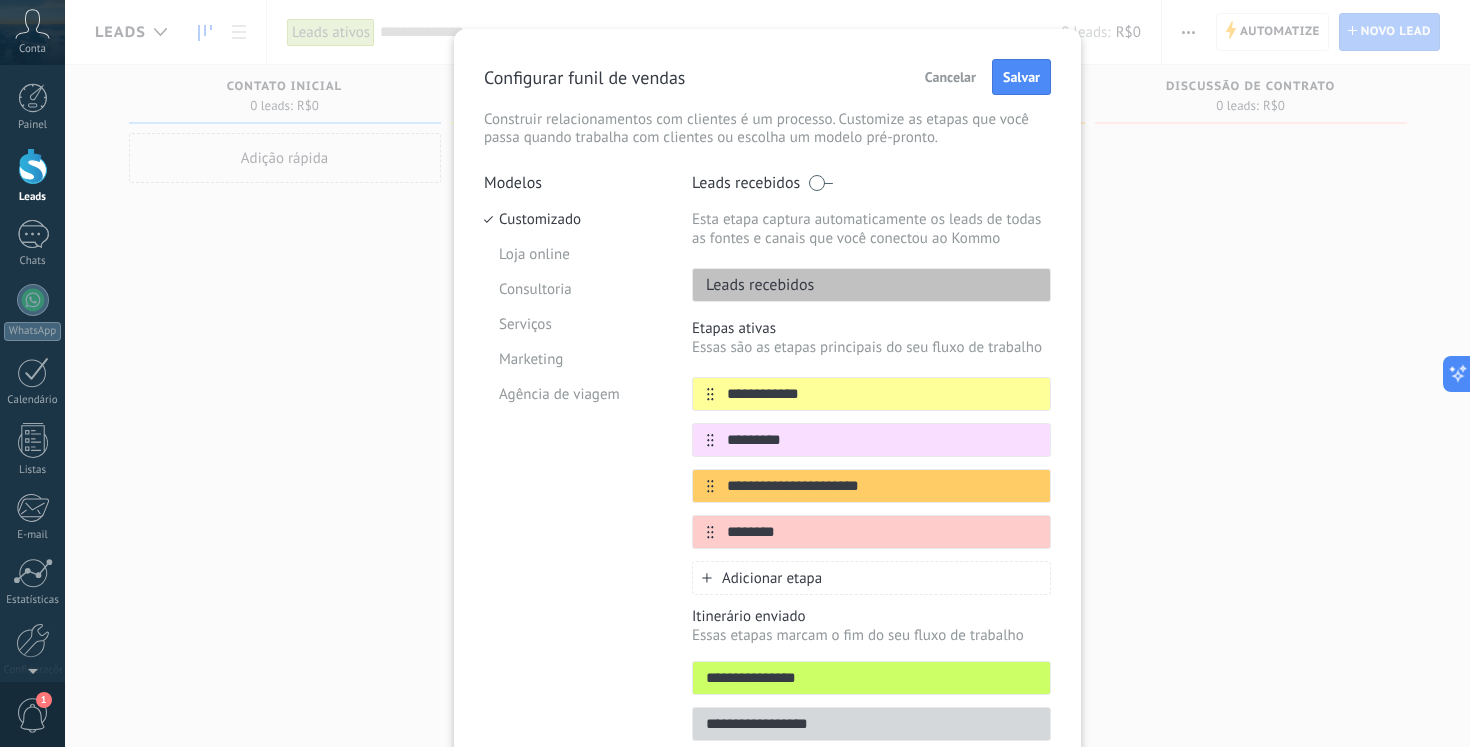 click on "Adicionar etapa" at bounding box center [772, 578] 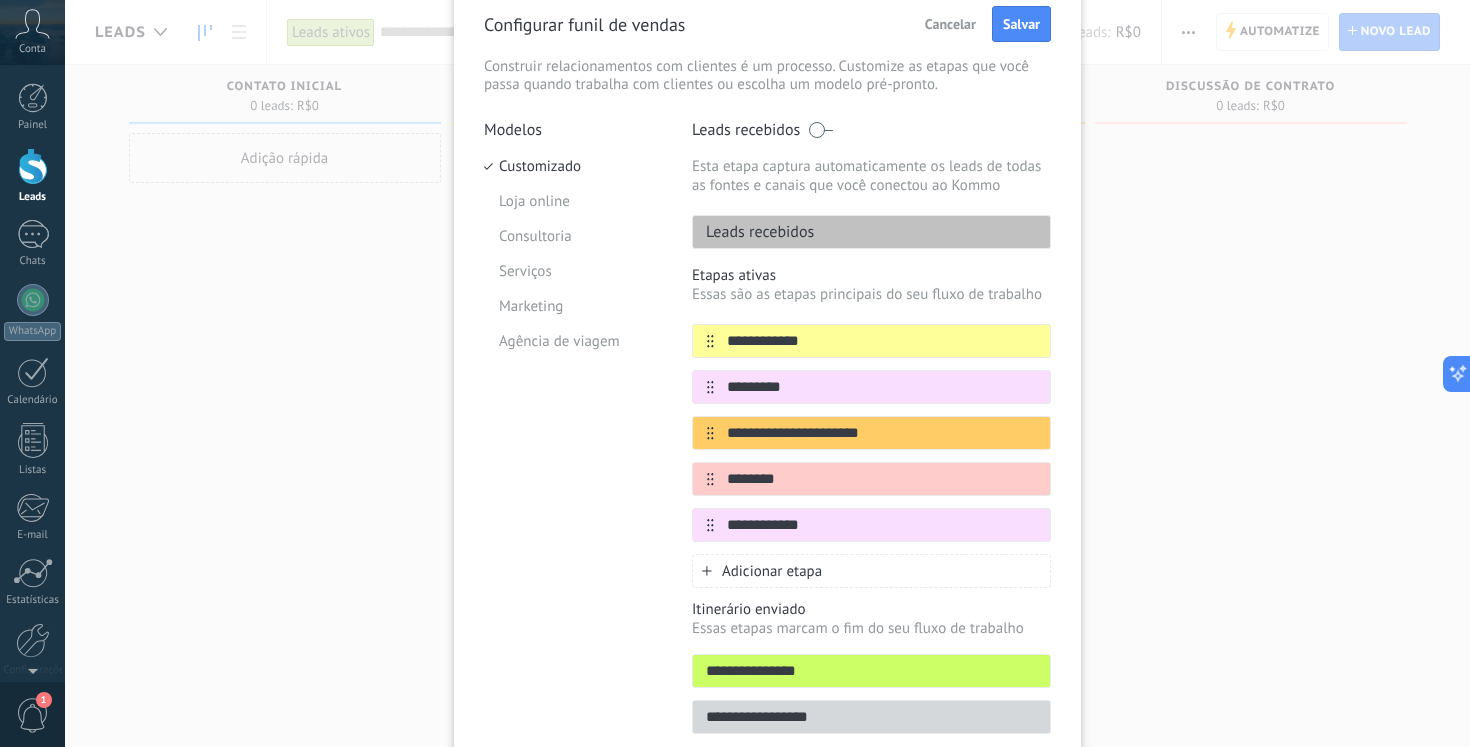scroll, scrollTop: 88, scrollLeft: 0, axis: vertical 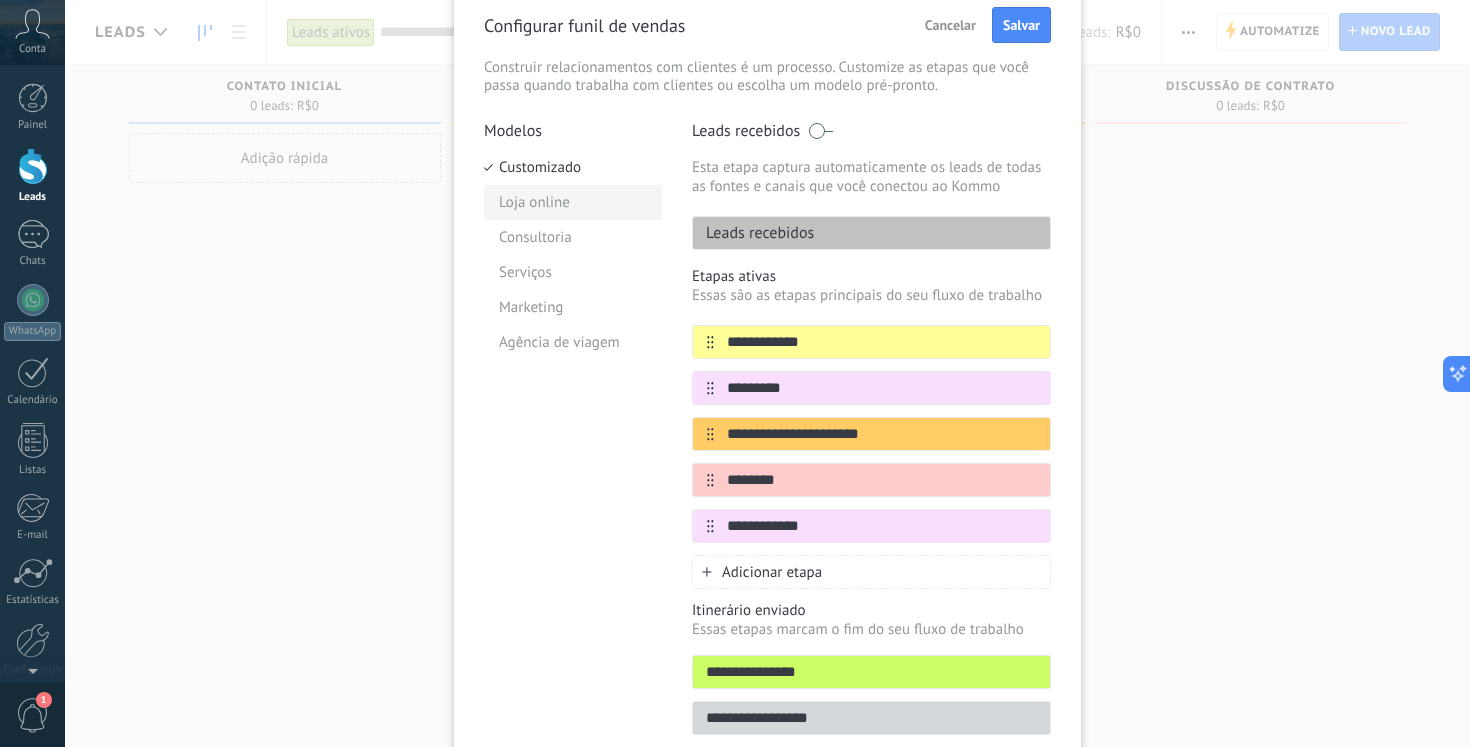 type on "**********" 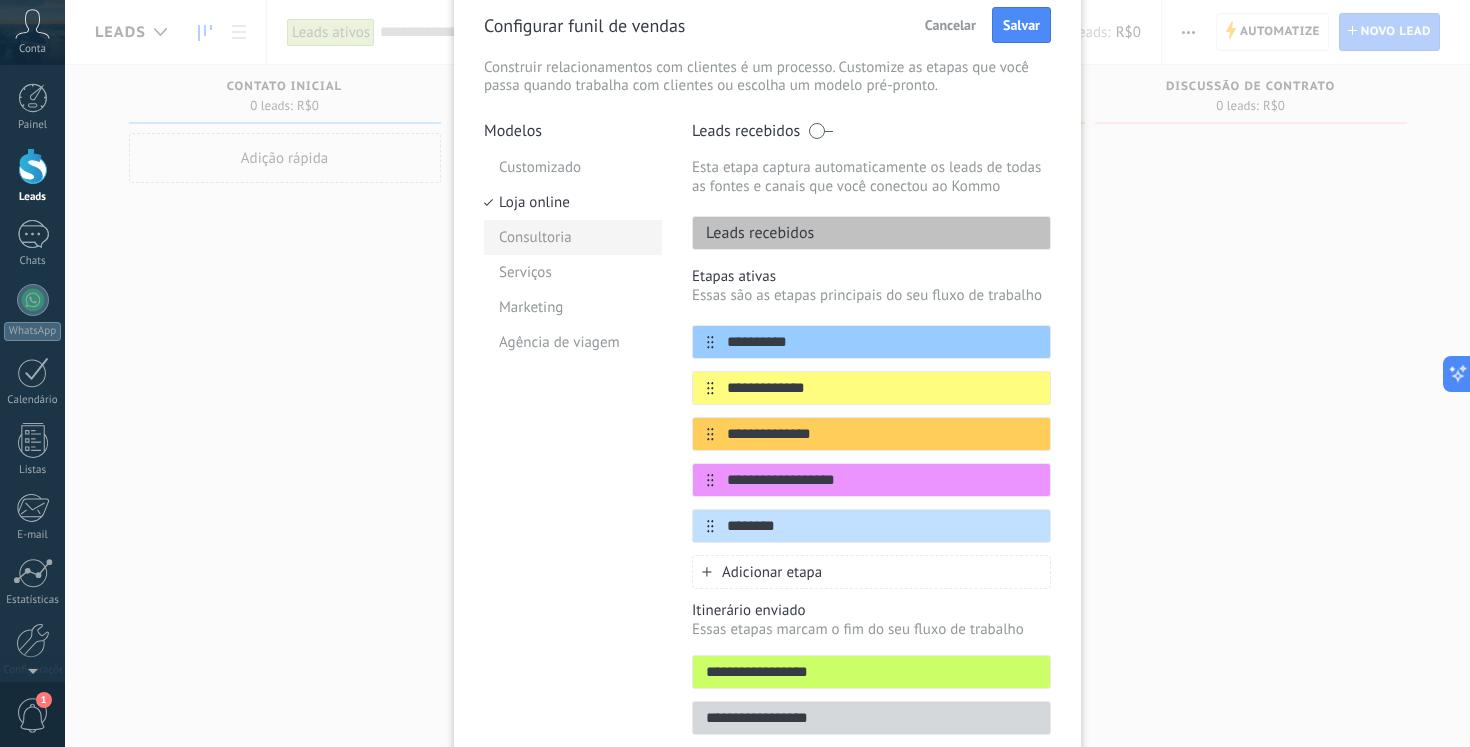 click on "Consultoria" at bounding box center (573, 237) 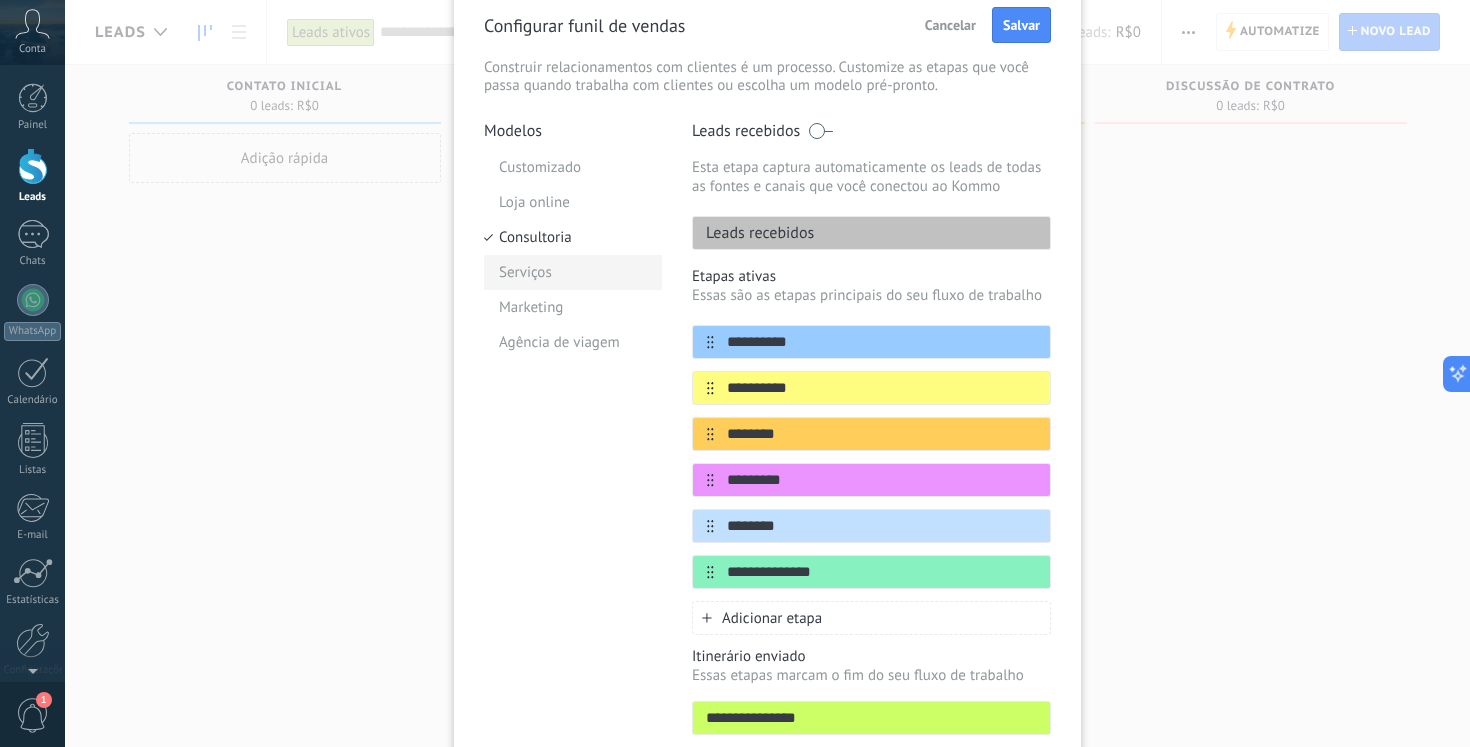 click on "Serviços" at bounding box center [573, 272] 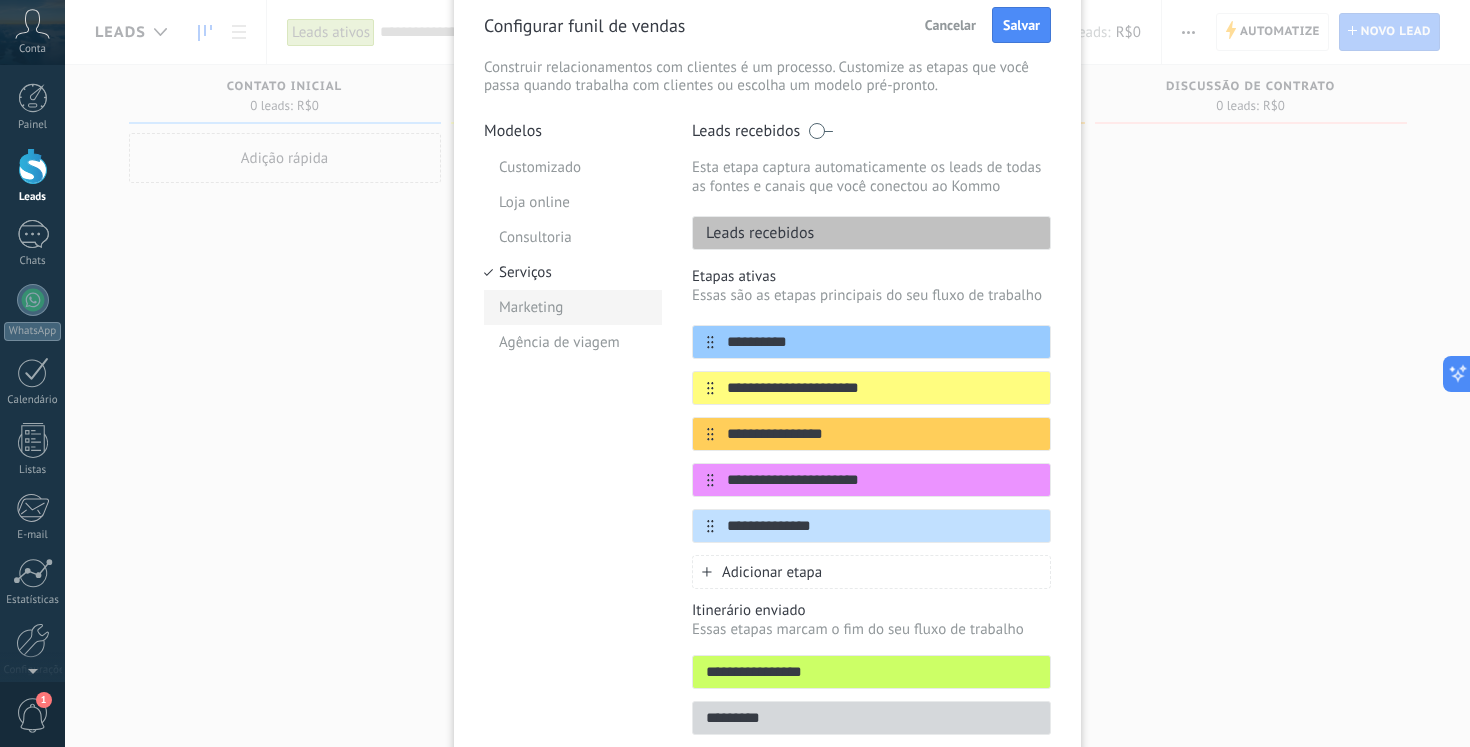 click on "Marketing" at bounding box center [573, 307] 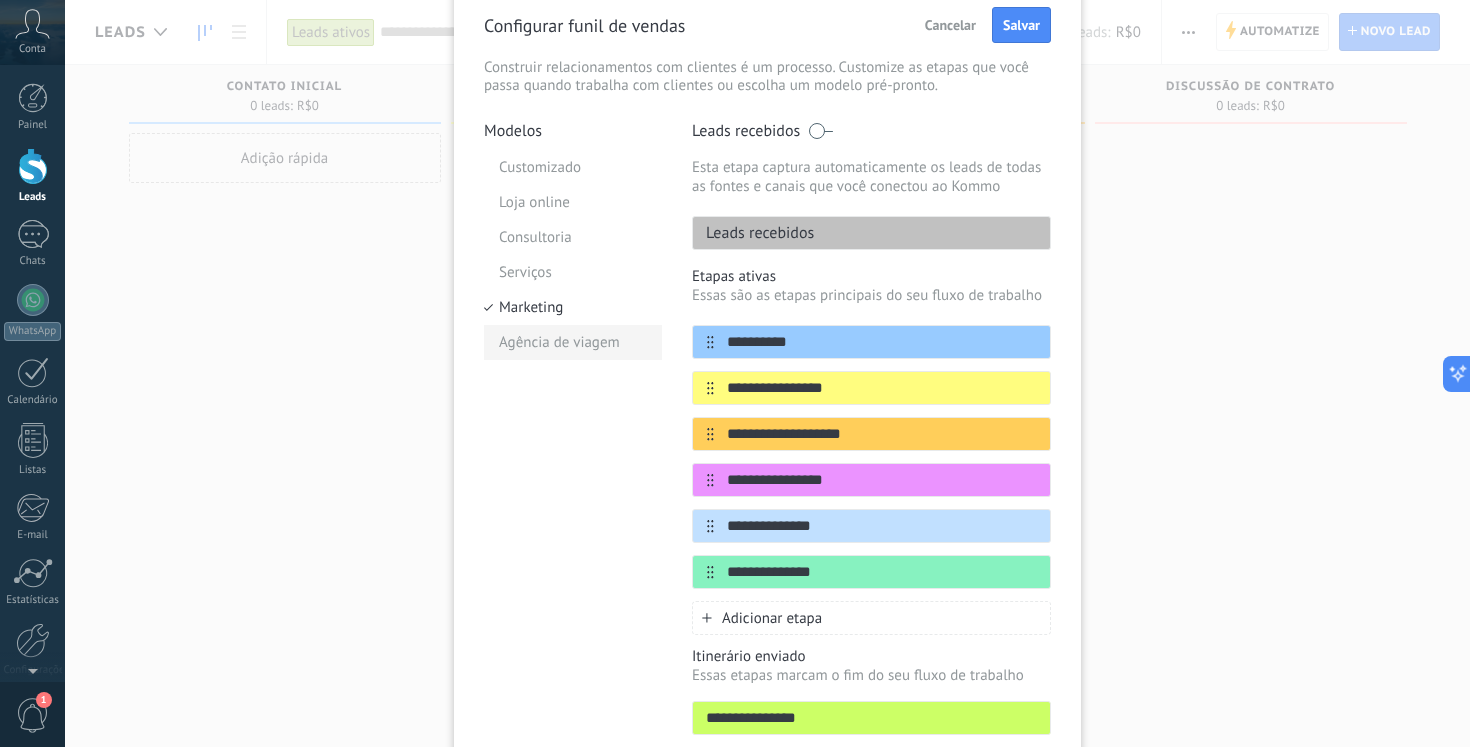click on "Agência de viagem" at bounding box center [573, 342] 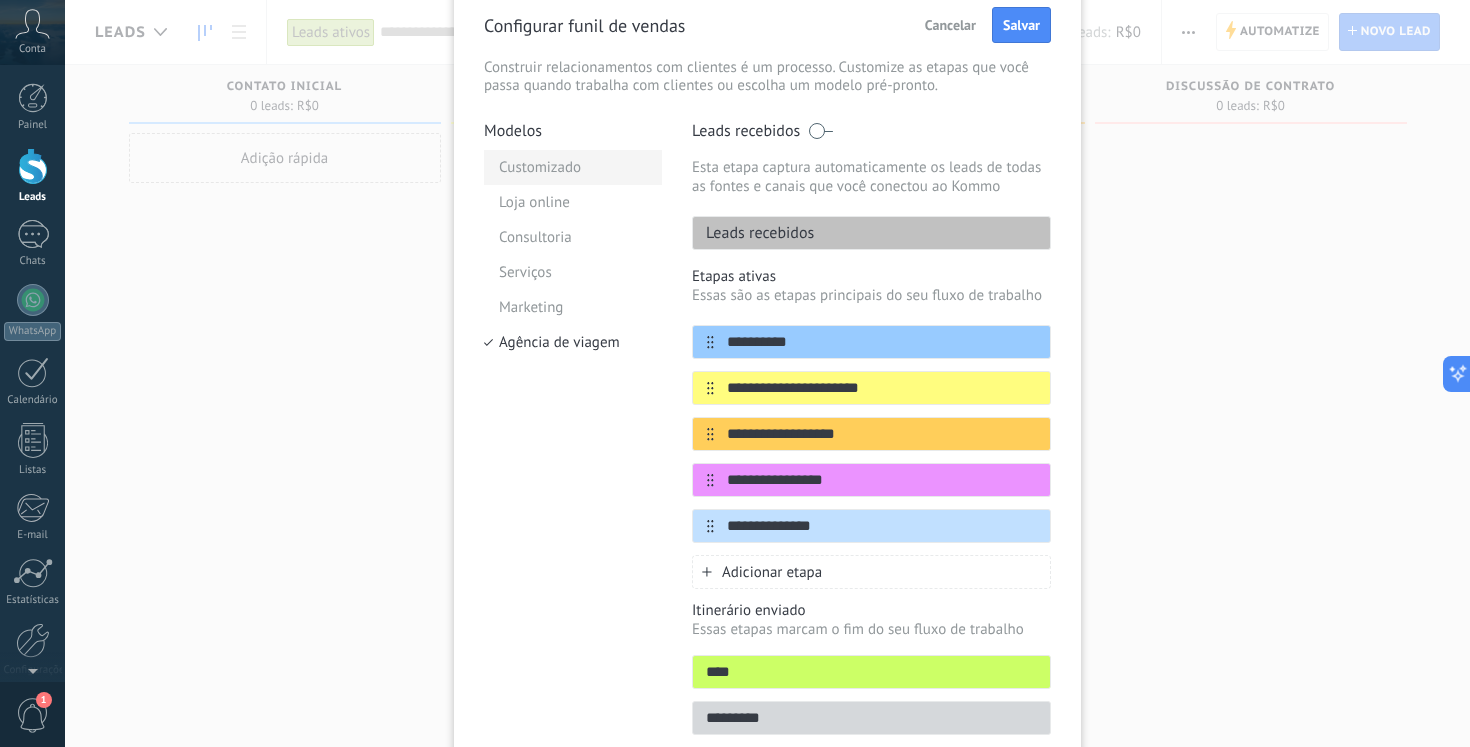 click on "Customizado" at bounding box center (573, 167) 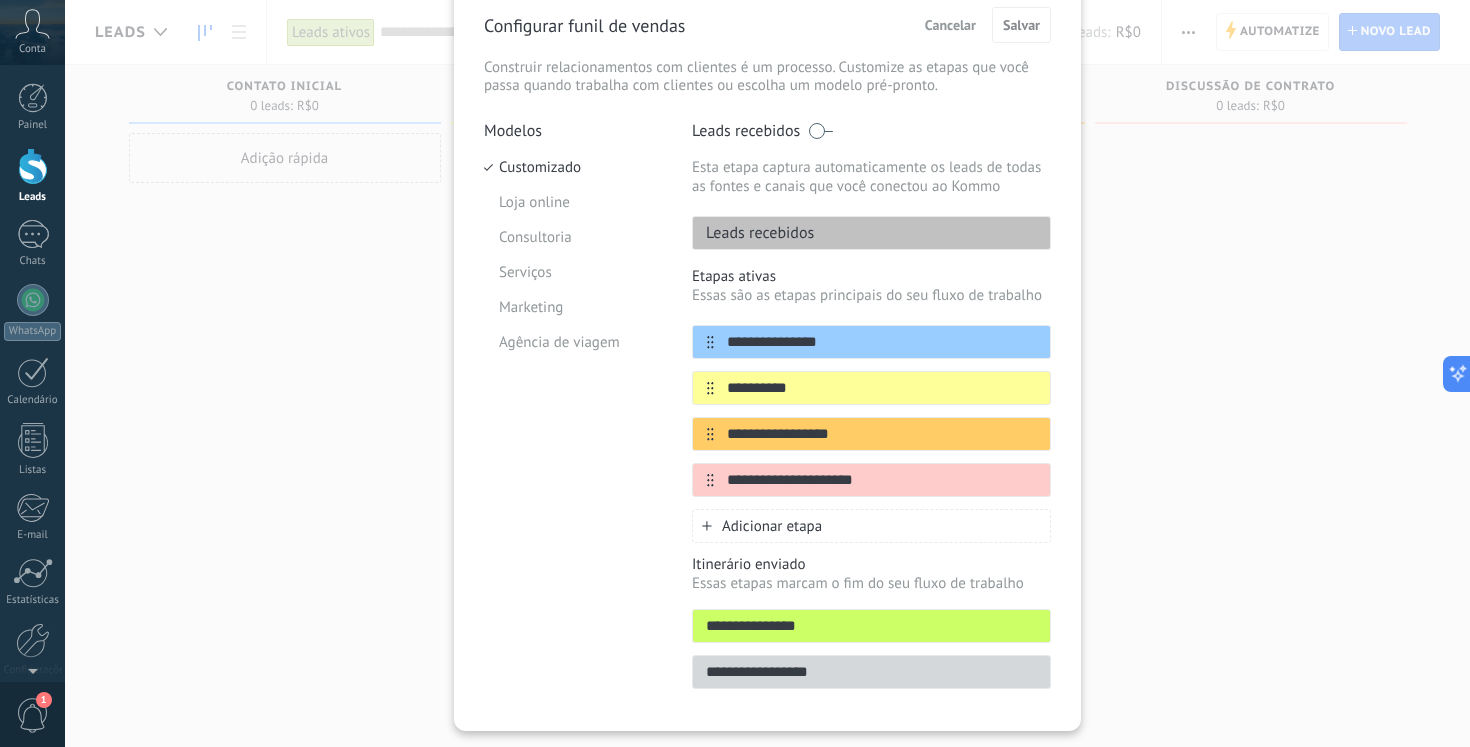 drag, startPoint x: 1009, startPoint y: 48, endPoint x: 1014, endPoint y: 34, distance: 14.866069 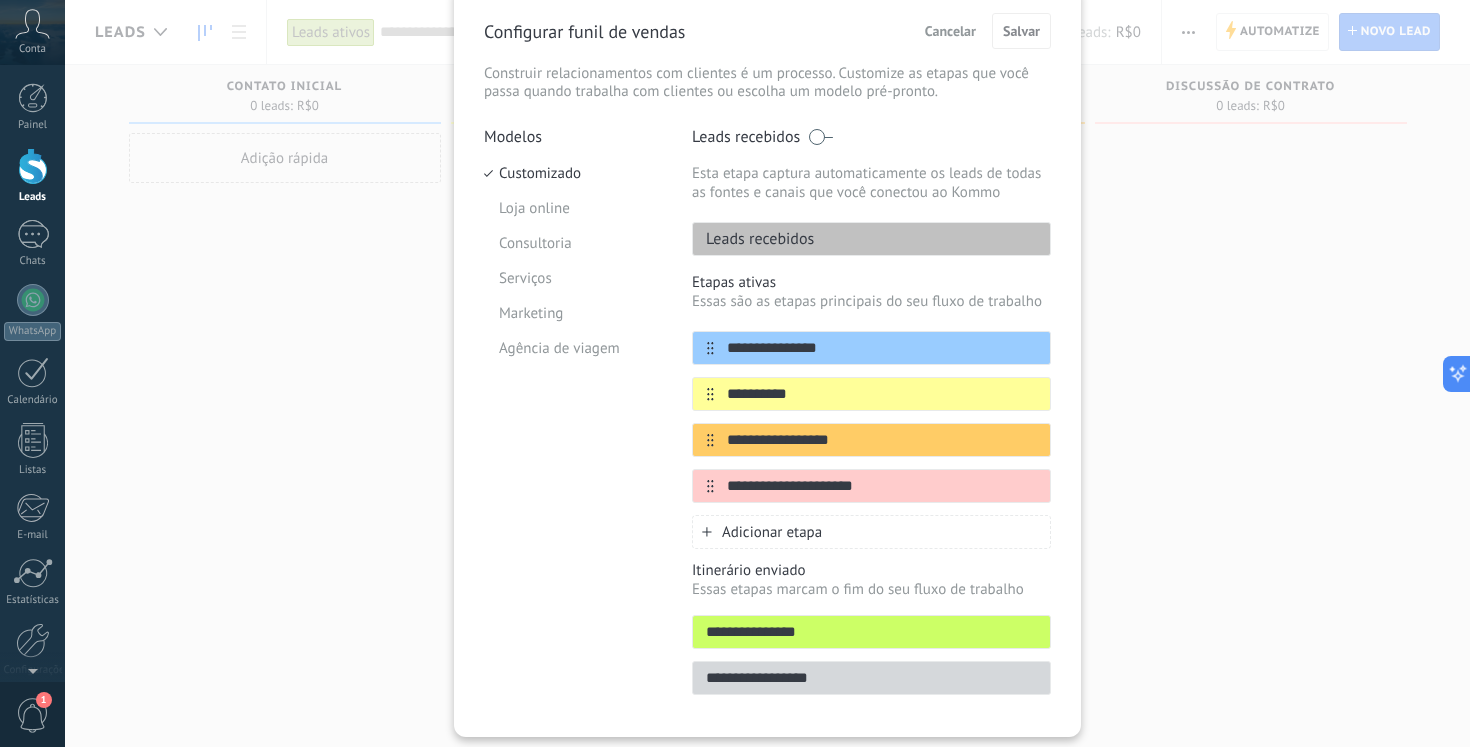 scroll, scrollTop: 0, scrollLeft: 0, axis: both 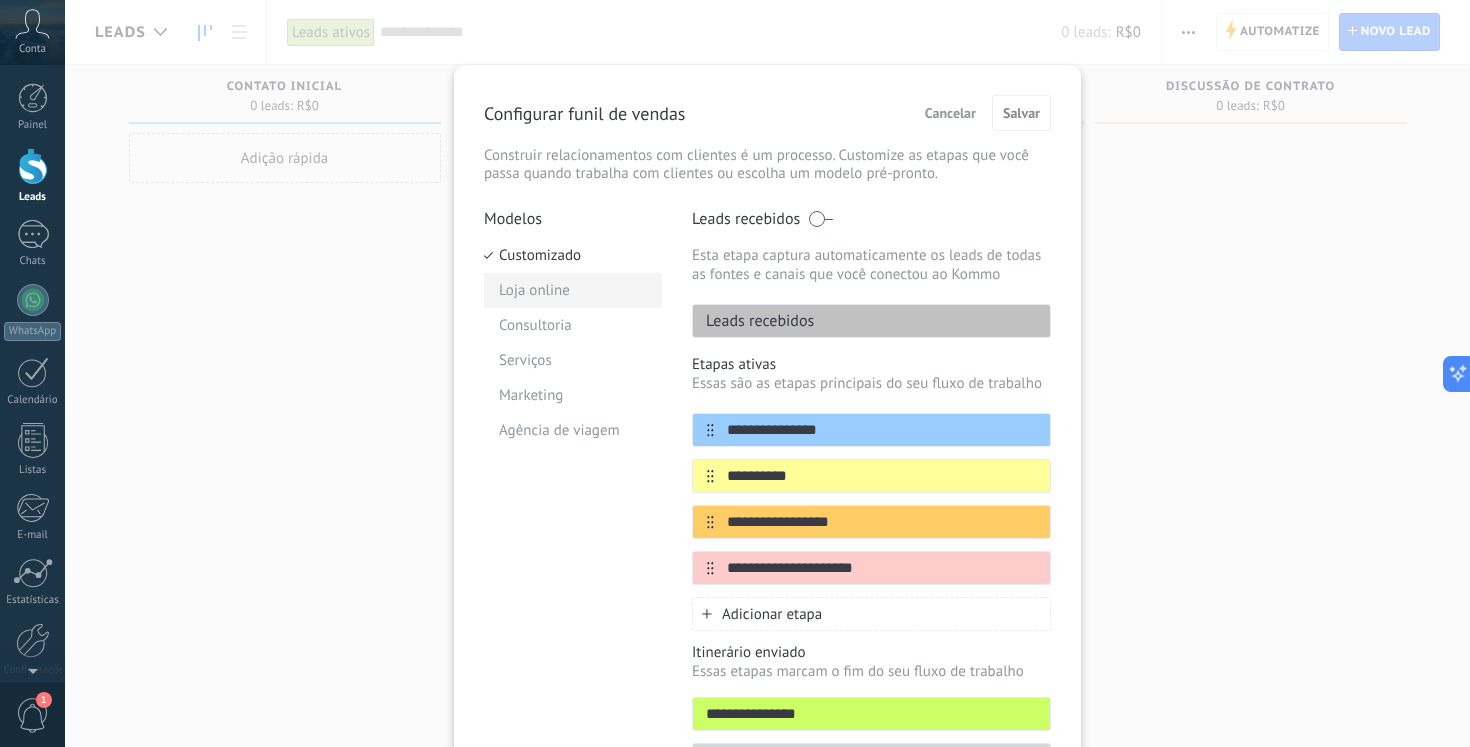 click on "Loja online" at bounding box center (573, 290) 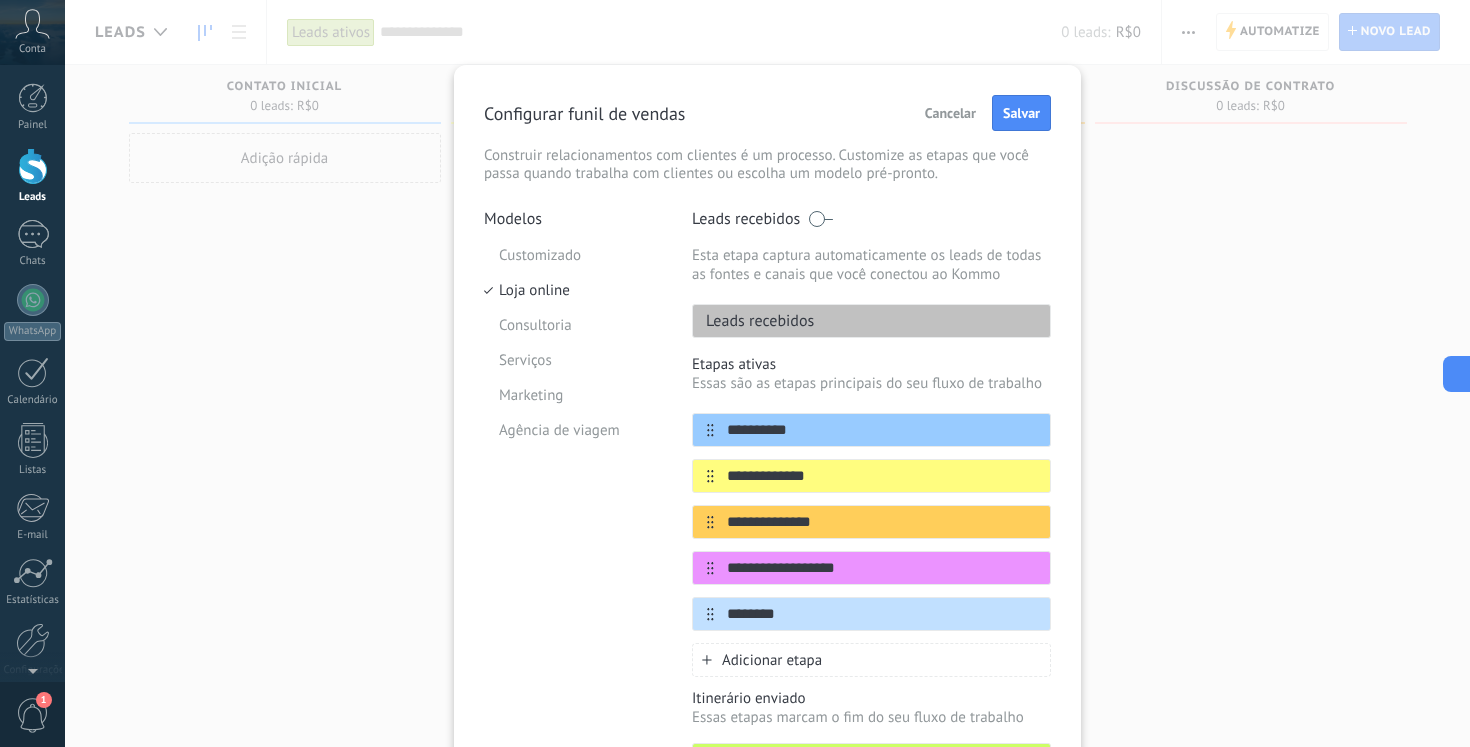 click on "Modelos Customizado Loja online Consultoria Serviços Marketing Agência de viagem" at bounding box center (573, 522) 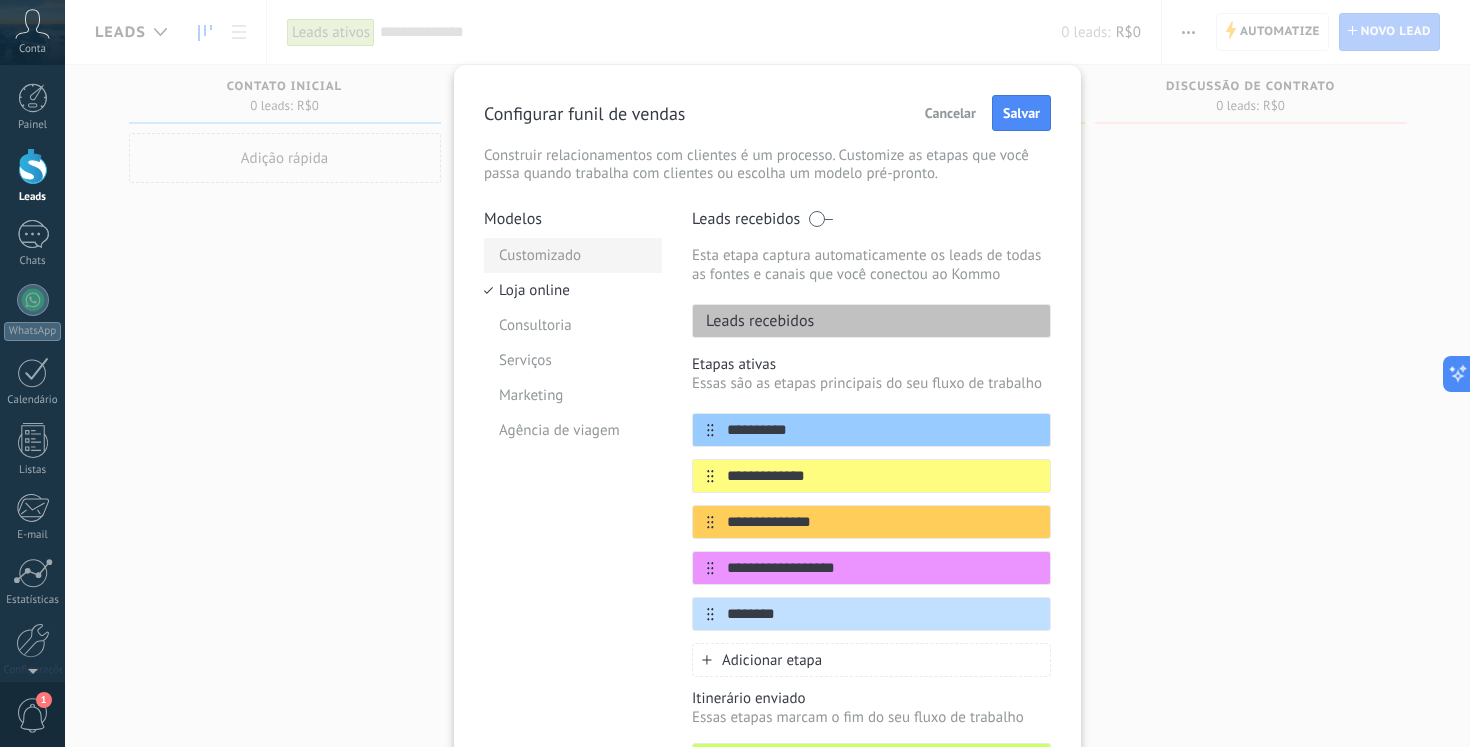 click on "Customizado" at bounding box center [573, 255] 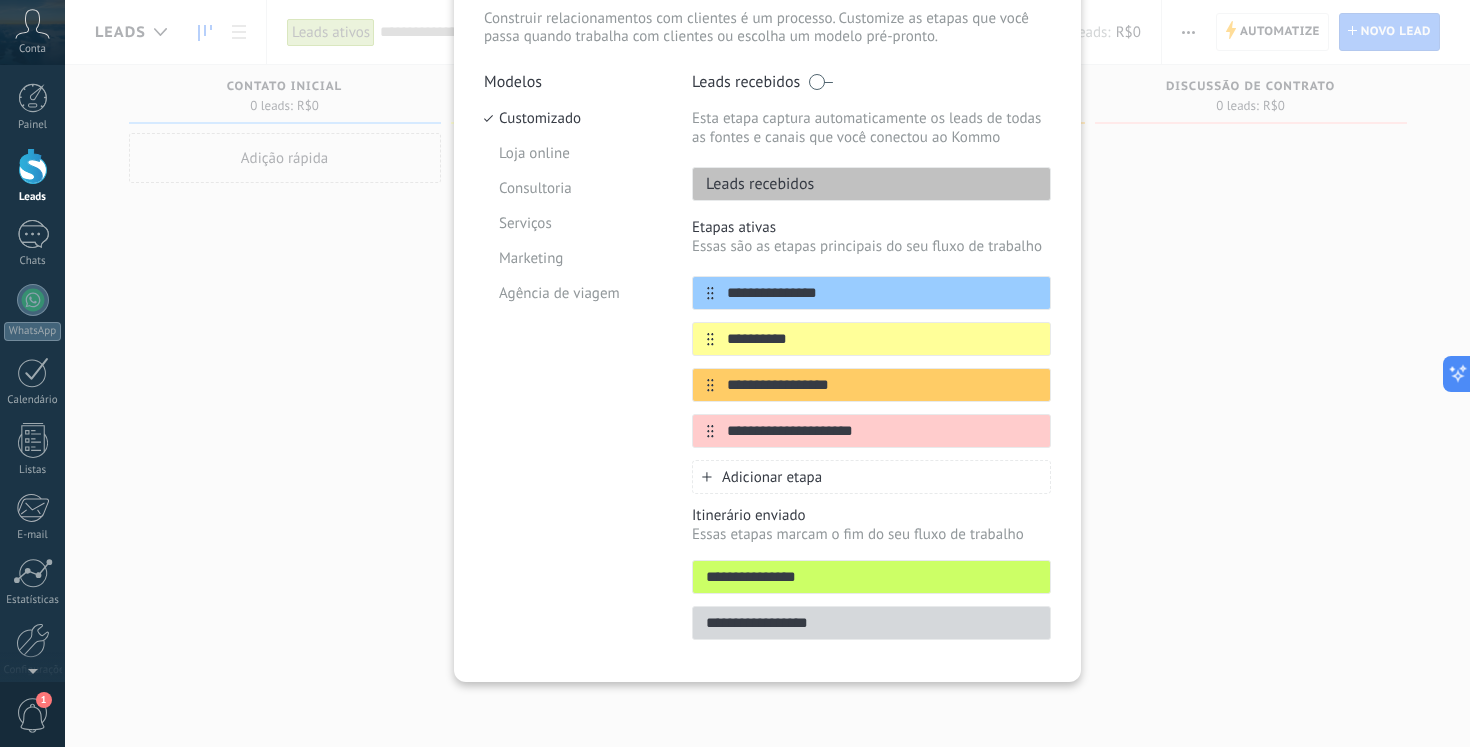 scroll, scrollTop: 0, scrollLeft: 0, axis: both 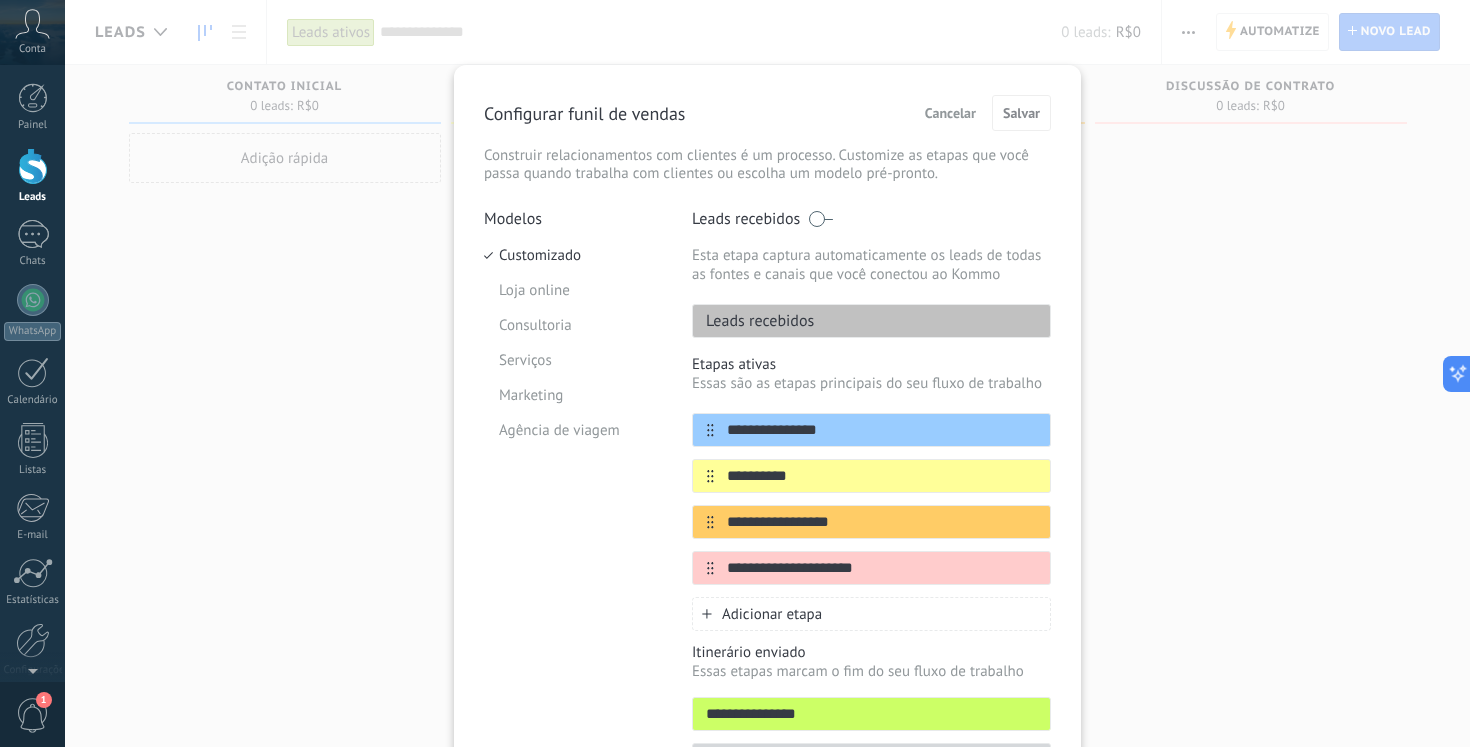 click on "Cancelar Salvar" at bounding box center [983, 113] 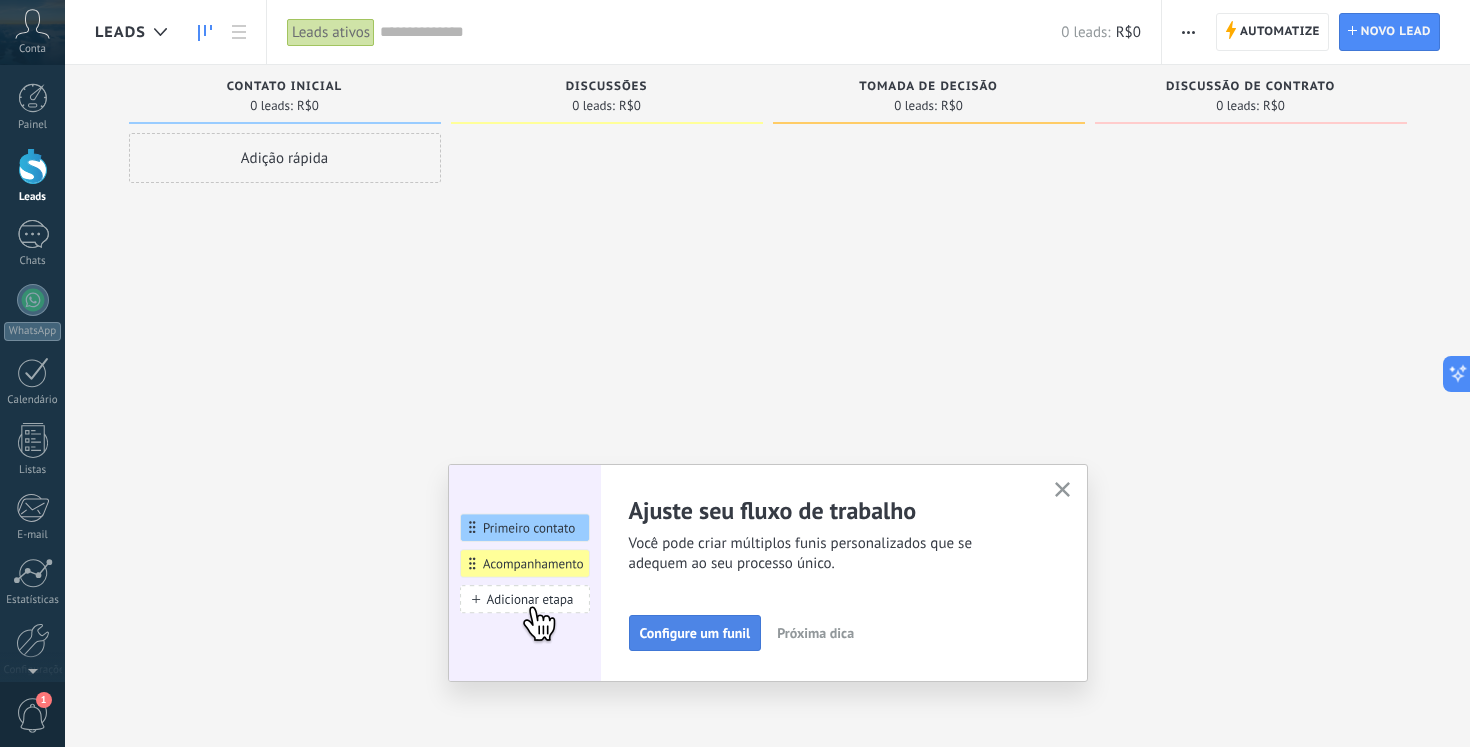click on "Configure um funil" at bounding box center (695, 633) 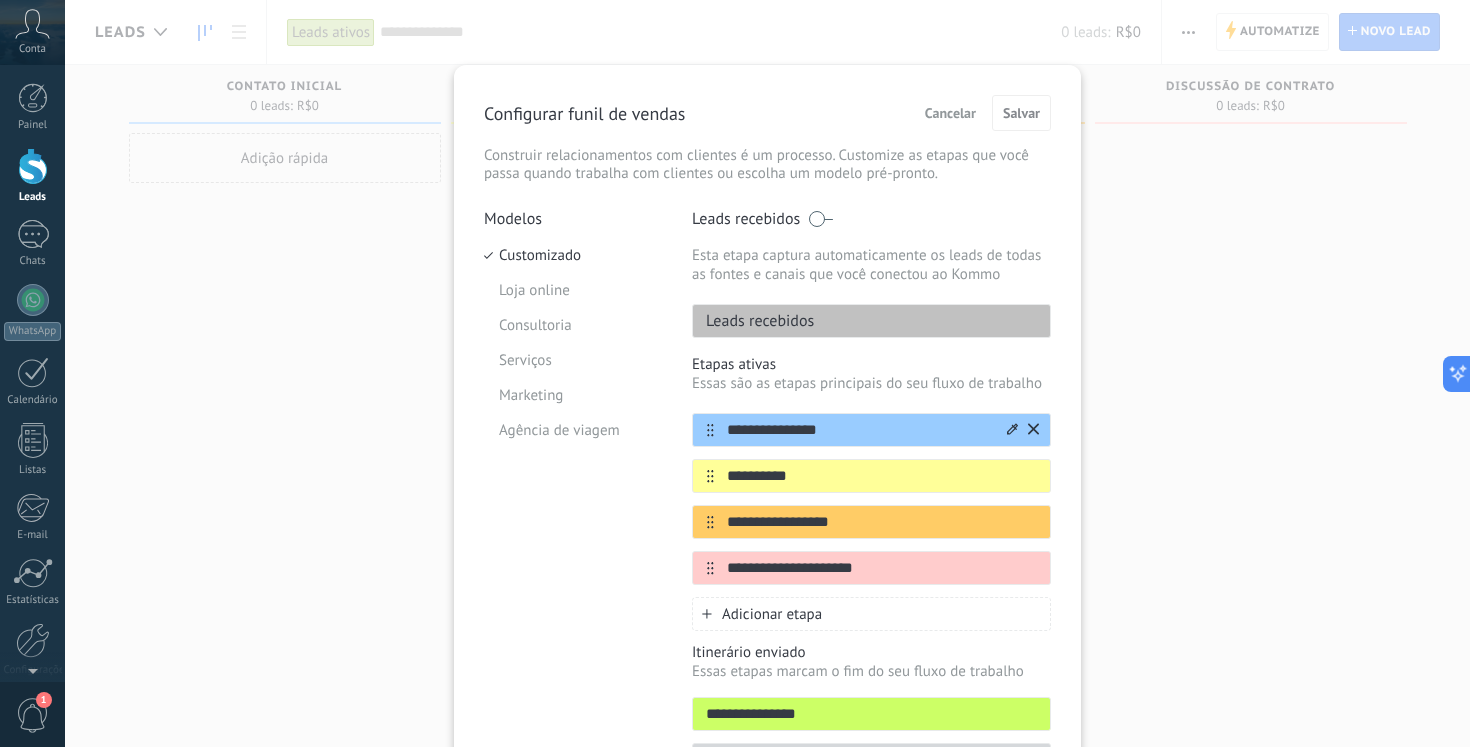 click 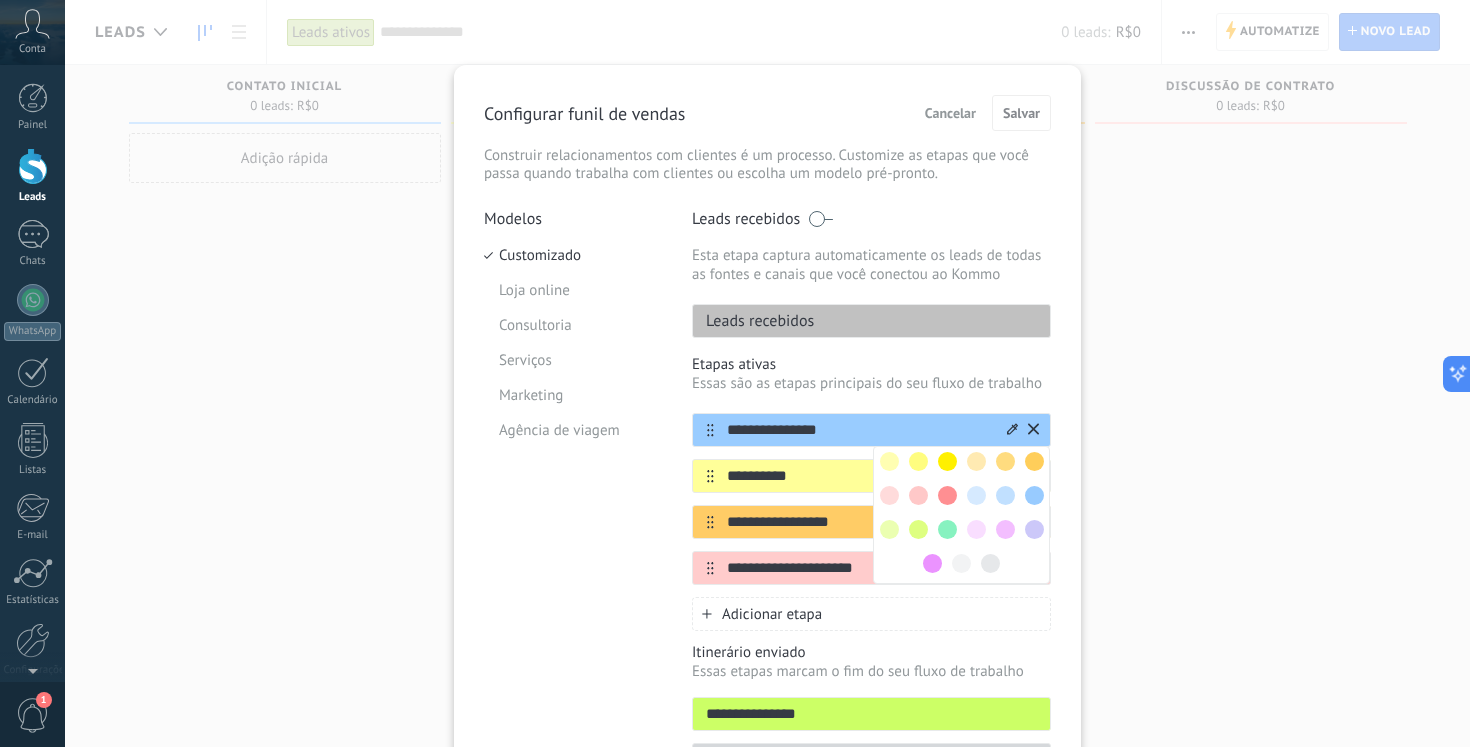 click on "**********" at bounding box center [859, 430] 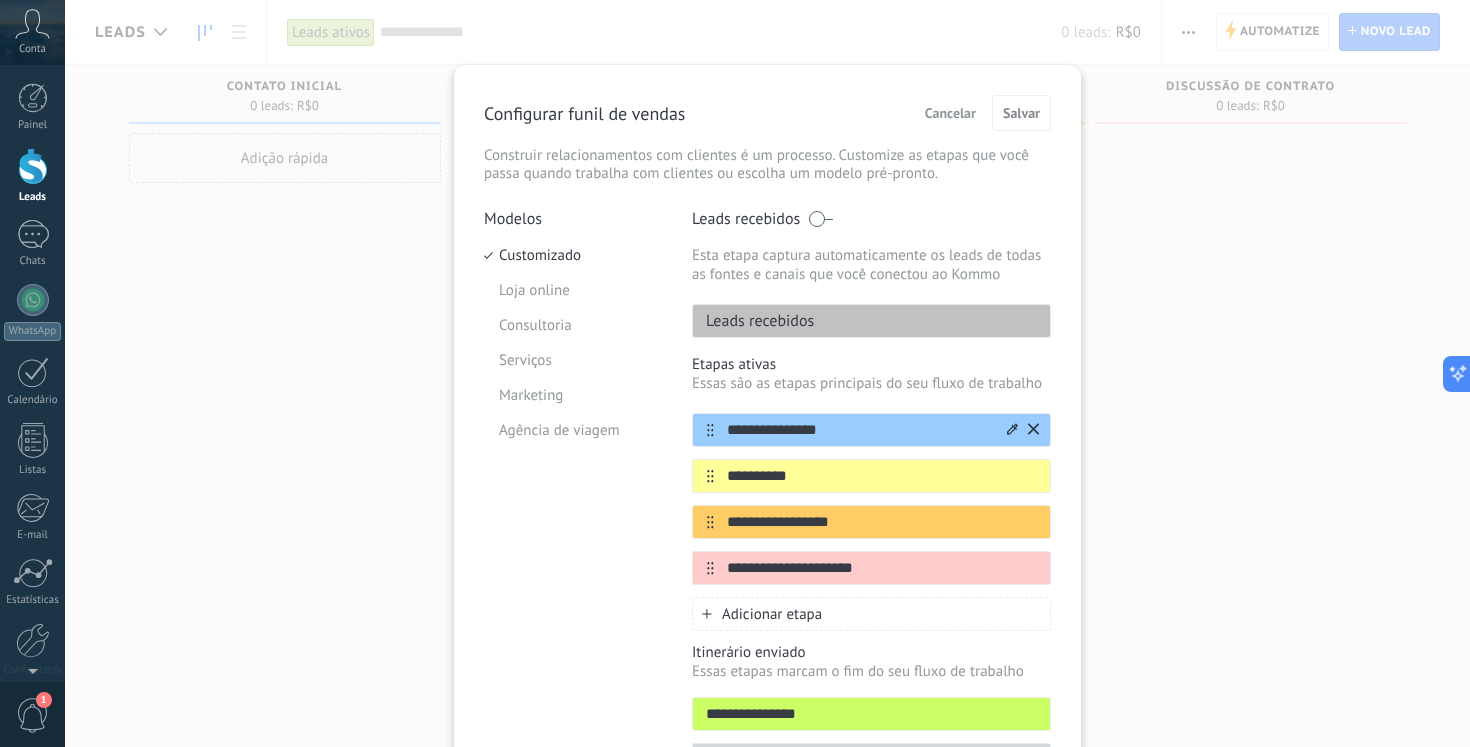 click on "**********" at bounding box center [859, 430] 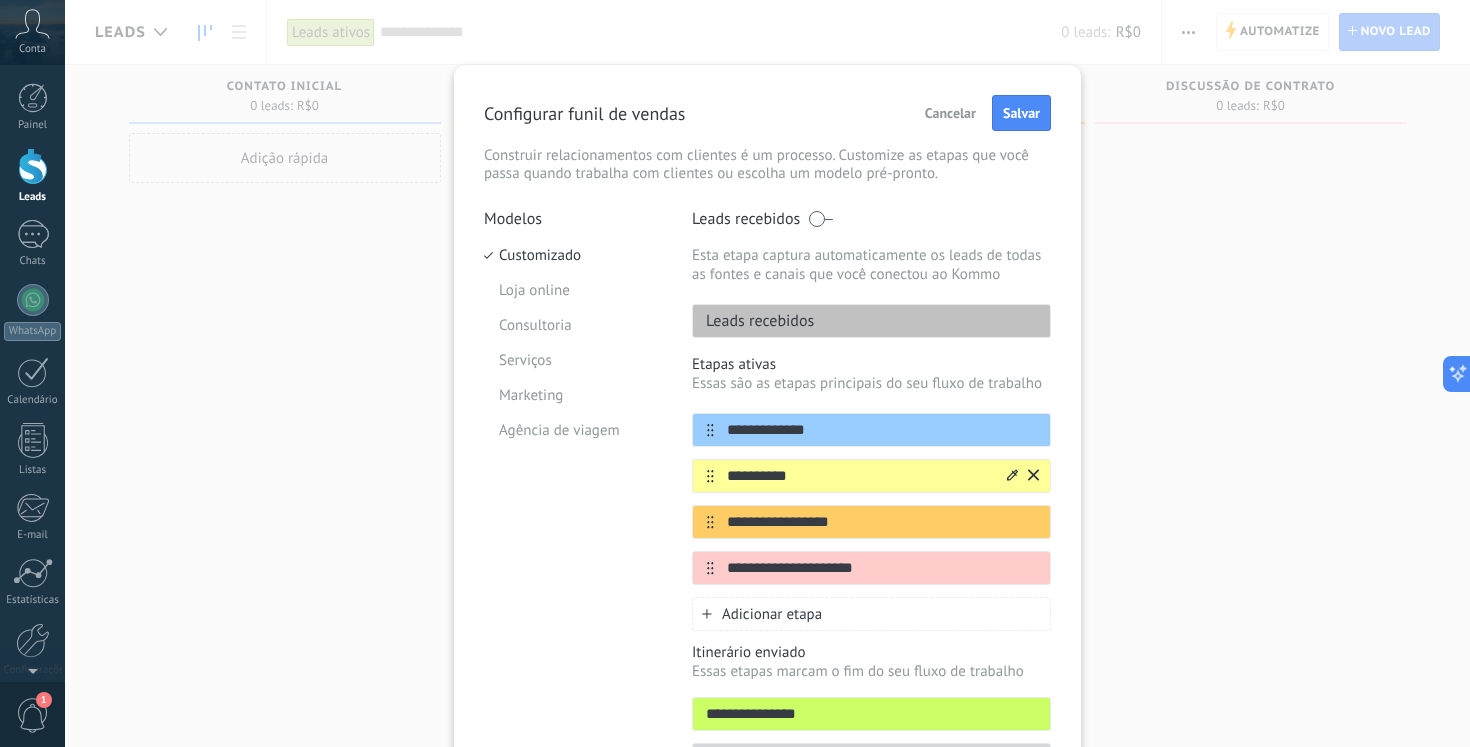 type on "**********" 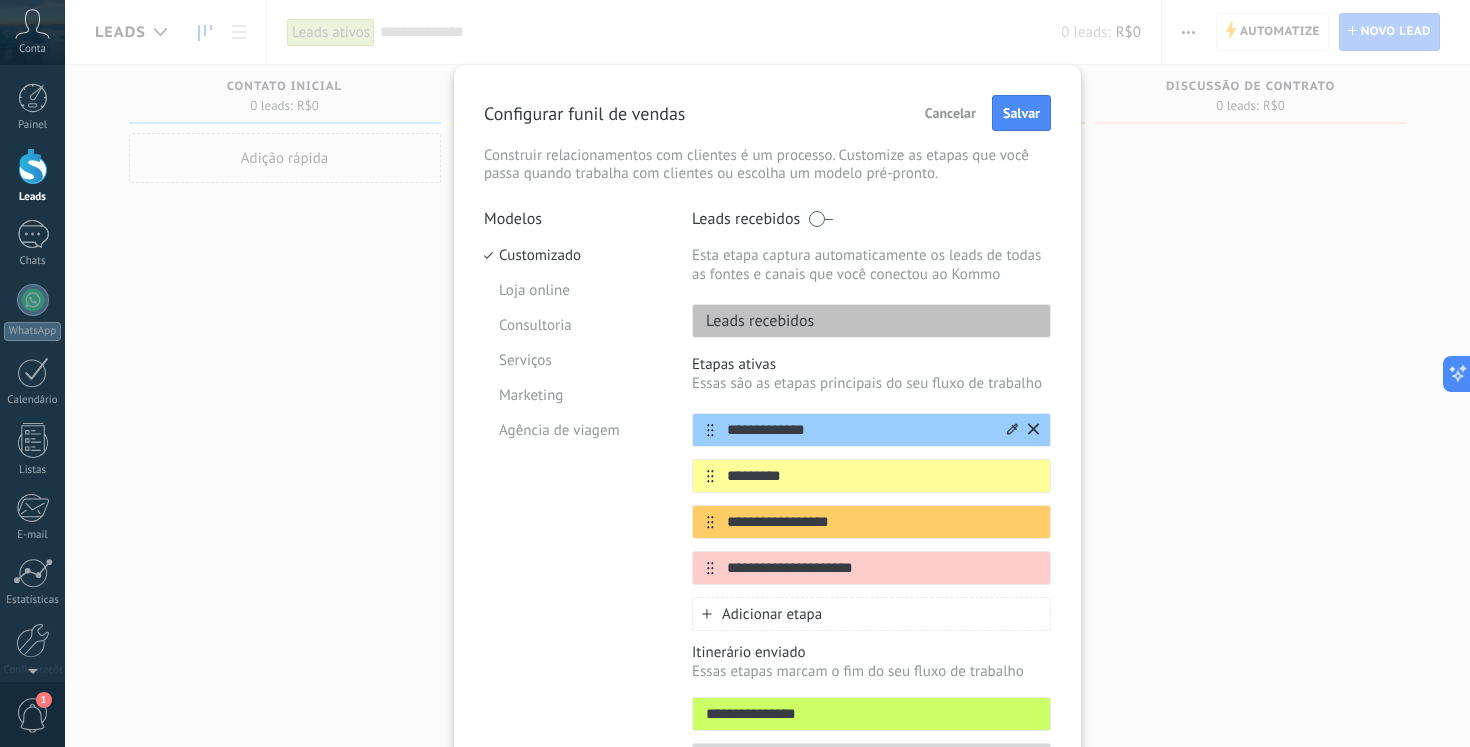 type on "*********" 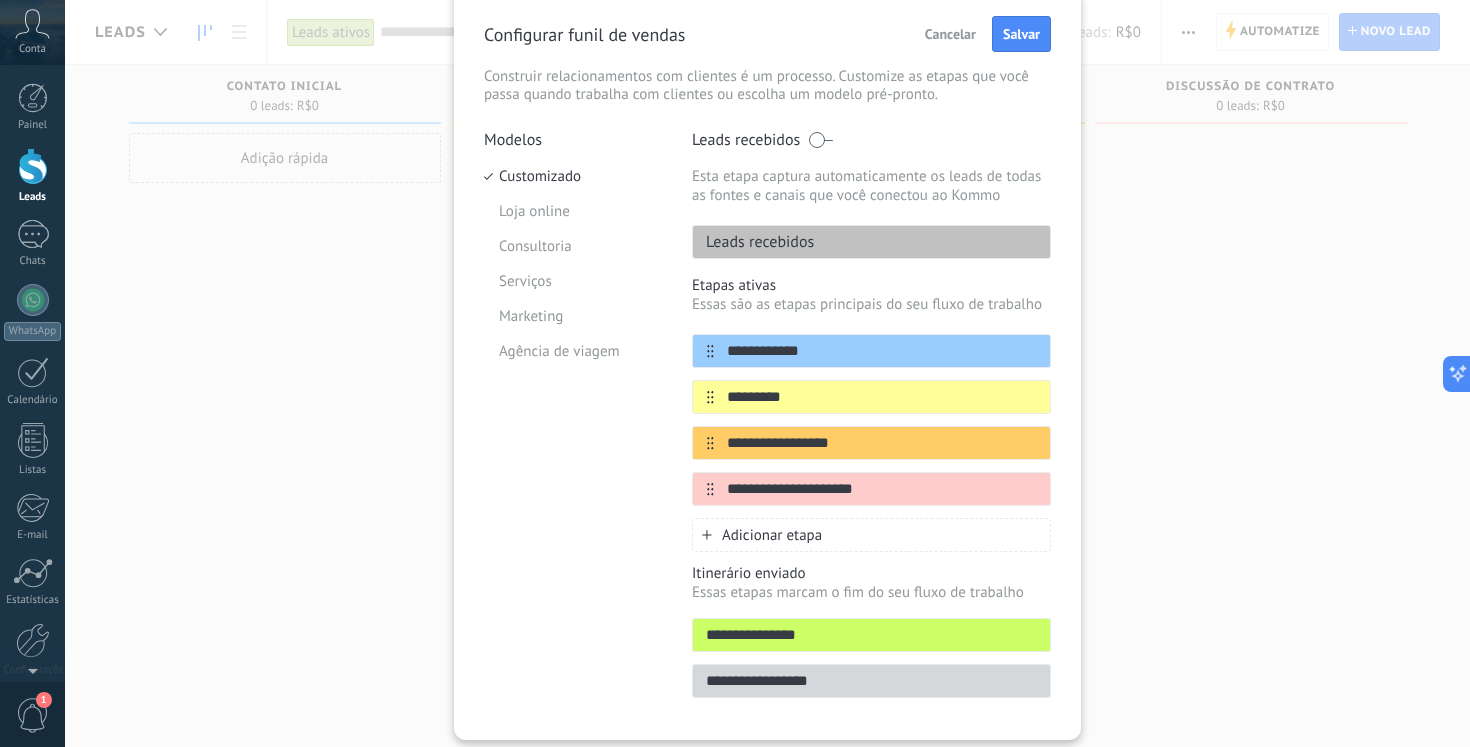 scroll, scrollTop: 80, scrollLeft: 0, axis: vertical 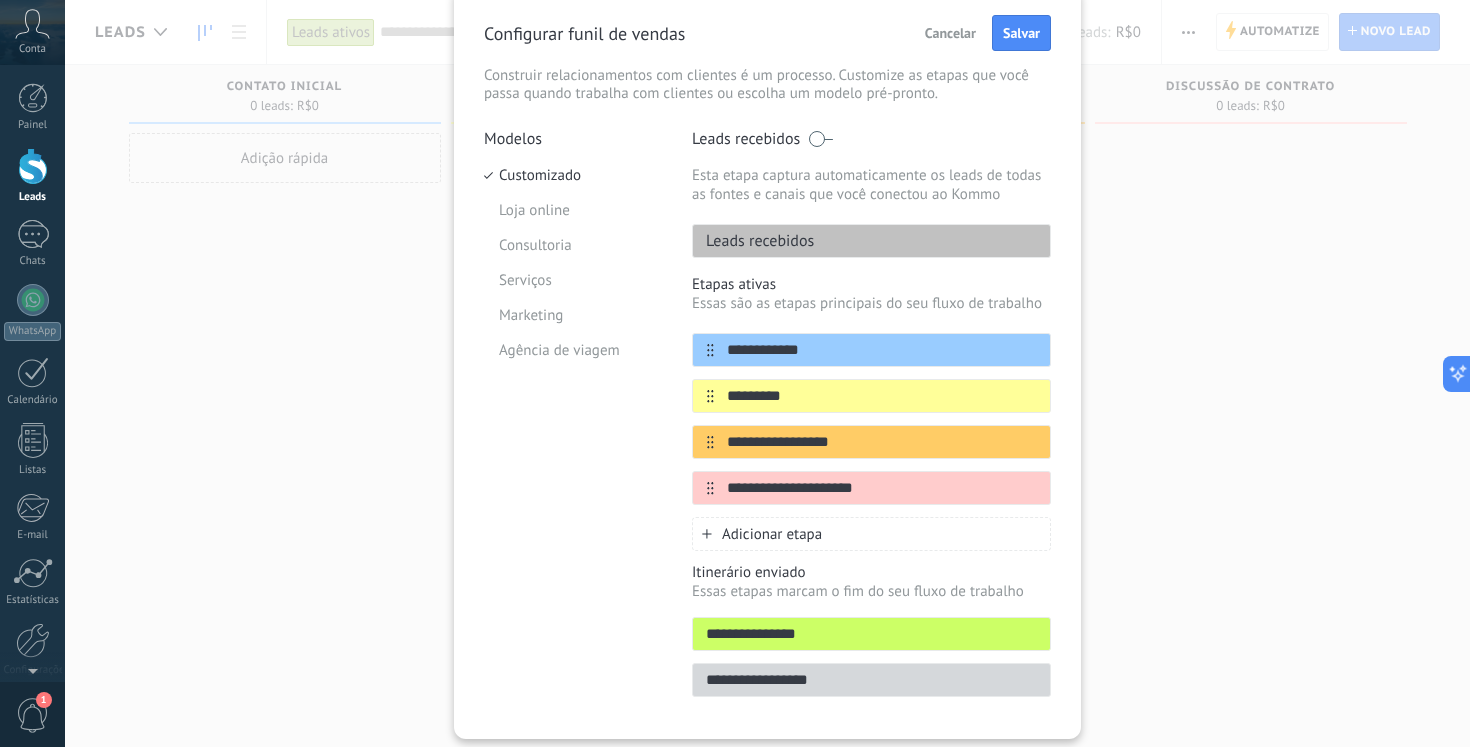 type on "**********" 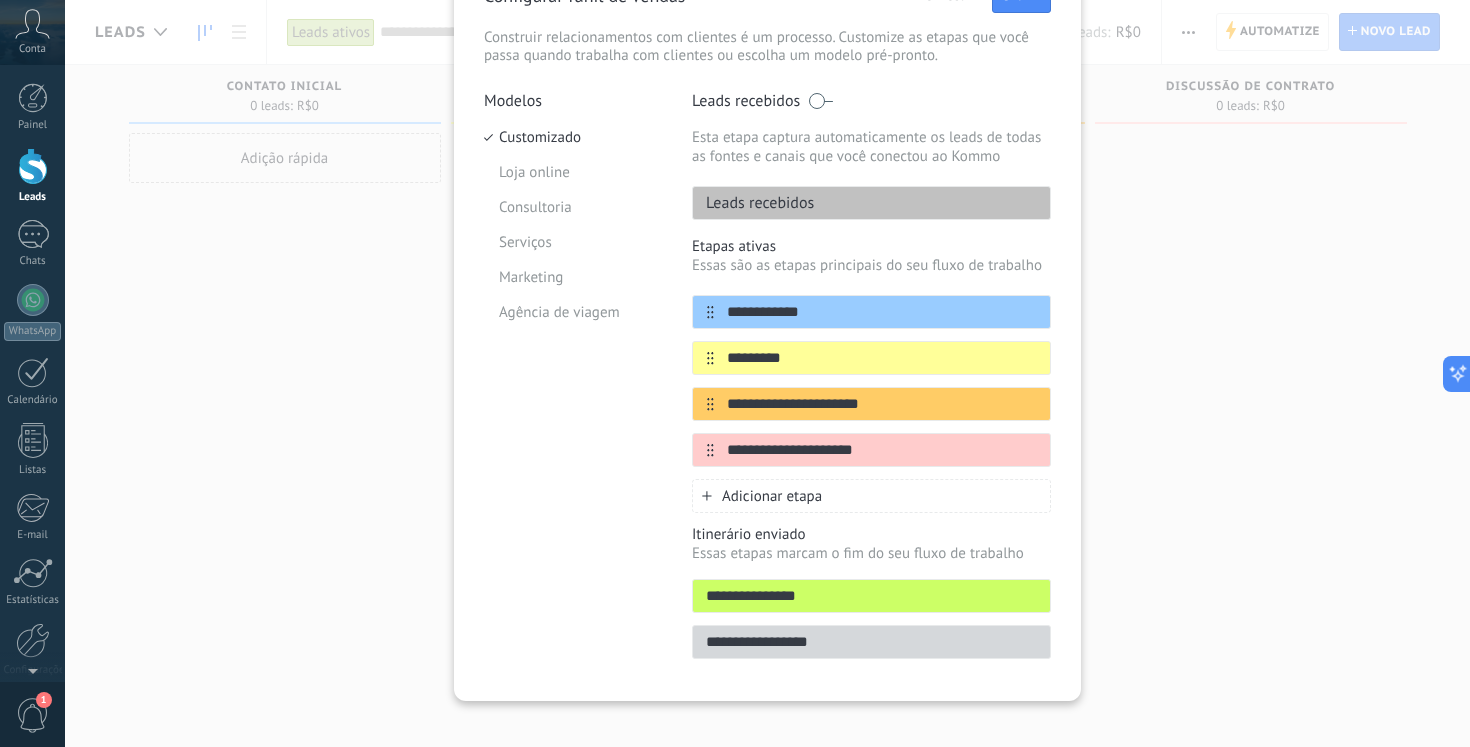 scroll, scrollTop: 132, scrollLeft: 0, axis: vertical 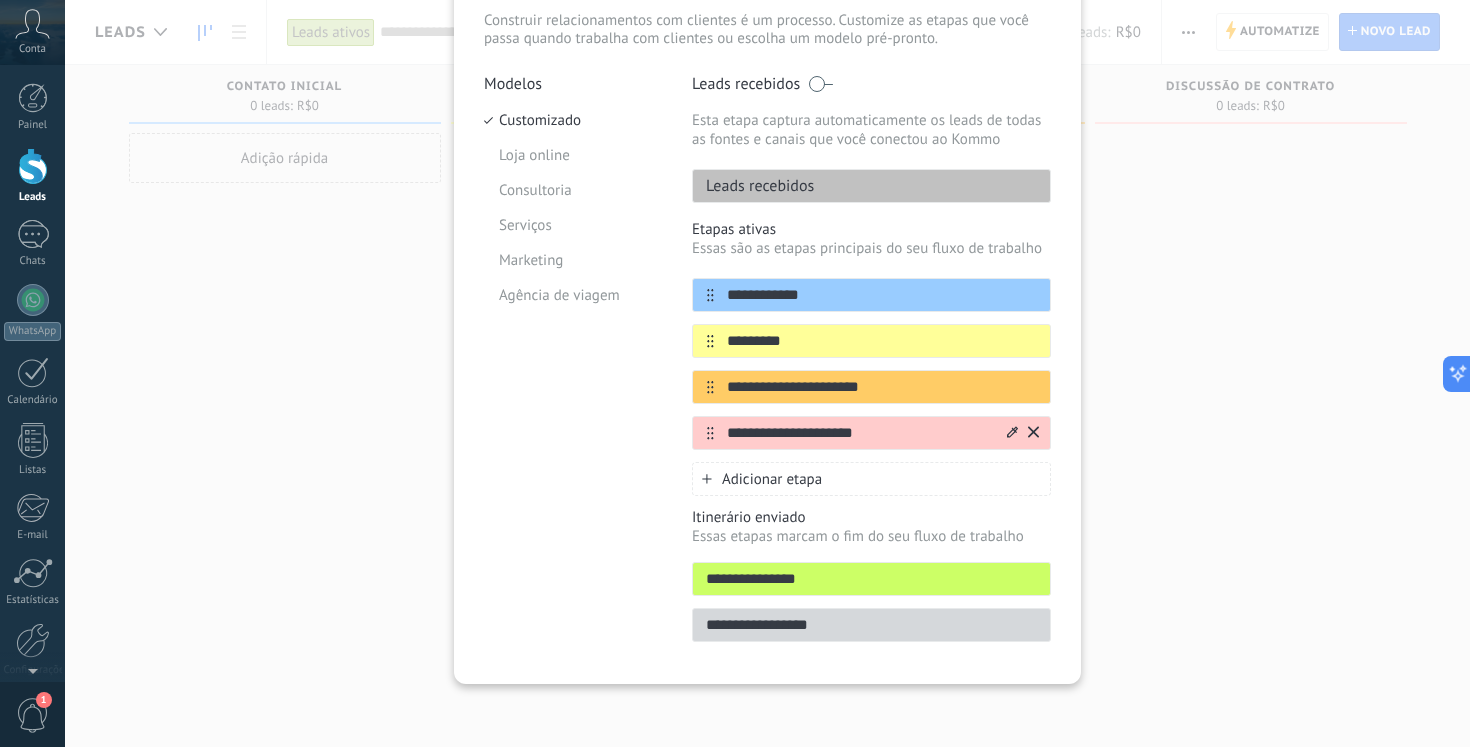 type on "**********" 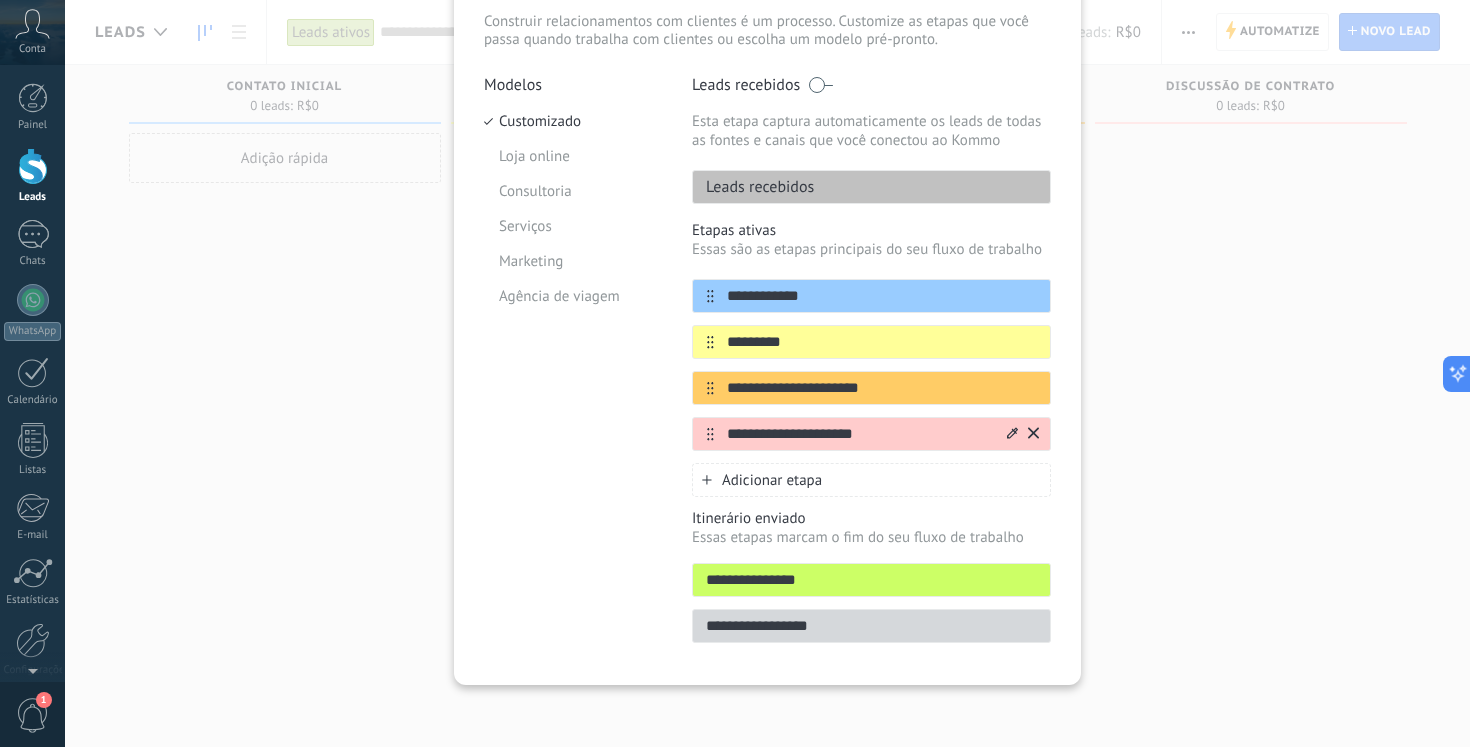 click on "**********" at bounding box center [859, 434] 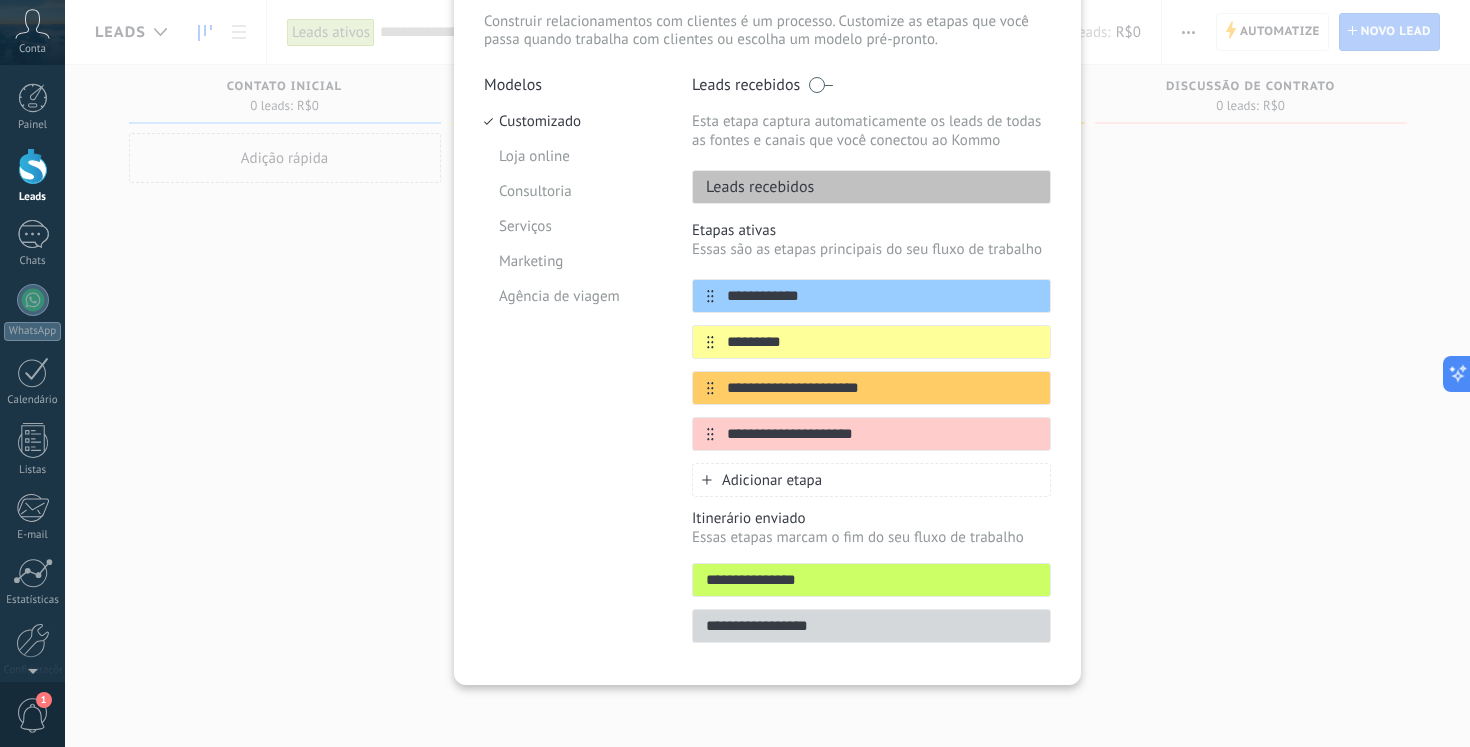 type on "**********" 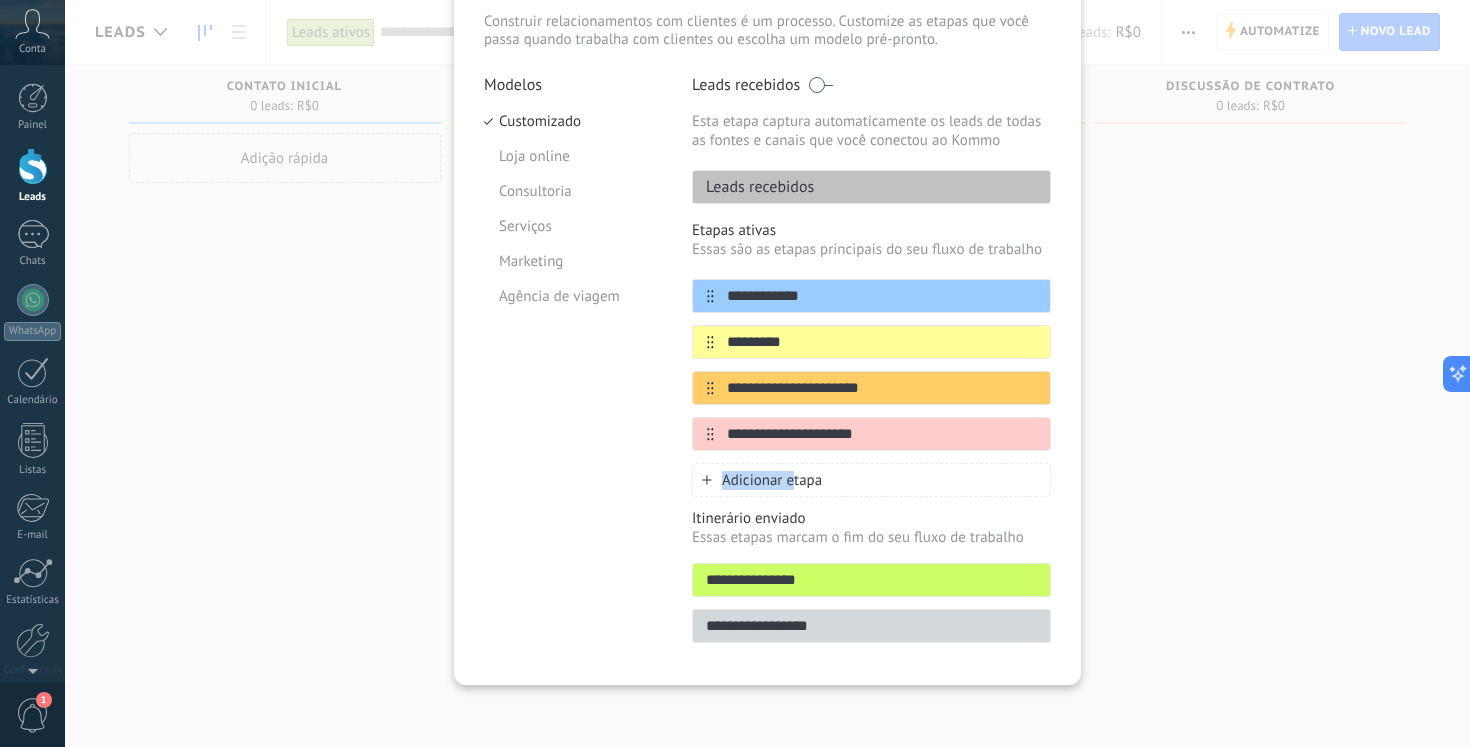 click on "Adicionar etapa" at bounding box center [772, 480] 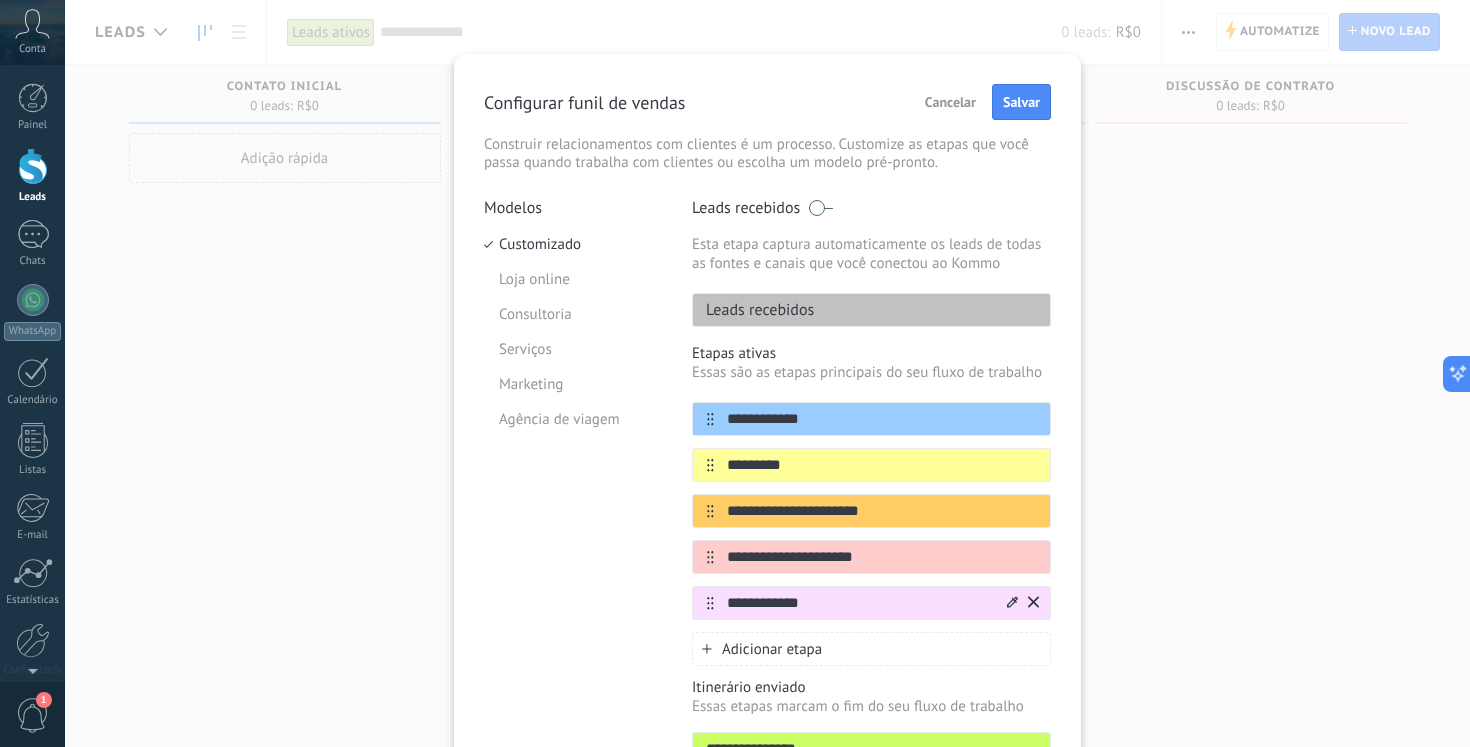 scroll, scrollTop: 0, scrollLeft: 0, axis: both 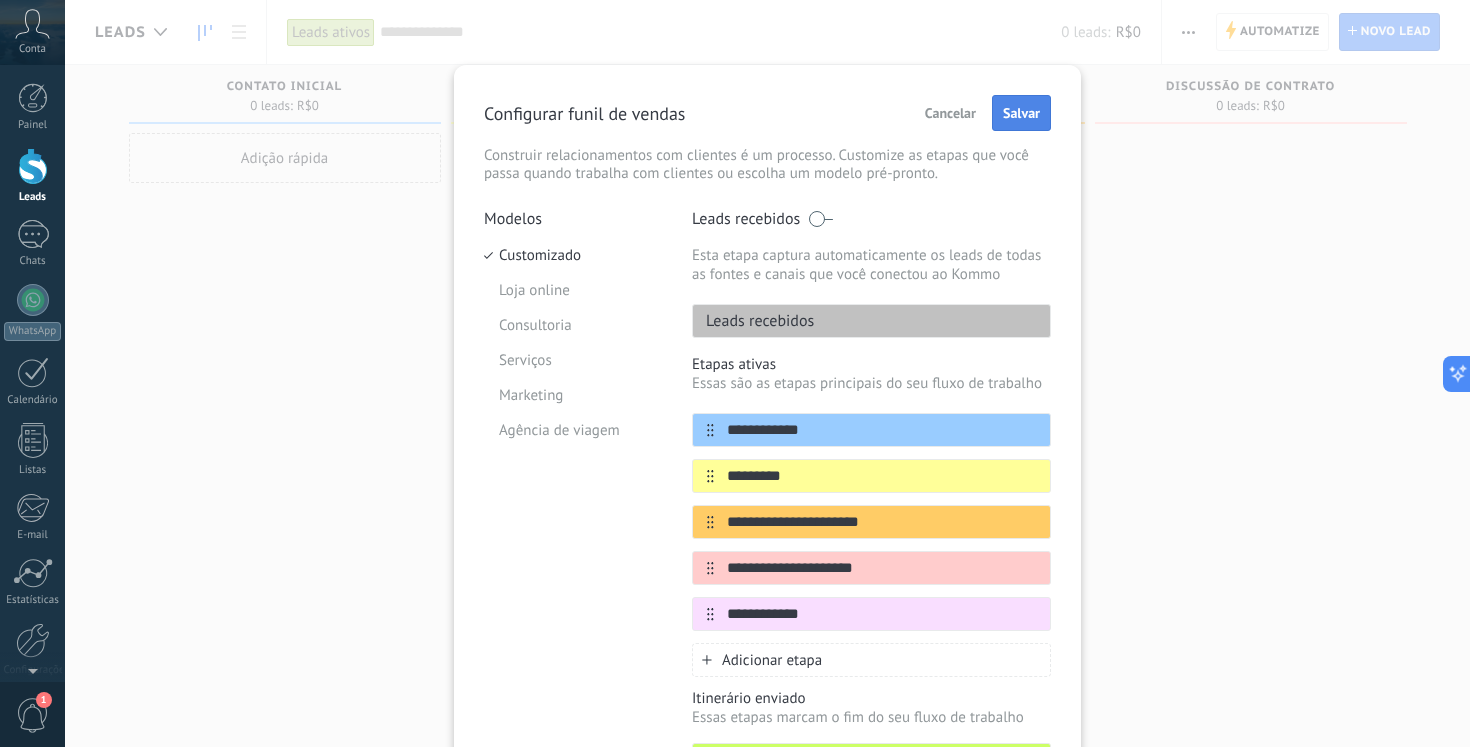 type on "**********" 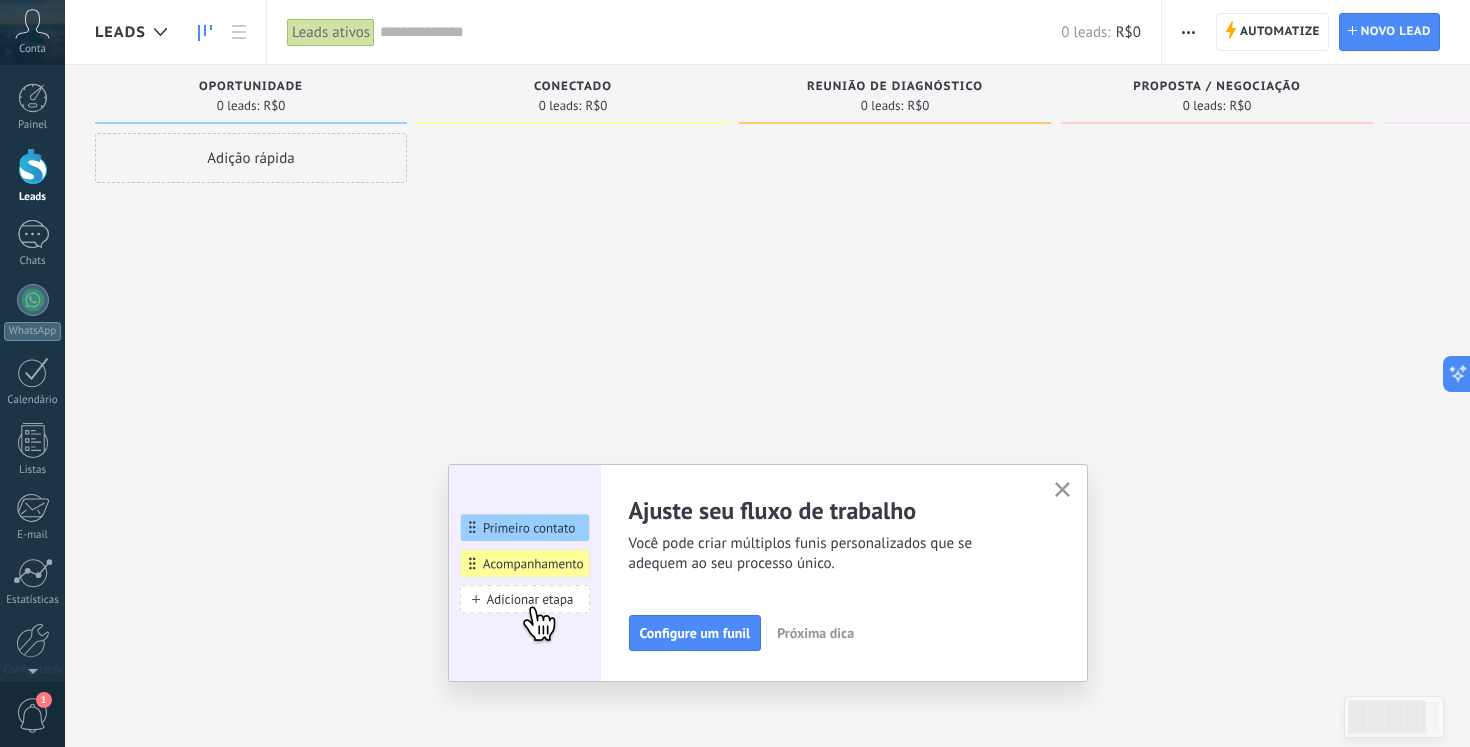 click on "Configure um funil" at bounding box center (695, 633) 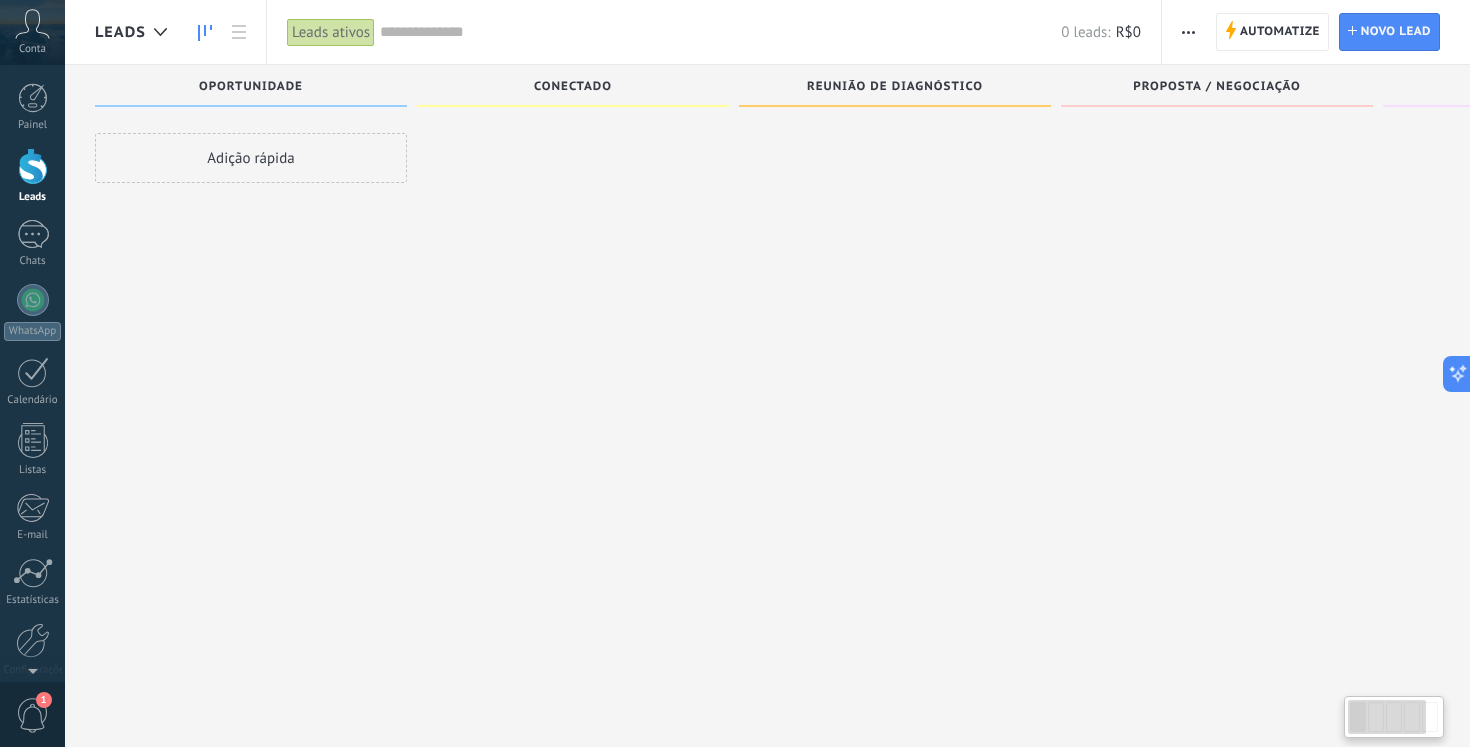 scroll, scrollTop: 0, scrollLeft: 0, axis: both 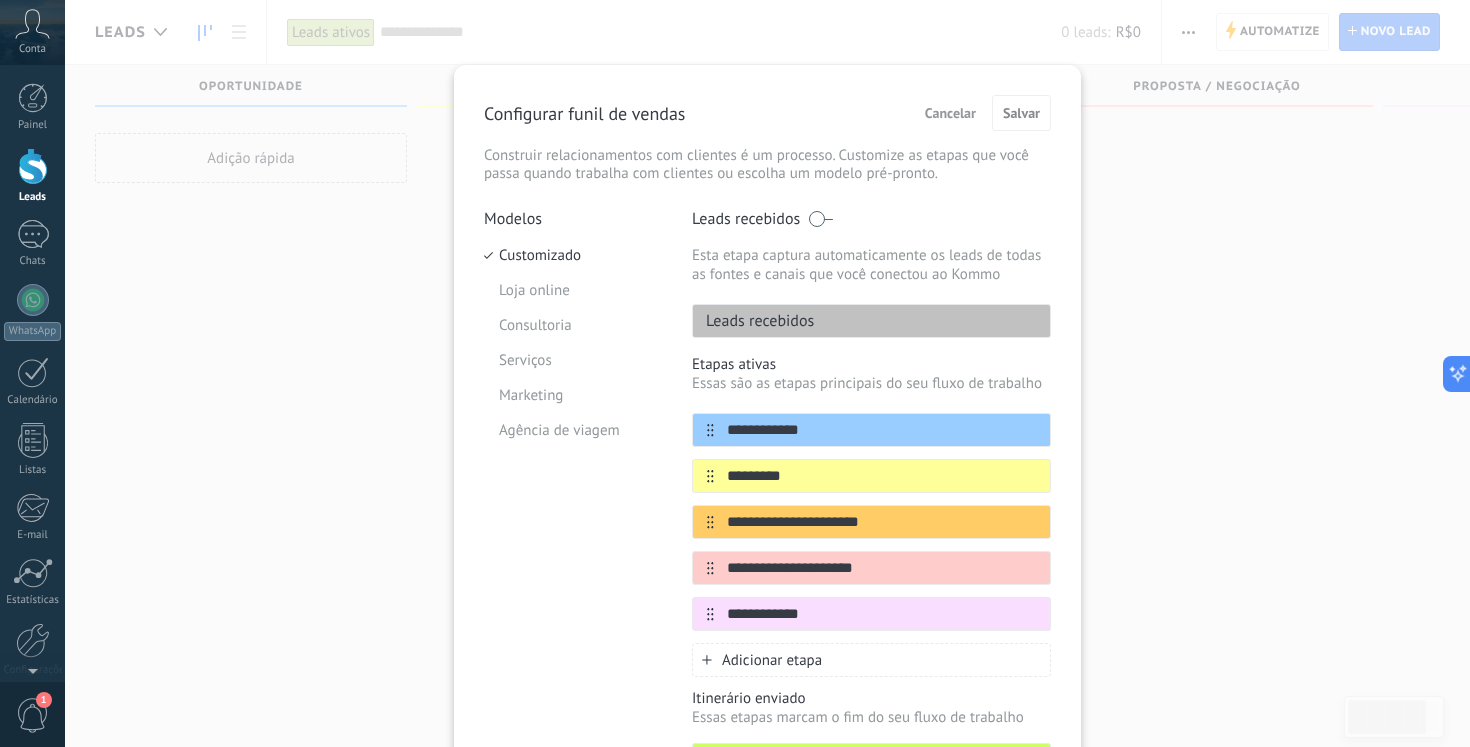 click on "Cancelar" at bounding box center (950, 113) 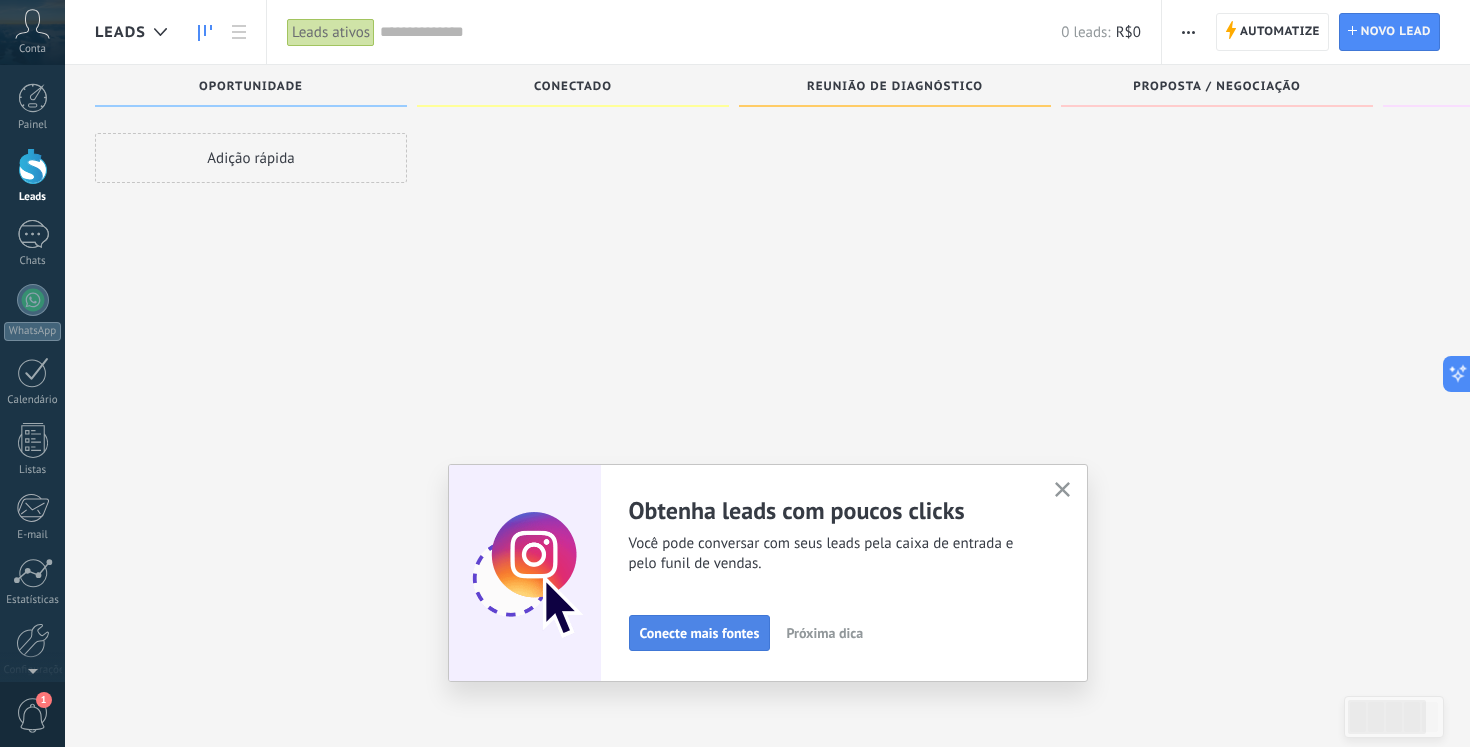 click on "Conecte mais fontes" at bounding box center [700, 633] 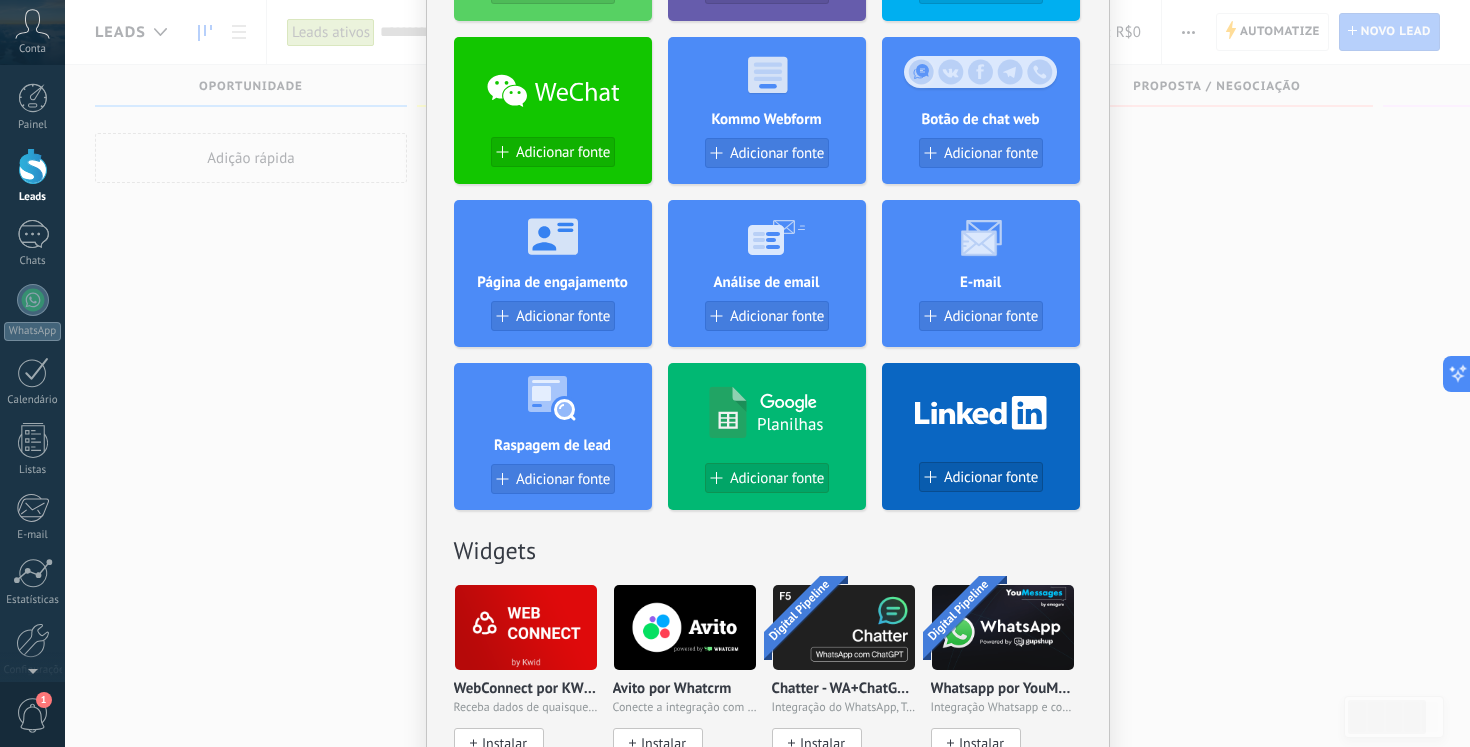 scroll, scrollTop: 0, scrollLeft: 0, axis: both 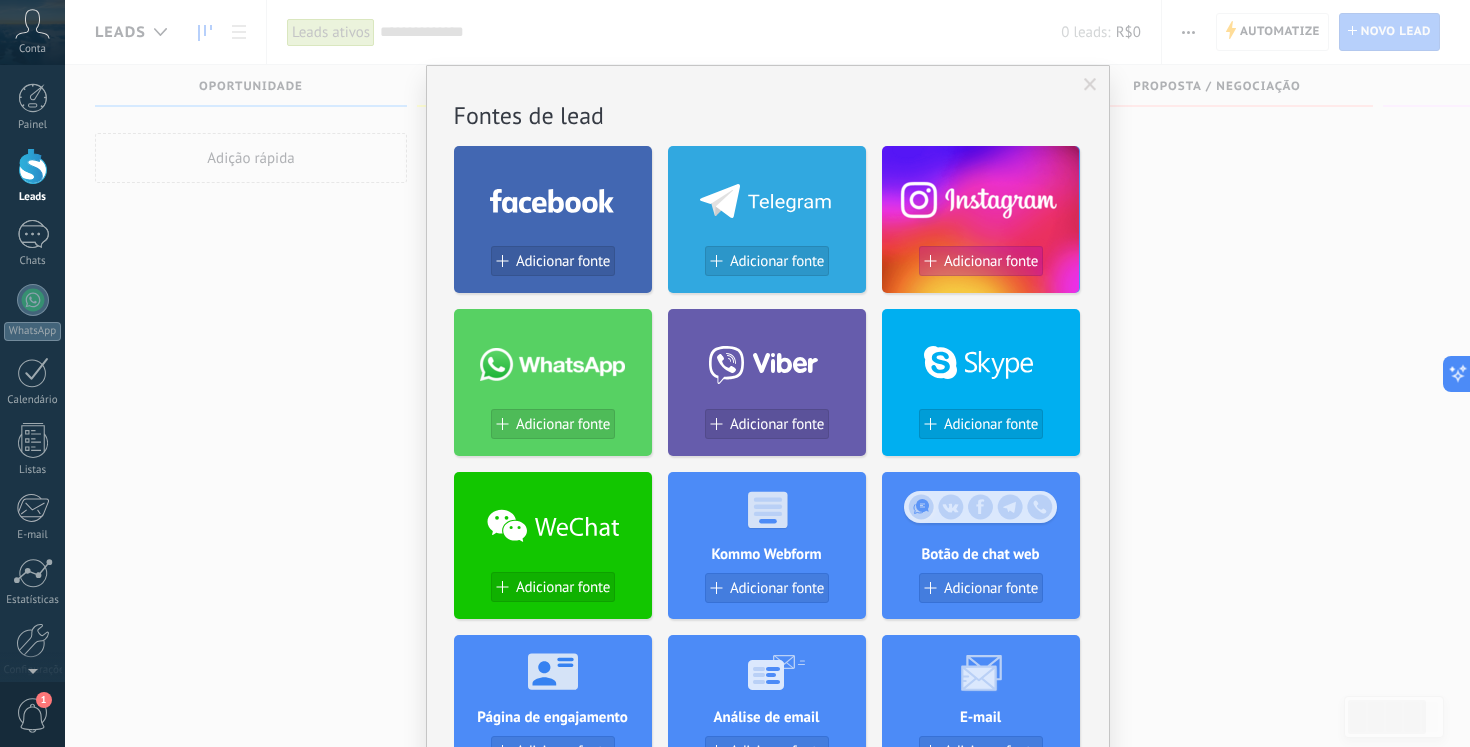 click on "Adicionar fonte" at bounding box center (991, 261) 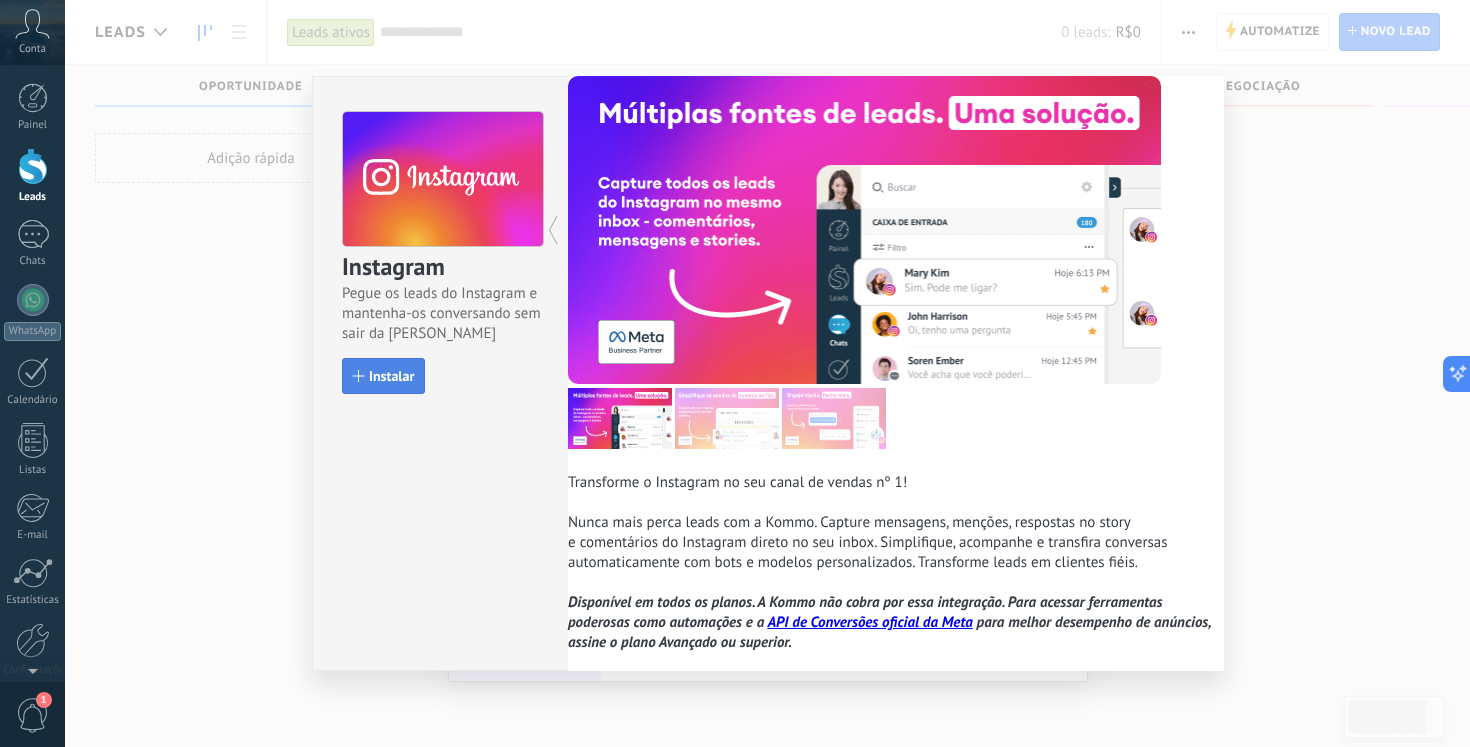 click on "Instalar" at bounding box center [391, 376] 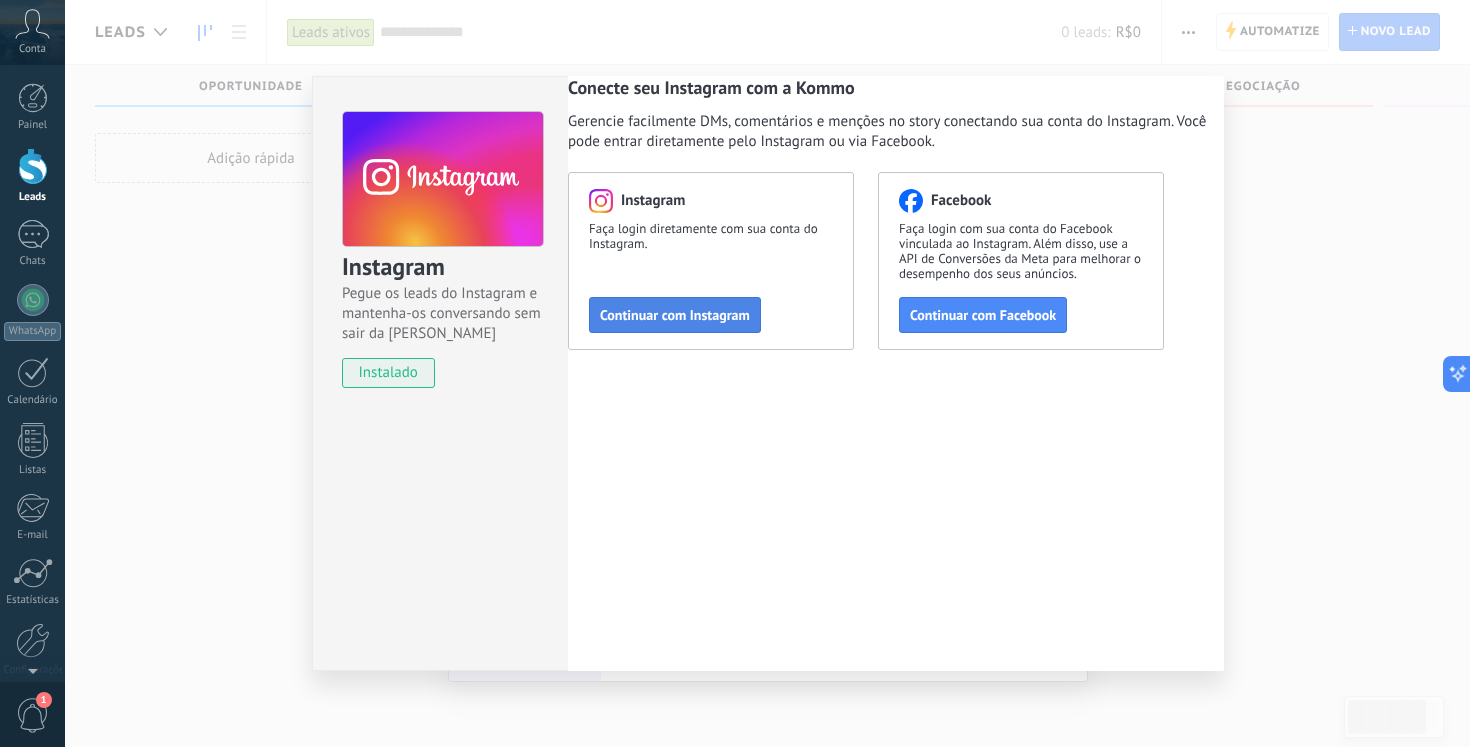 click on "Continuar com Instagram" at bounding box center (675, 315) 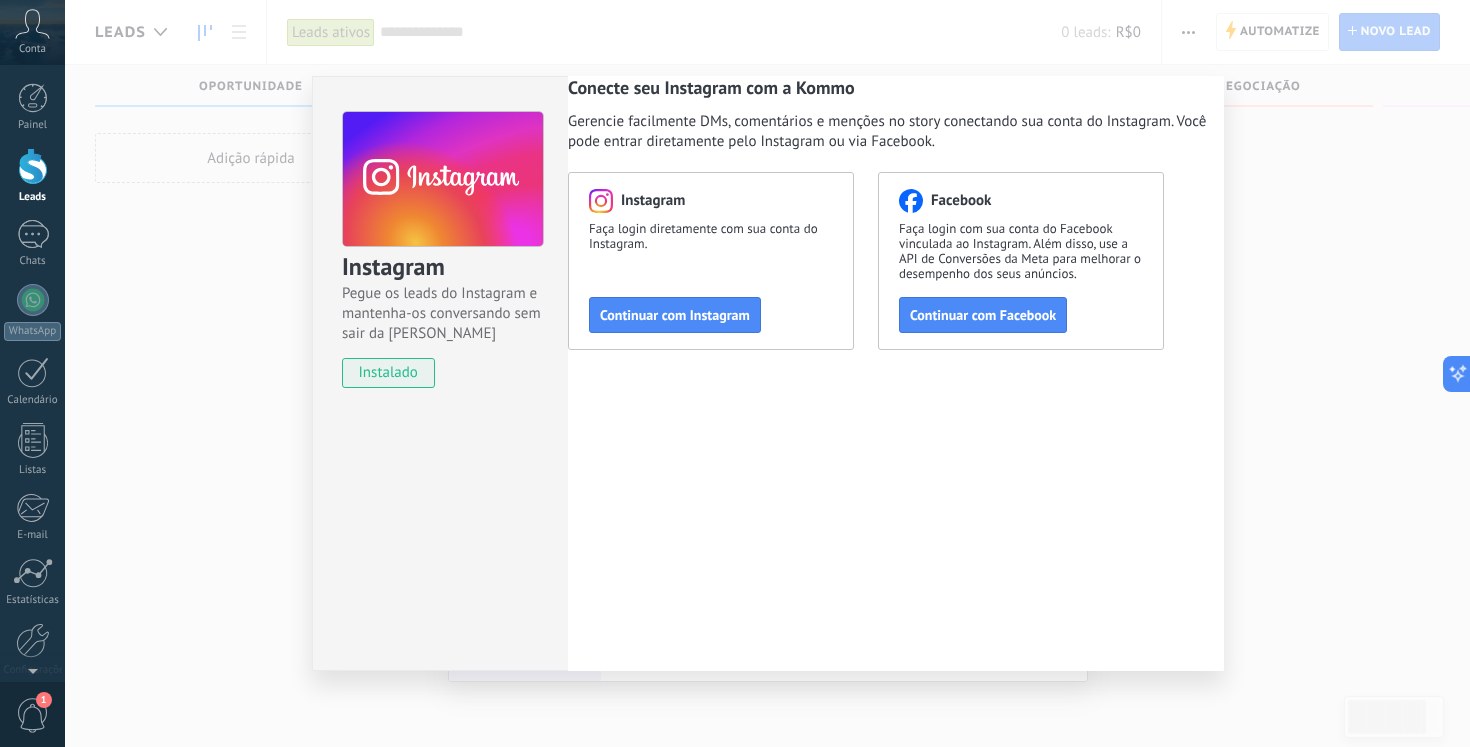click on "Instagram Pegue os leads do Instagram e mantenha-os conversando sem sair da Kommo instalado Conecte seu Instagram com a Kommo Gerencie facilmente DMs, comentários e menções no story conectando sua conta do Instagram. Você pode entrar diretamente pelo Instagram ou via Facebook. Instagram Faça login diretamente com sua conta do Instagram. Continuar com Instagram Facebook Faça login com sua conta do Facebook vinculada ao Instagram. Além disso, use a API de Conversões da Meta para melhorar o desempenho dos seus anúncios. Continuar com Facebook" at bounding box center [767, 373] 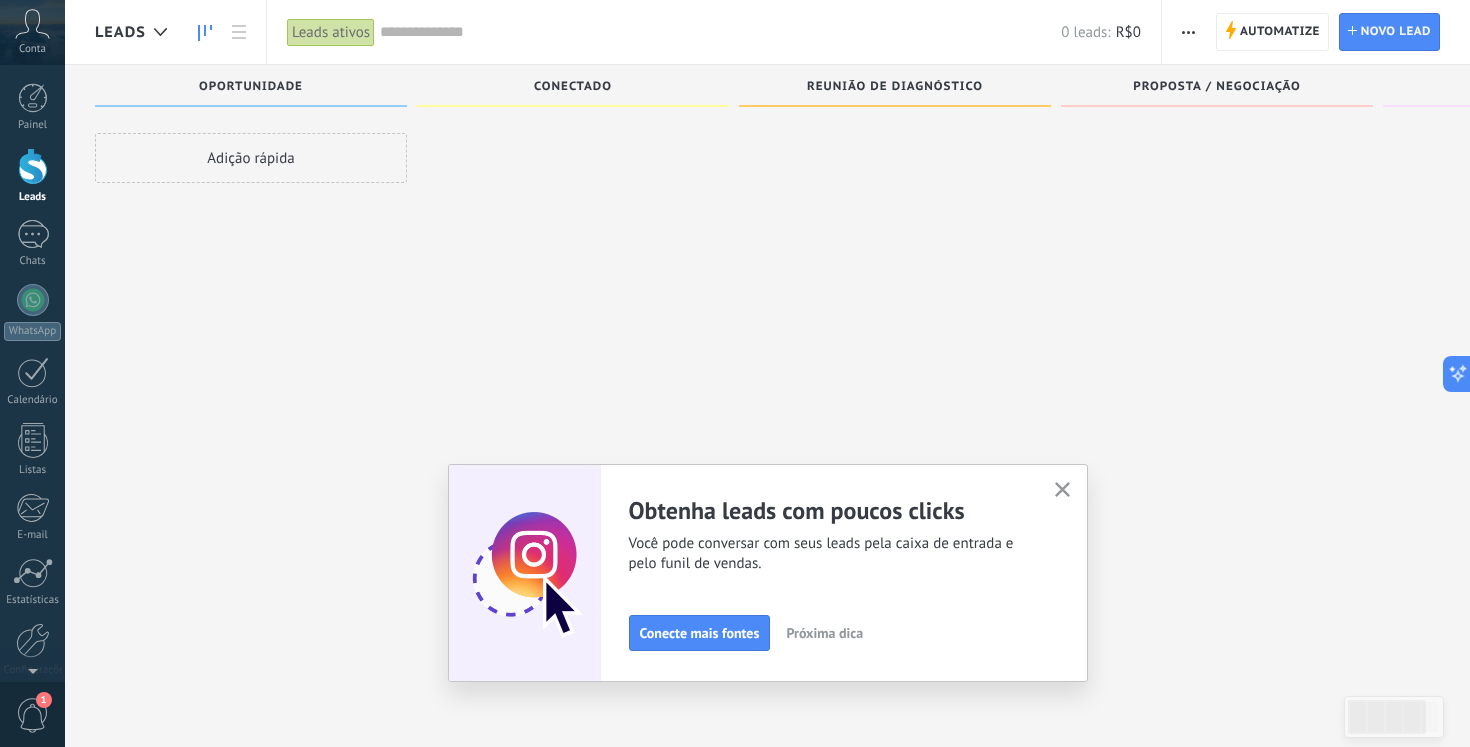 click on "Adição rápida" at bounding box center (251, 158) 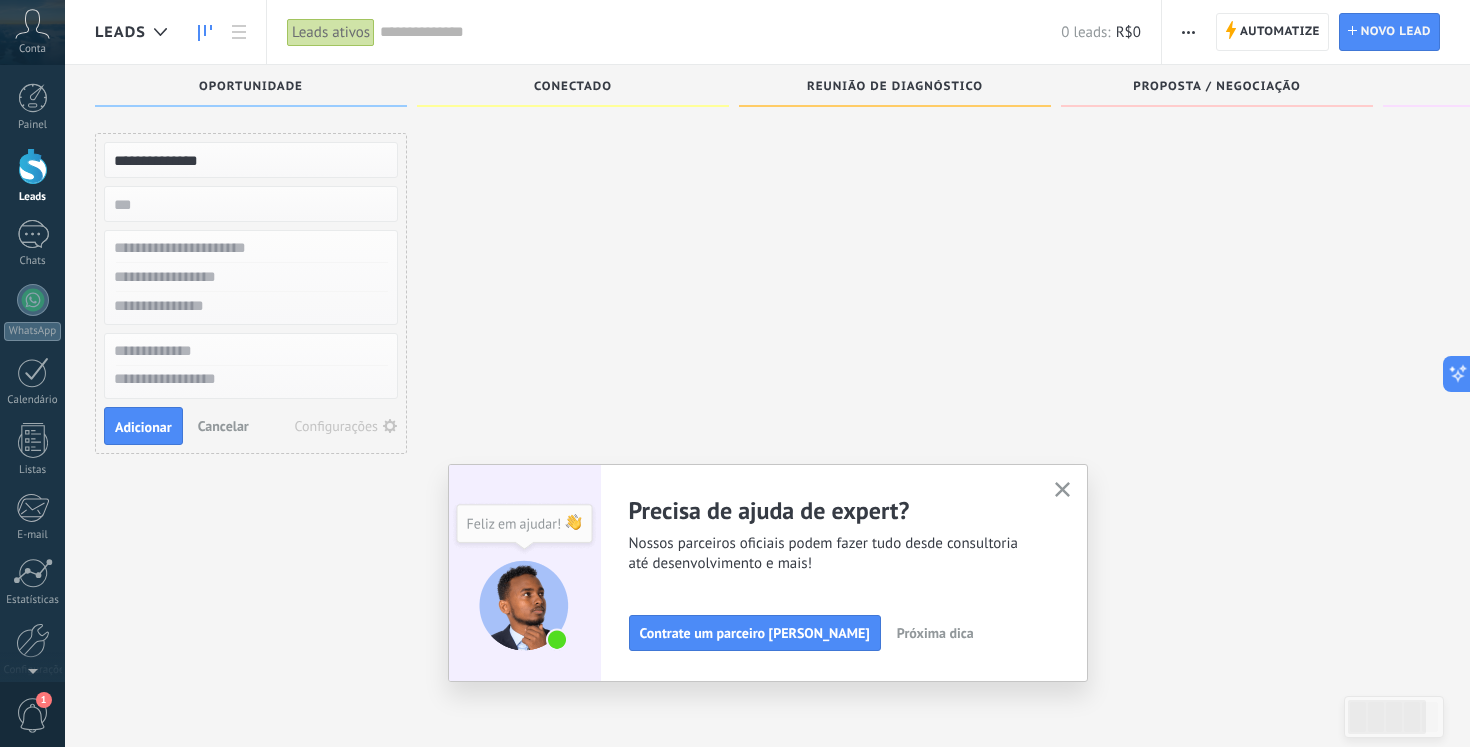type on "**********" 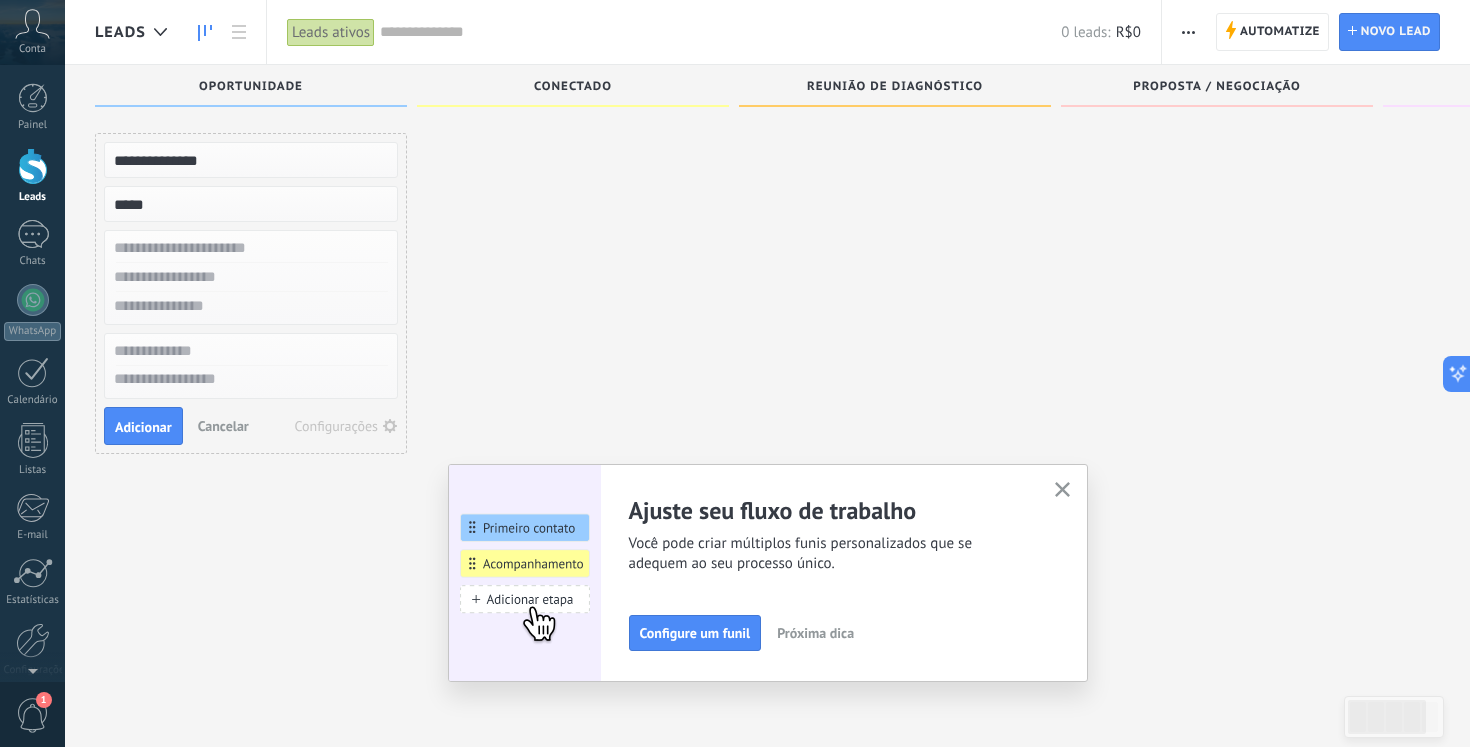 type on "*****" 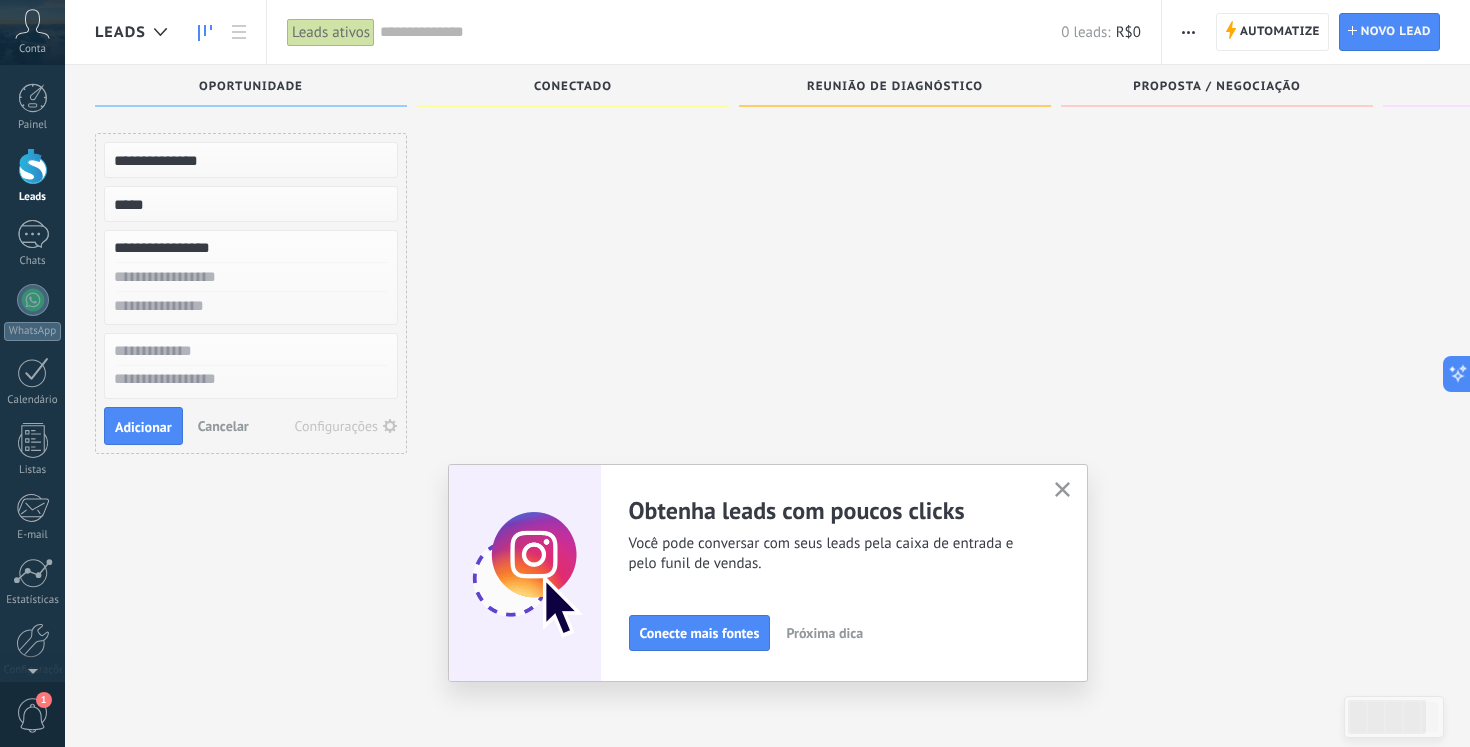 type on "**********" 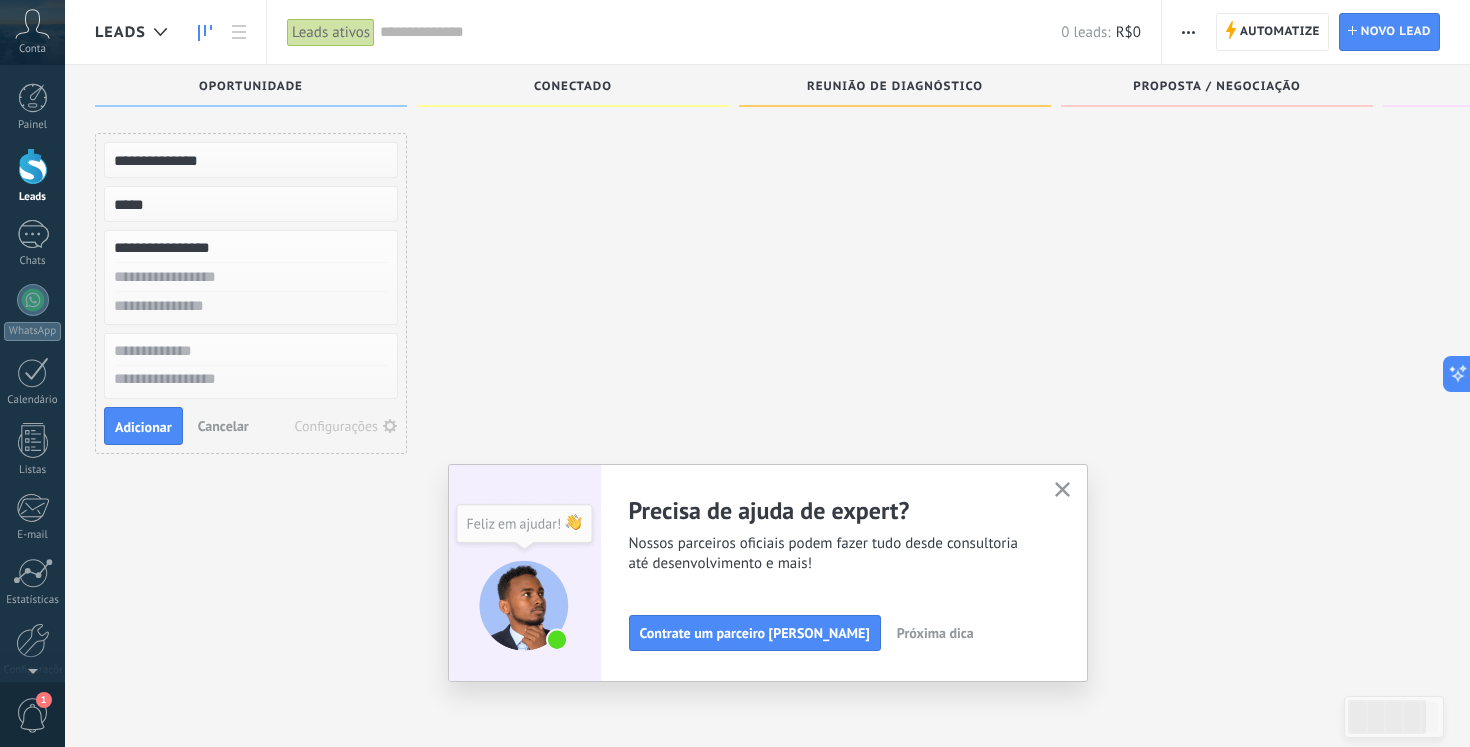 paste on "**********" 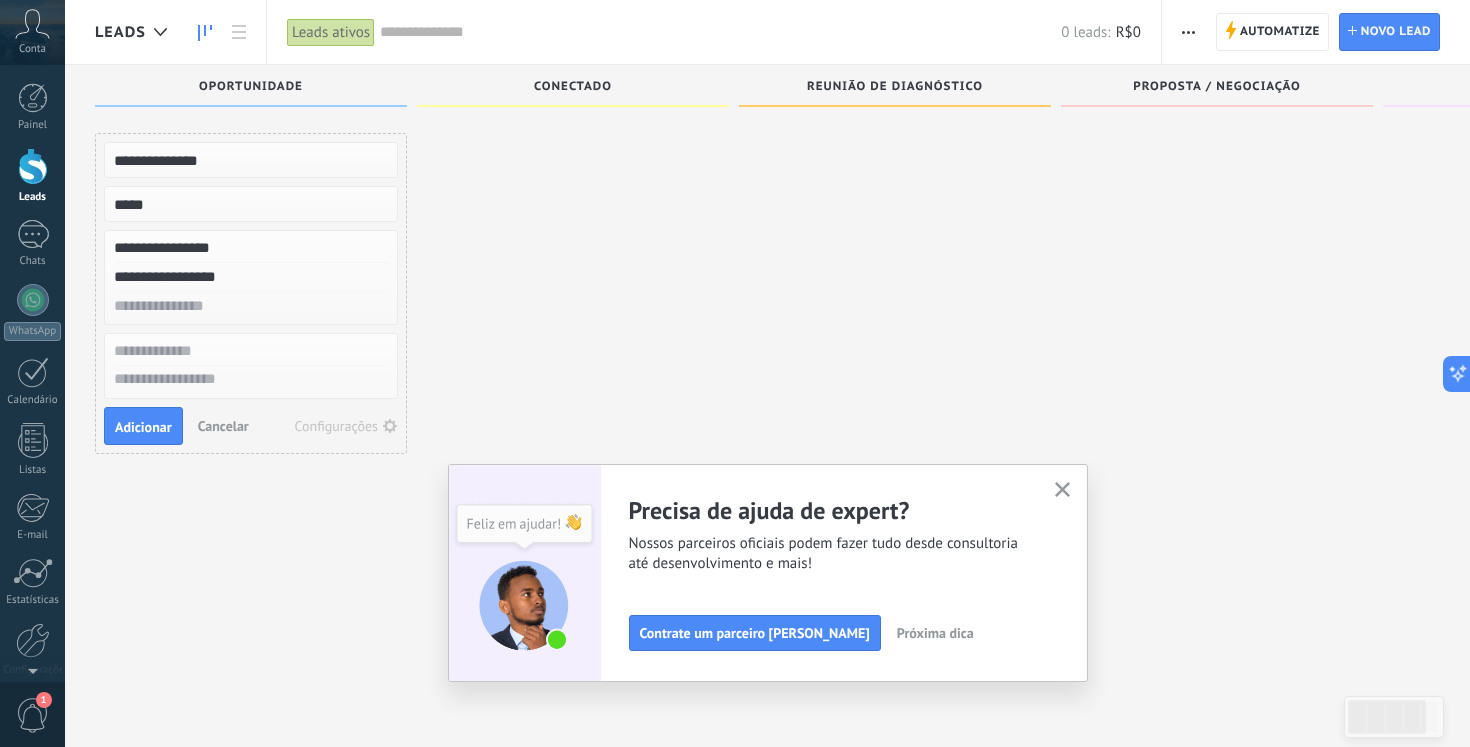 type on "**********" 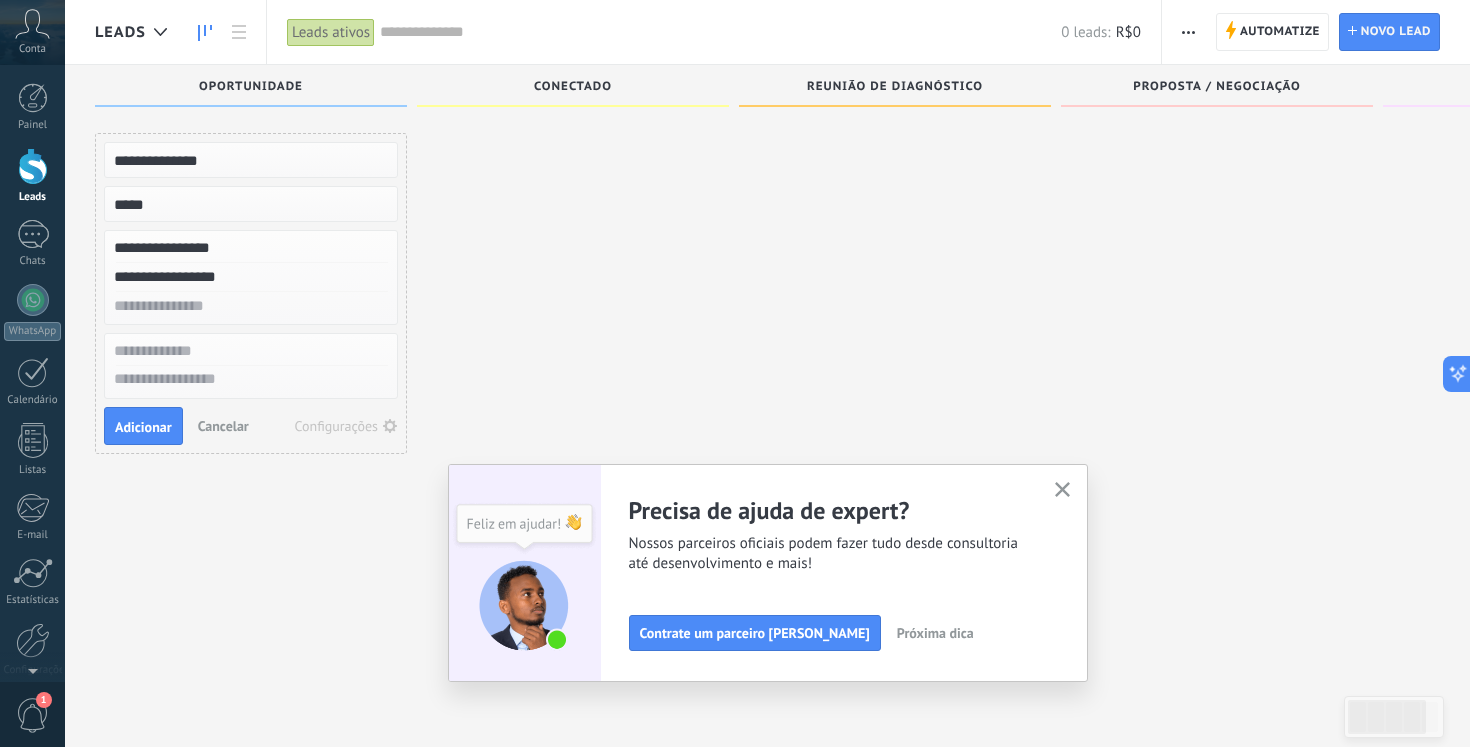 click at bounding box center (249, 306) 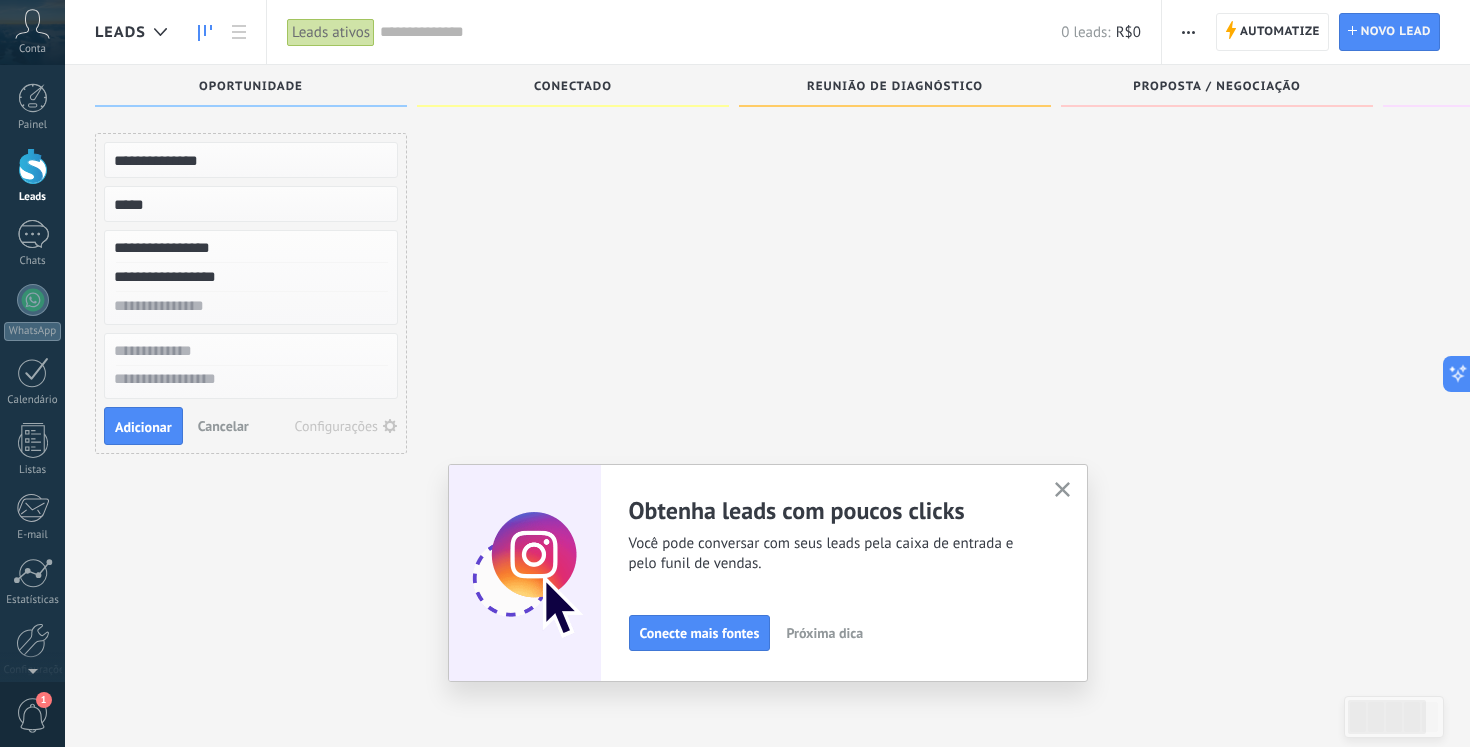 paste on "**********" 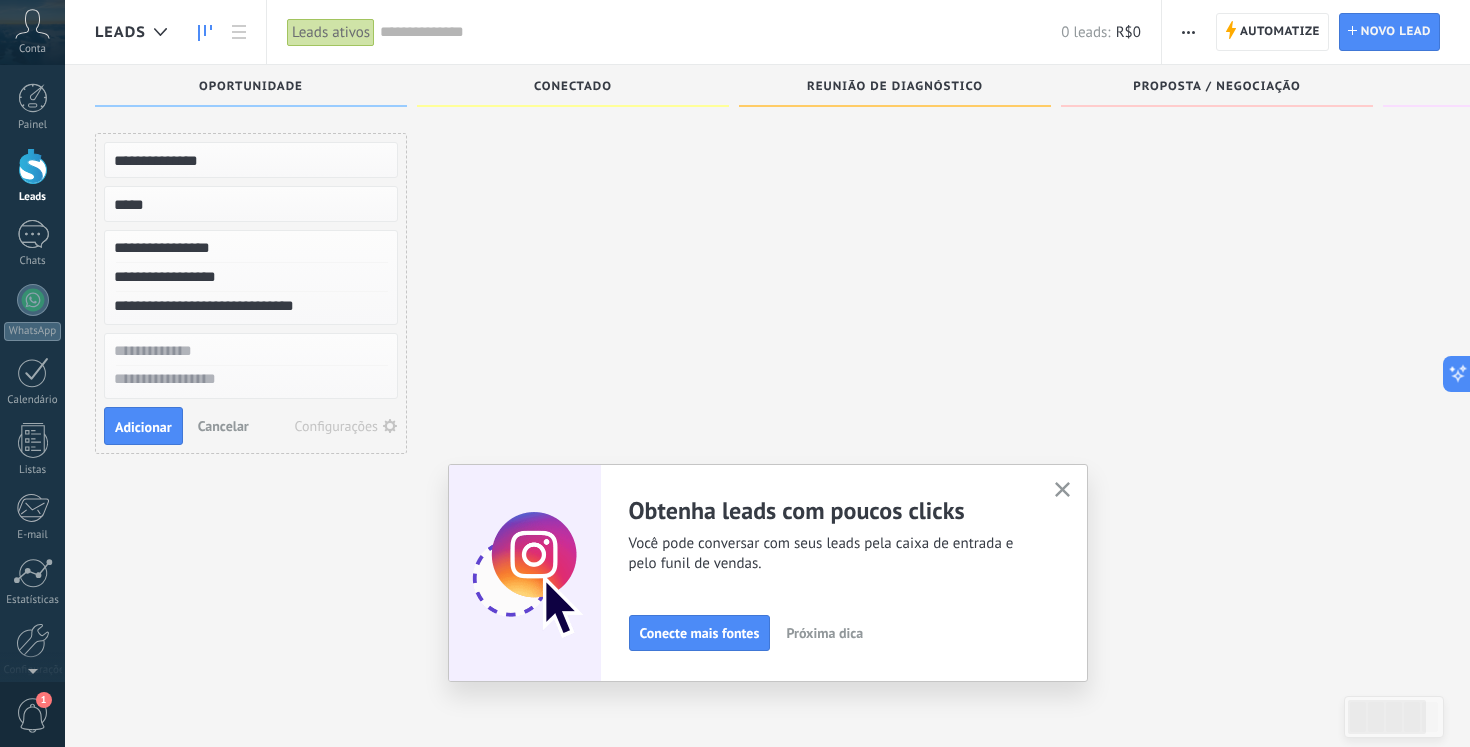 type on "**********" 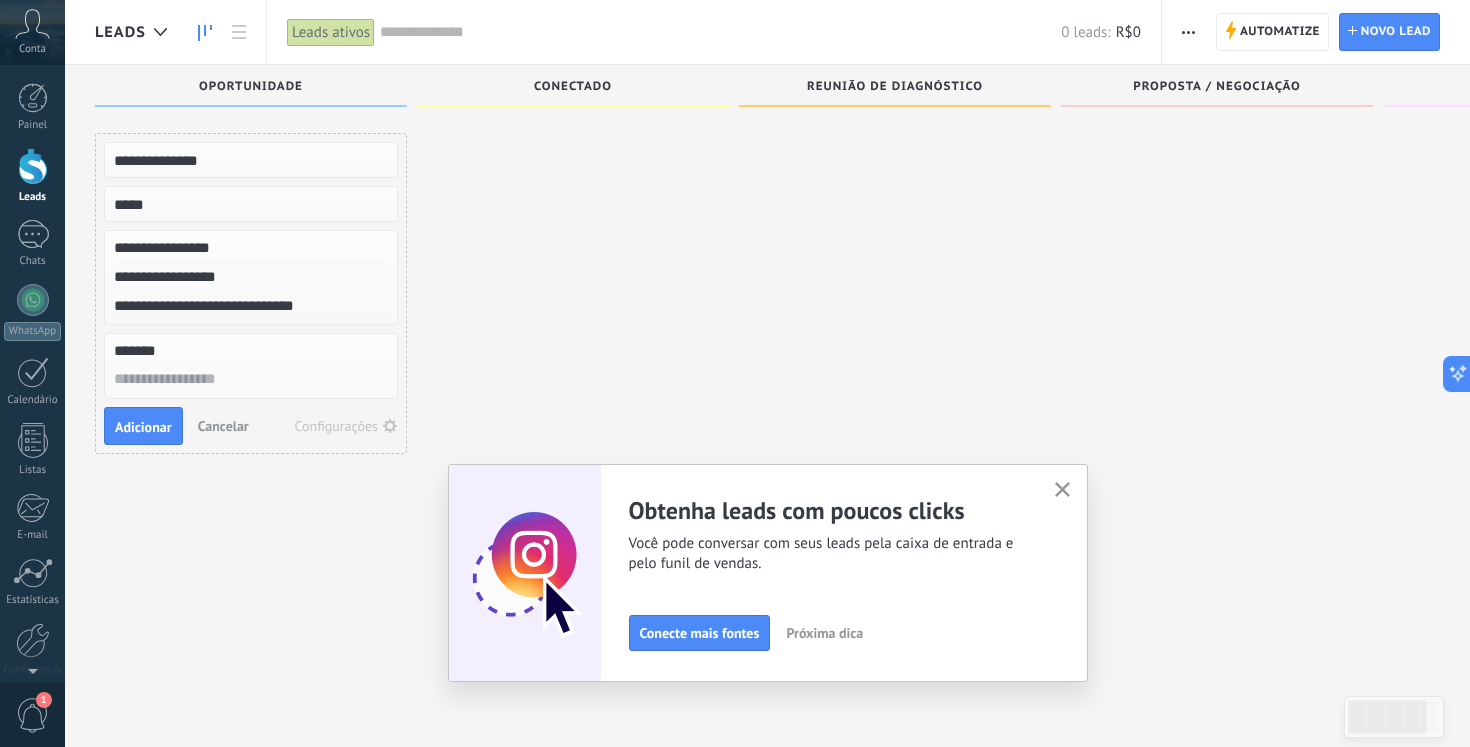 type on "******" 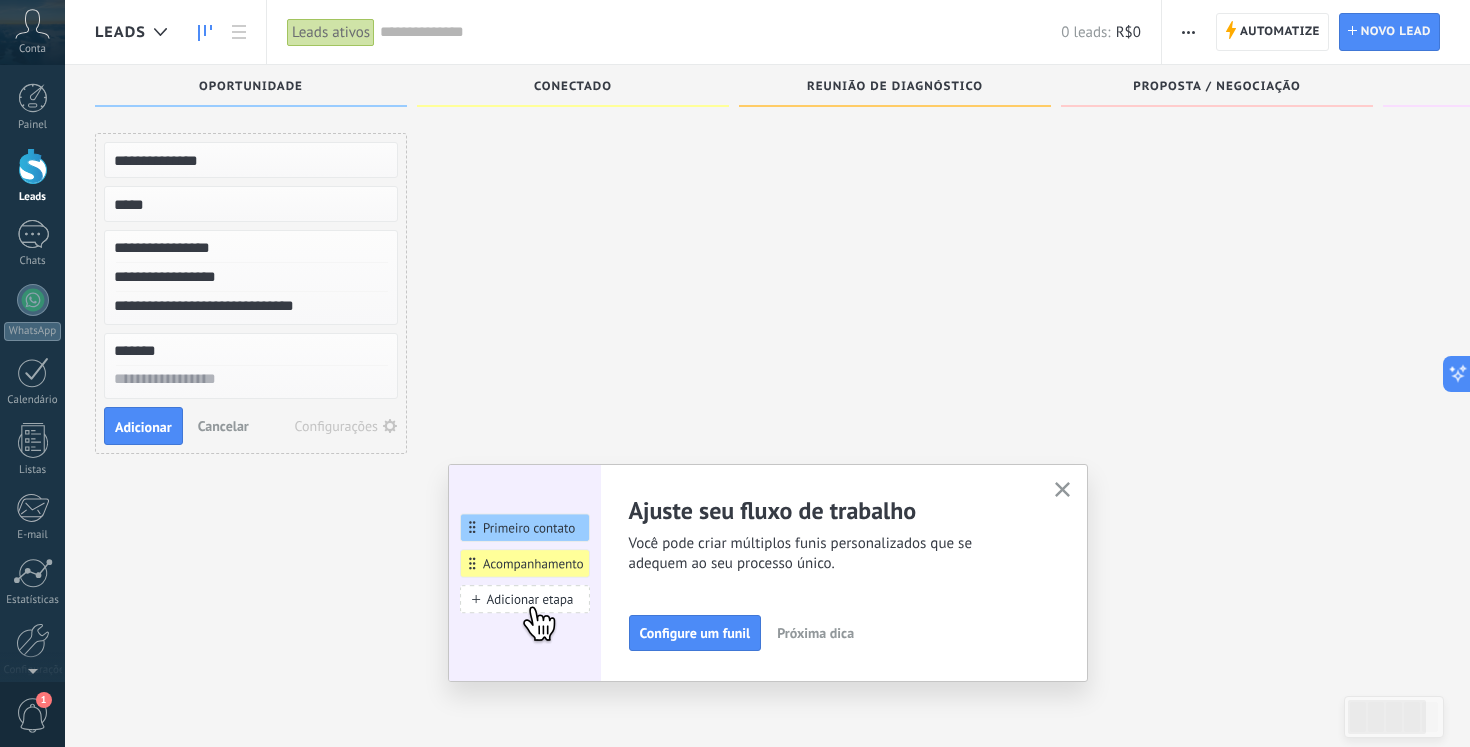 scroll, scrollTop: 34, scrollLeft: 0, axis: vertical 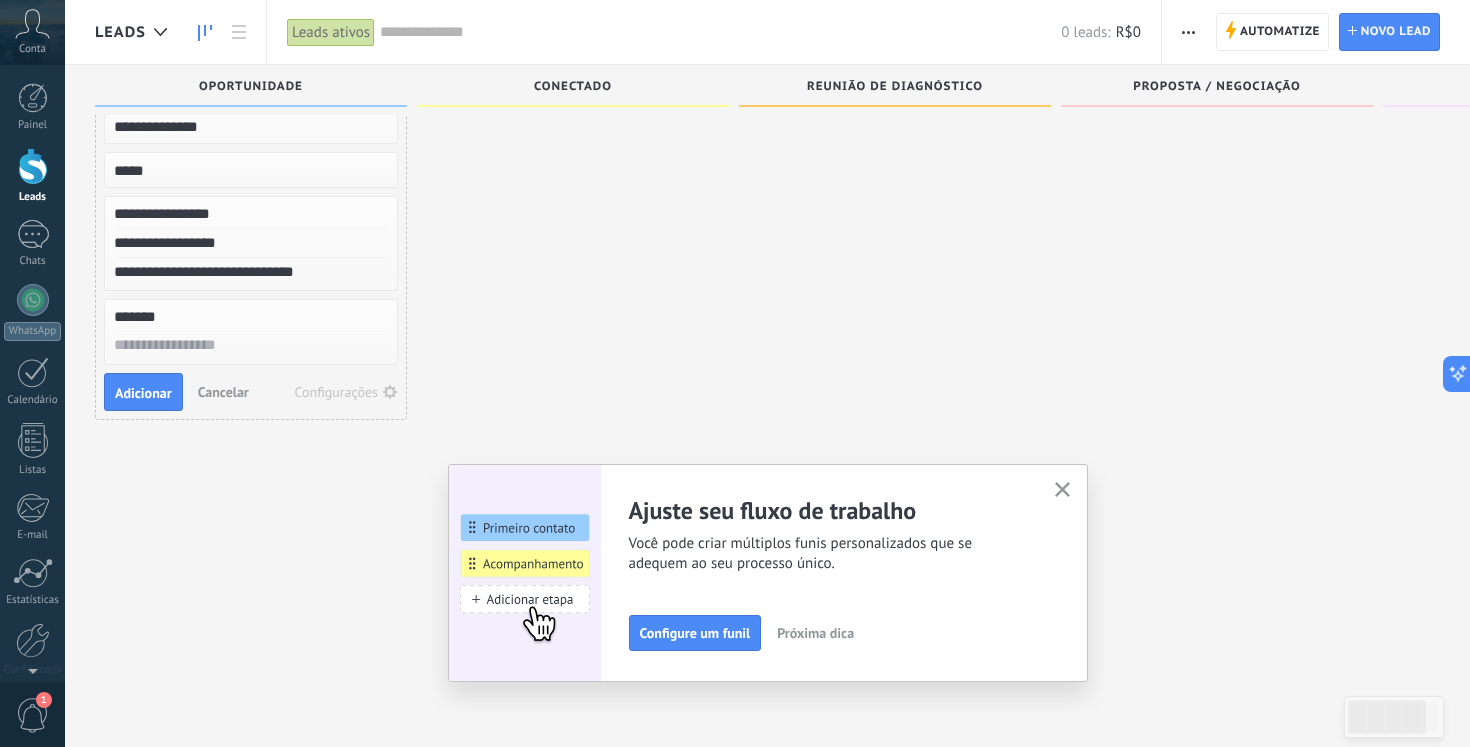 click on "Próxima dica" at bounding box center (815, 633) 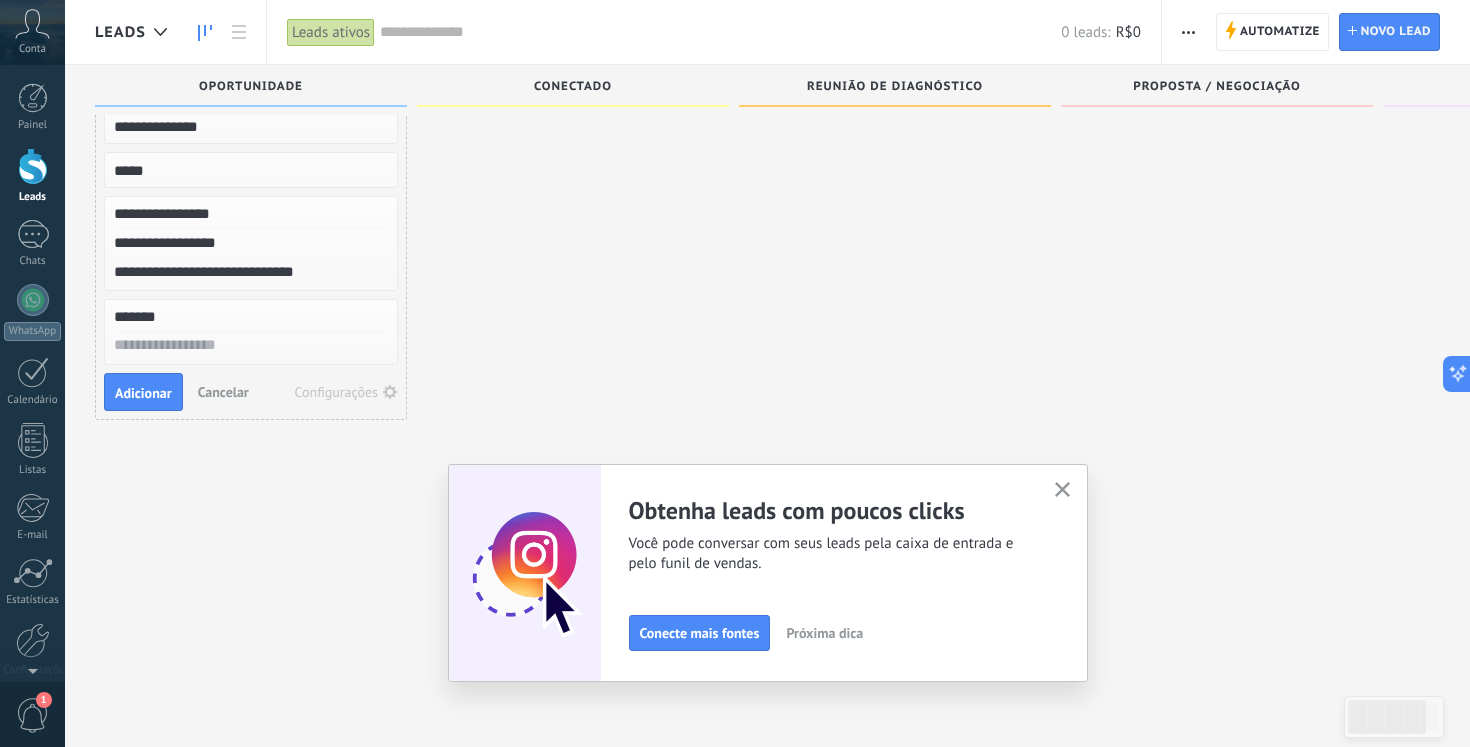 click on "Próxima dica" at bounding box center [824, 633] 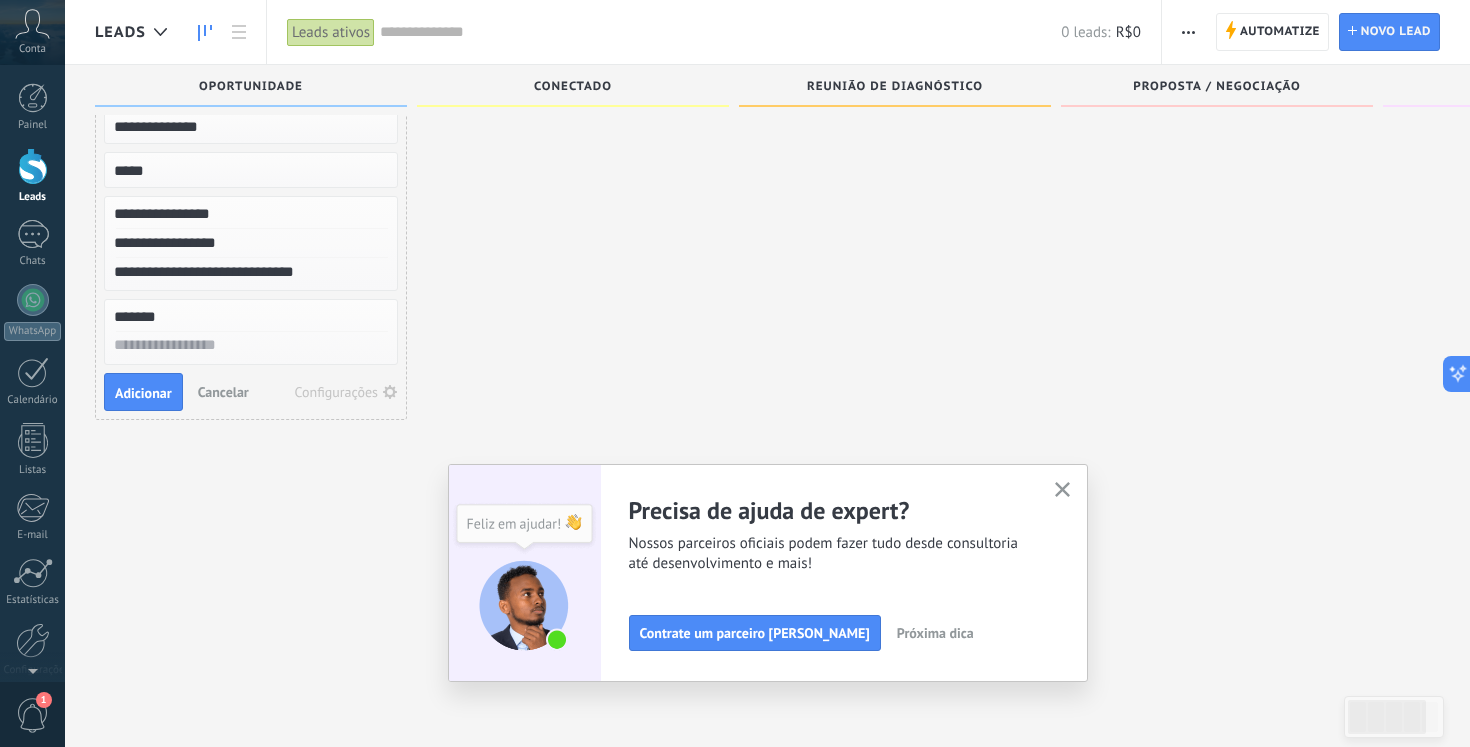 click on "Próxima dica" at bounding box center [935, 633] 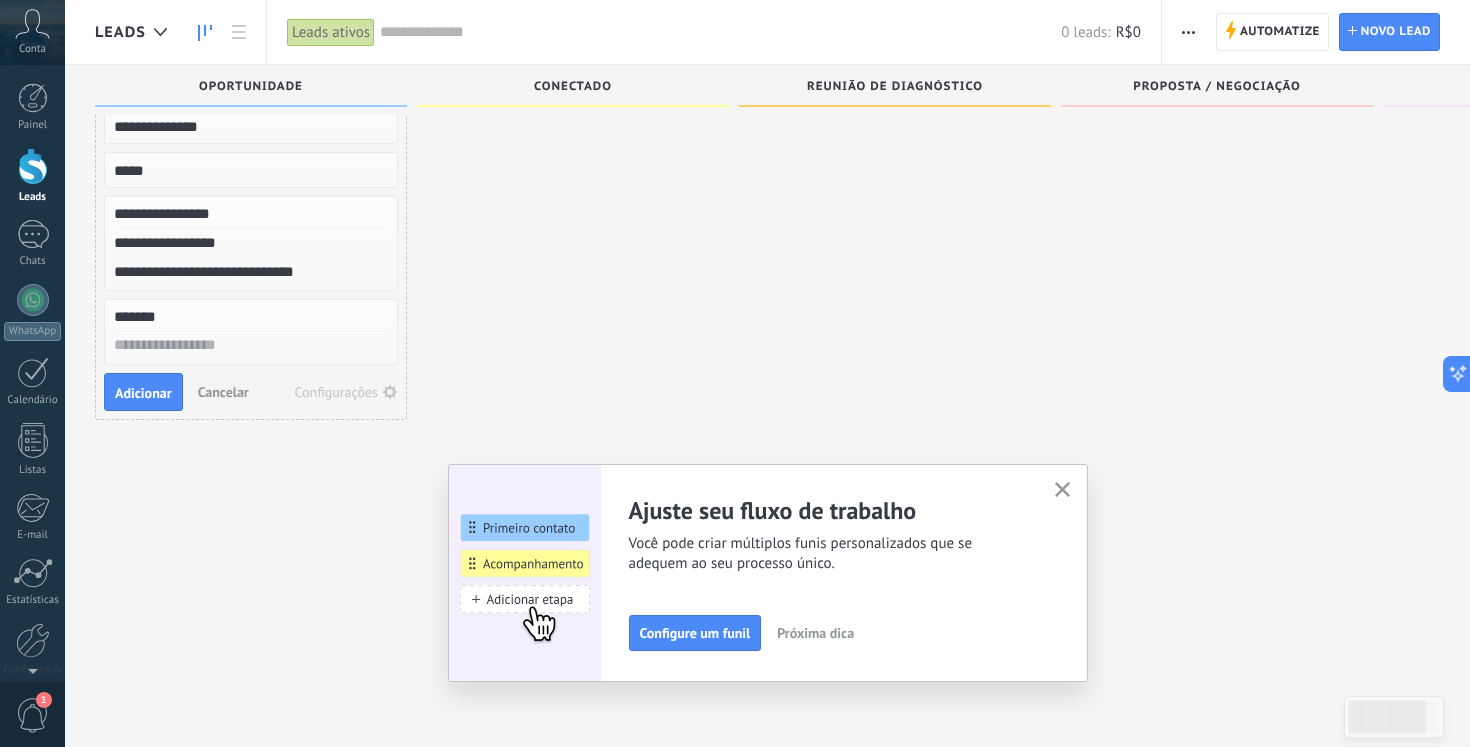 click at bounding box center (1062, 490) 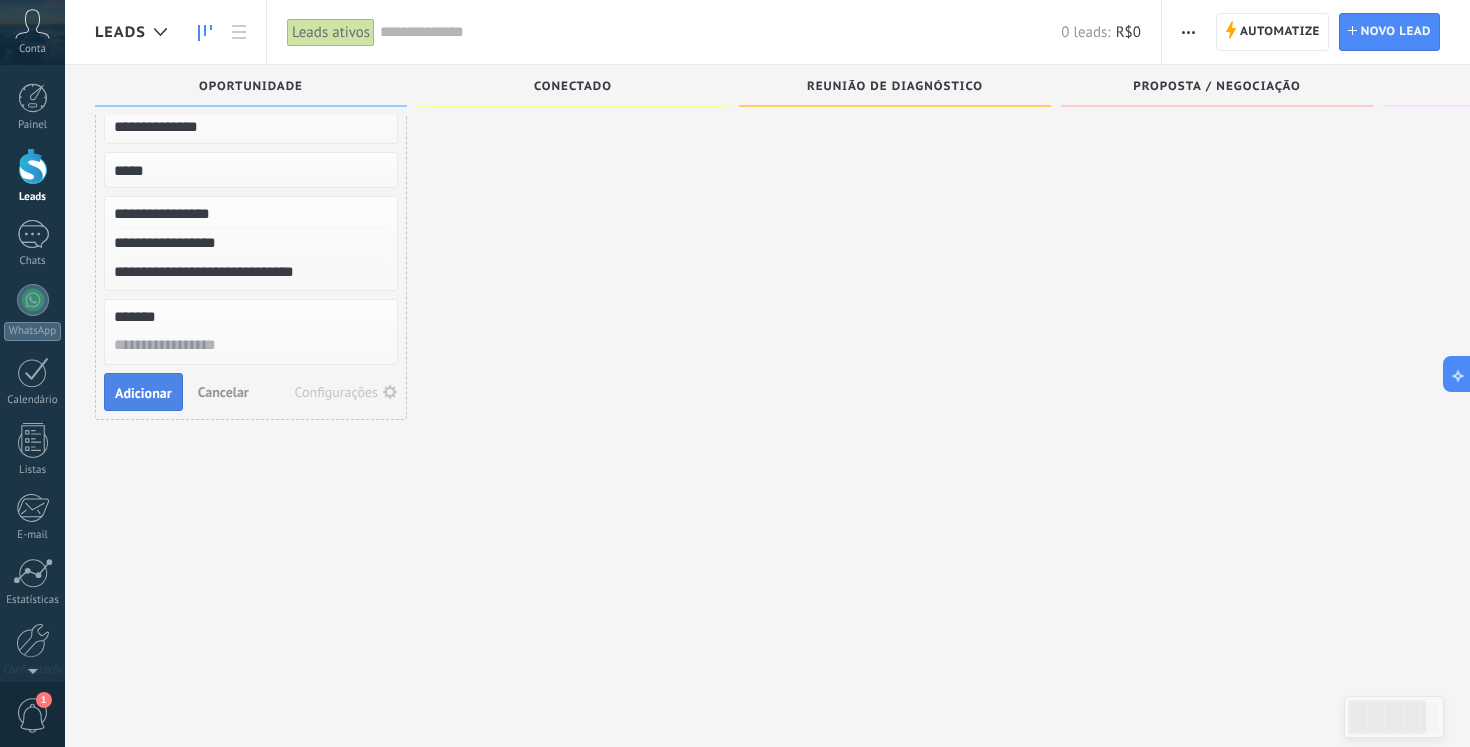 click on "Adicionar" at bounding box center (143, 393) 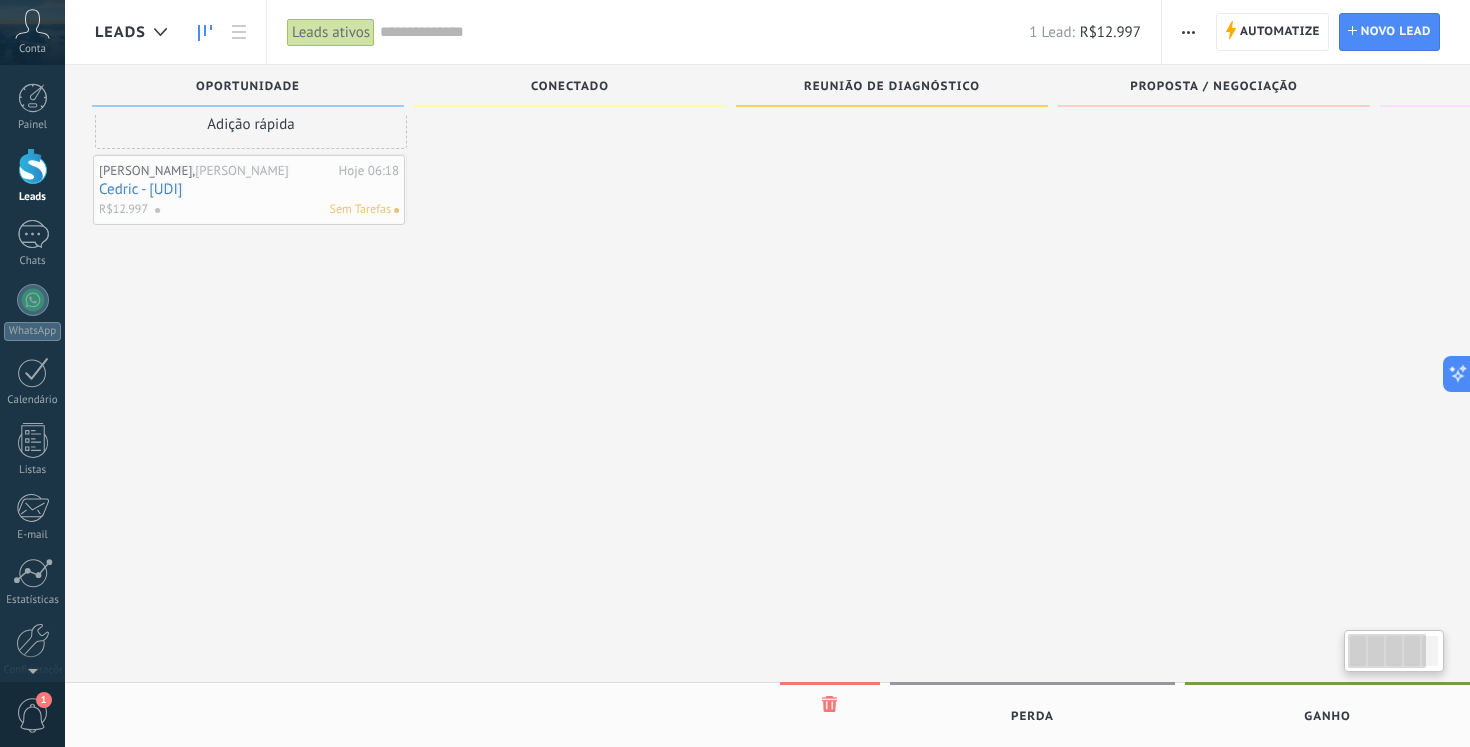 scroll, scrollTop: 0, scrollLeft: 0, axis: both 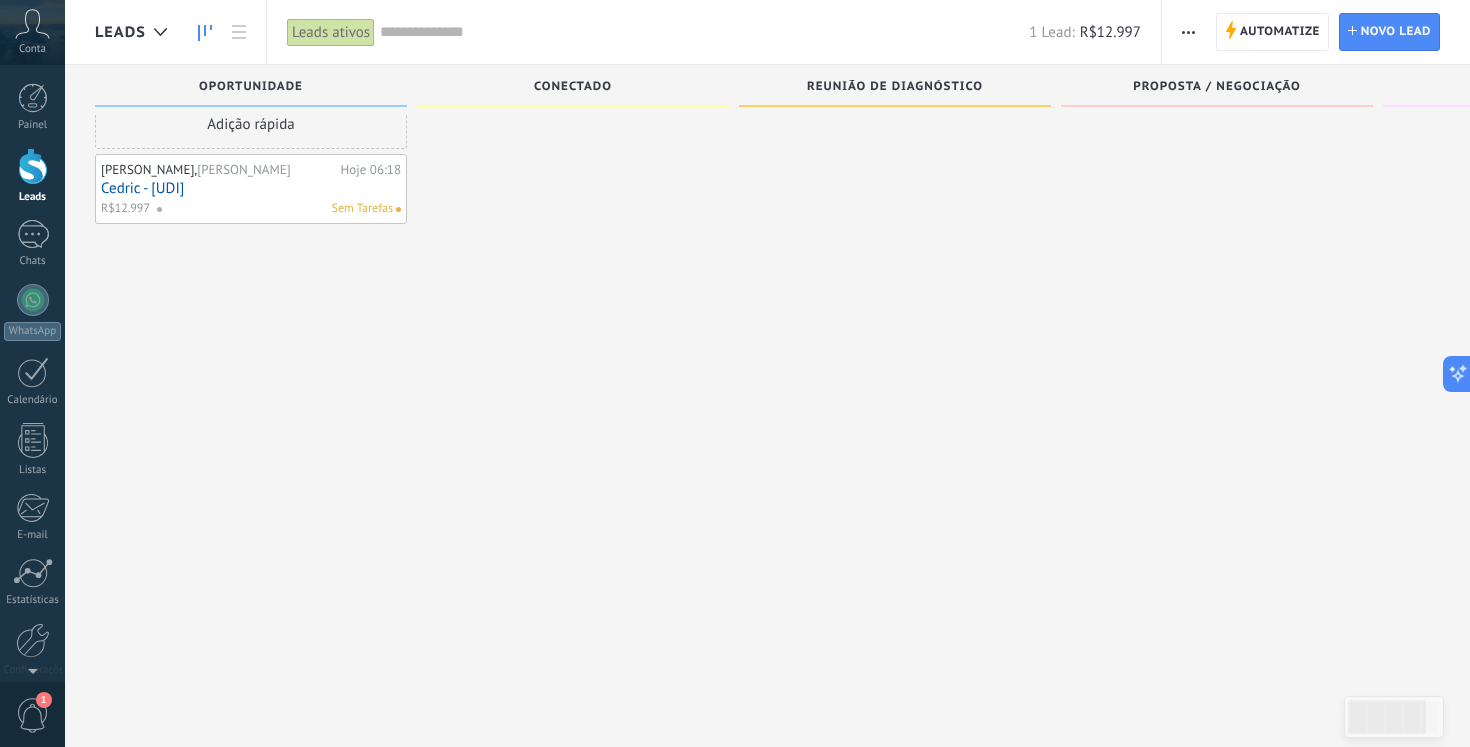 click on "Cedric - [UDI]" at bounding box center [251, 188] 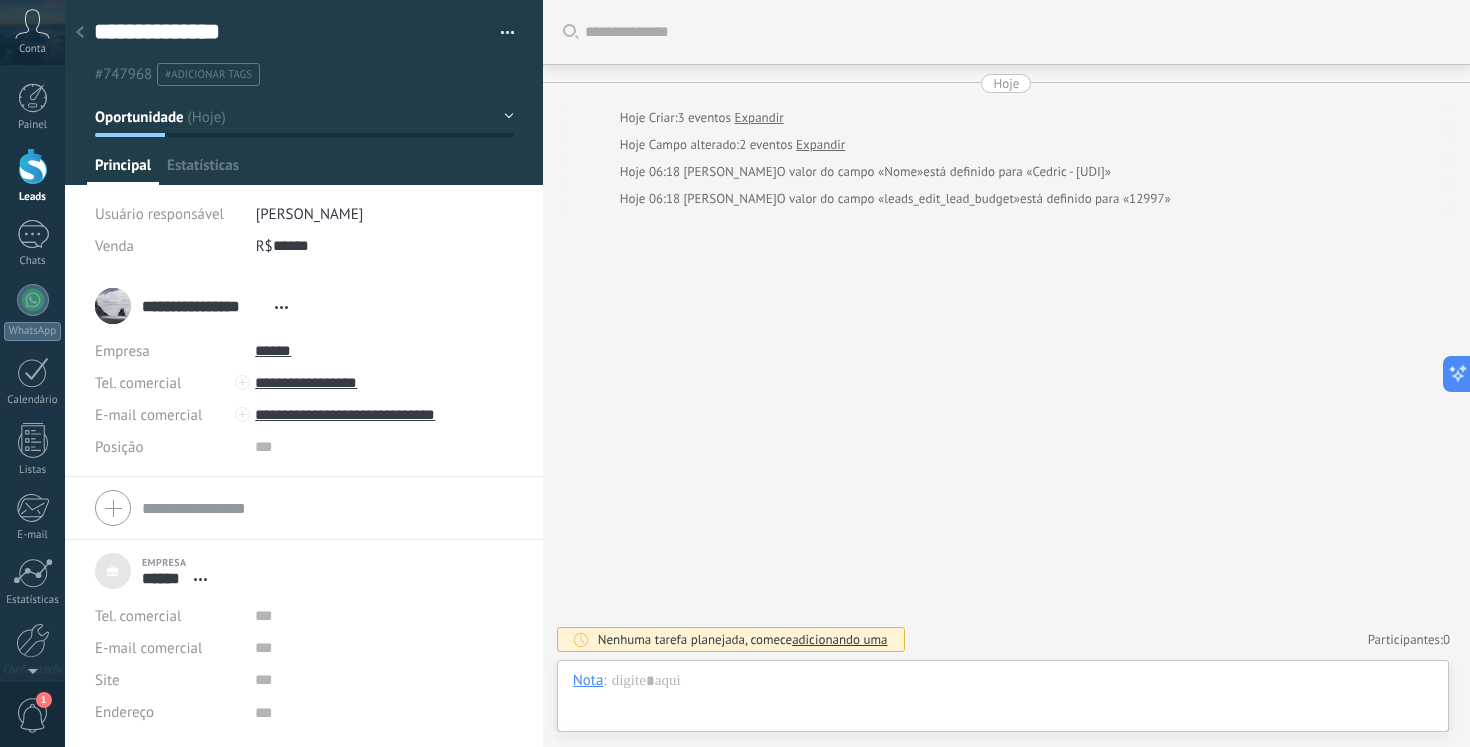scroll, scrollTop: 0, scrollLeft: 0, axis: both 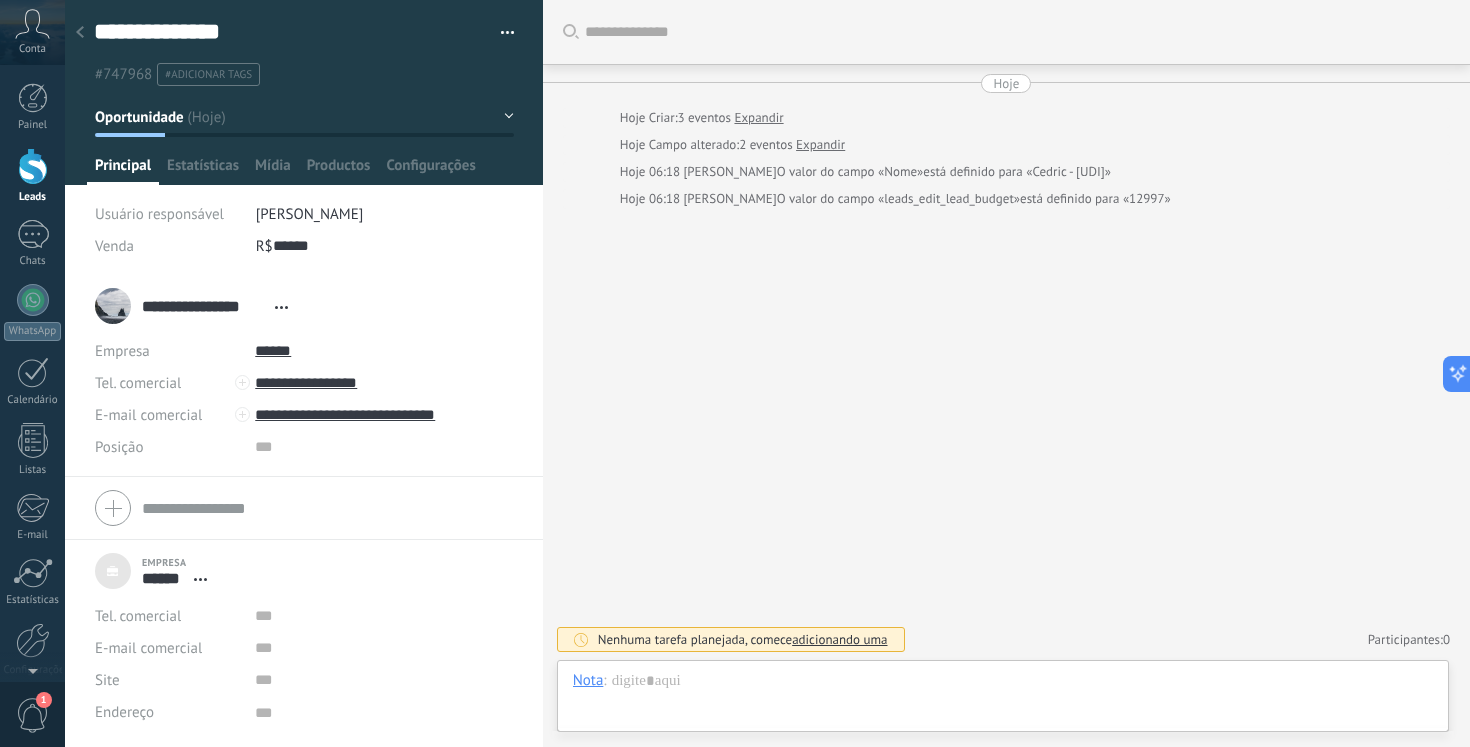 click on "Buscar Carregar mais Hoje Hoje Criar:  3  eventos   Expandir Hoje Campo alterado:  2  eventos   Expandir Hoje 06:18 [PERSON_NAME]  O valor do campo «Nome»  está definido para «Cedric - [UDI]» Hoje 06:18 [PERSON_NAME]  O valor do campo «leads_edit_lead_budget»  está definido para «12997» Nenhuma tarefa planejada, comece   adicionando uma  Participantes:  0 Adicionar membro Bots:  0" at bounding box center [1006, 373] 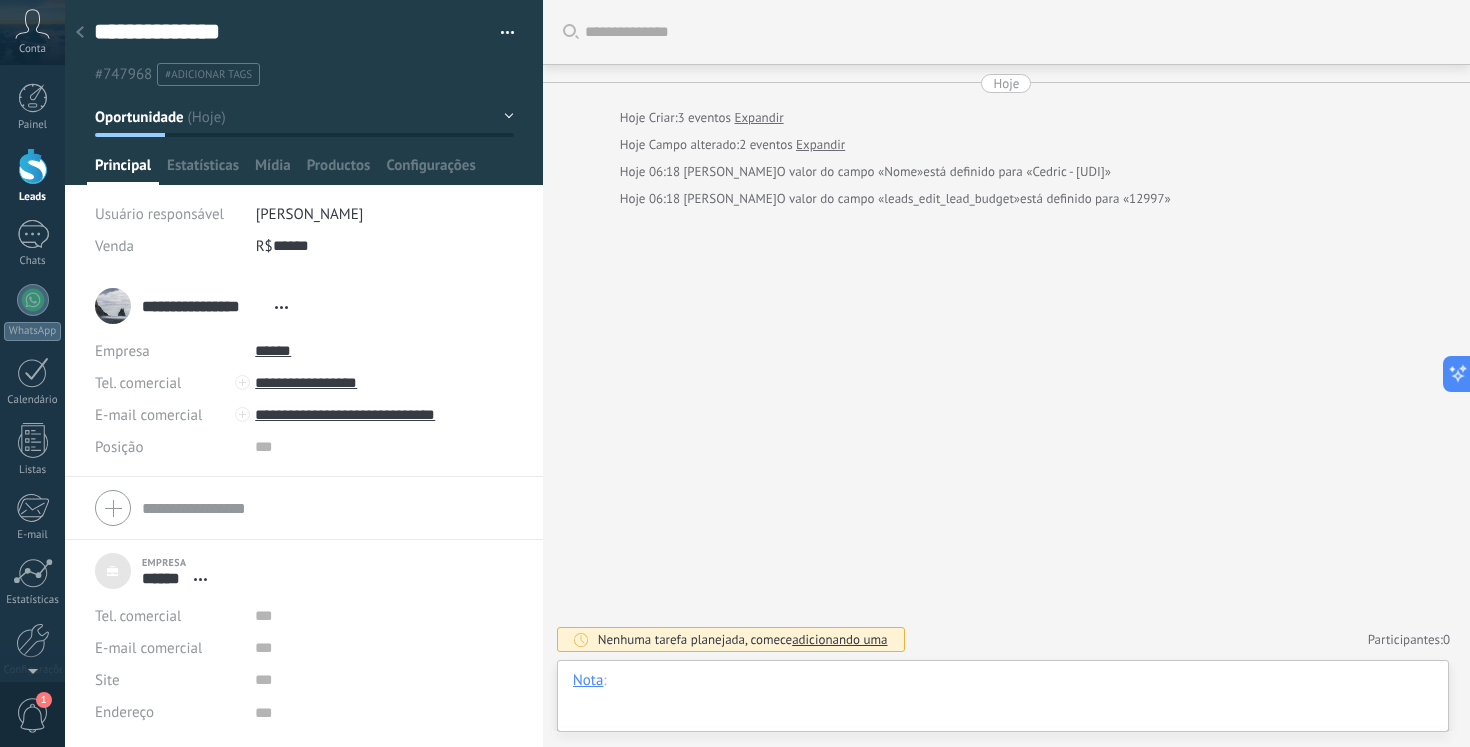 click at bounding box center [1003, 701] 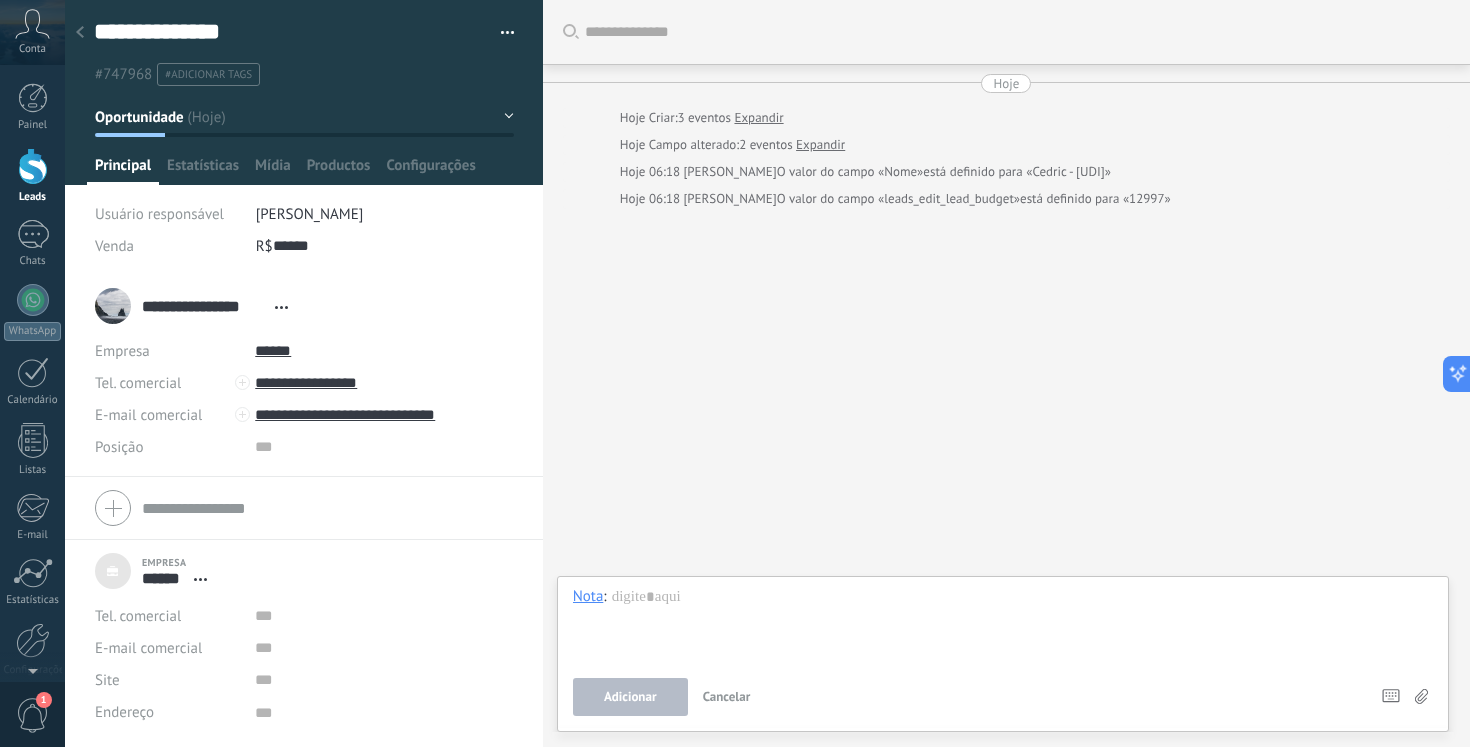 click on "Cancelar" at bounding box center [727, 696] 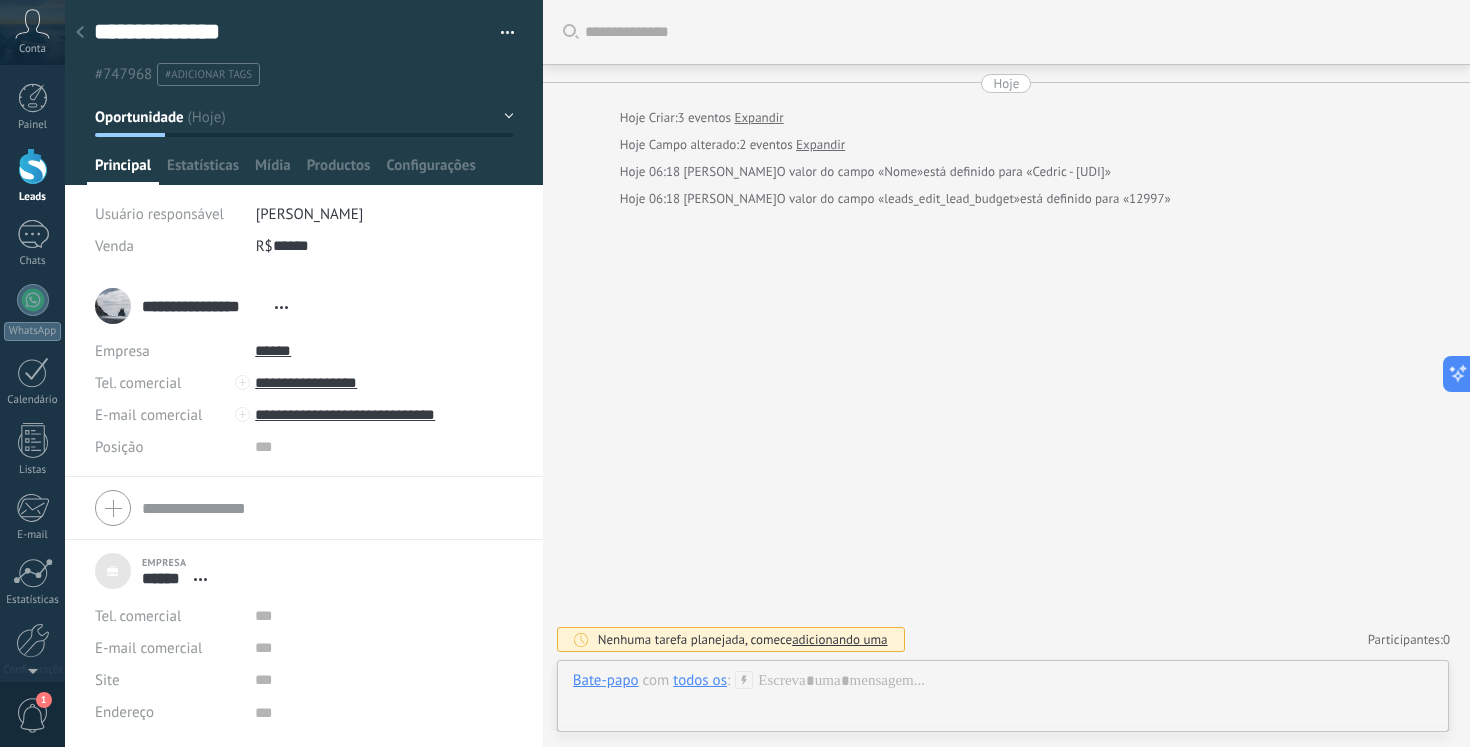 click on ".abccls-1,.abccls-2{fill-rule:evenodd}.abccls-2{fill:#fff} .abfcls-1{fill:none}.abfcls-2{fill:#fff} .abncls-1{isolation:isolate}.abncls-2{opacity:.06}.abncls-2,.abncls-3,.abncls-6{mix-blend-mode:multiply}.abncls-3{opacity:.15}.abncls-4,.abncls-8{fill:#fff}.abncls-5{fill:url(#abnlinear-gradient)}.abncls-6{opacity:.04}.abncls-7{fill:url(#abnlinear-gradient-2)}.abncls-8{fill-rule:evenodd} .abqst0{fill:#ffa200} .abwcls-1{fill:#252525} .cls-1{isolation:isolate} .acicls-1{fill:none} .aclcls-1{fill:#232323} .acnst0{display:none} .addcls-1,.addcls-2{fill:none;stroke-miterlimit:10}.addcls-1{stroke:#dfe0e5}.addcls-2{stroke:#a1a7ab} .adecls-1,.adecls-2{fill:none;stroke-miterlimit:10}.adecls-1{stroke:#dfe0e5}.adecls-2{stroke:#a1a7ab} .adqcls-1{fill:#8591a5;fill-rule:evenodd} .aeccls-1{fill:#5c9f37} .aeecls-1{fill:#f86161} .aejcls-1{fill:#8591a5;fill-rule:evenodd} .aekcls-1{fill-rule:evenodd} .aelcls-1{fill-rule:evenodd;fill:currentColor} .aemcls-1{fill-rule:evenodd;fill:currentColor} .aercls-2{fill:#24bc8c}" at bounding box center [735, 373] 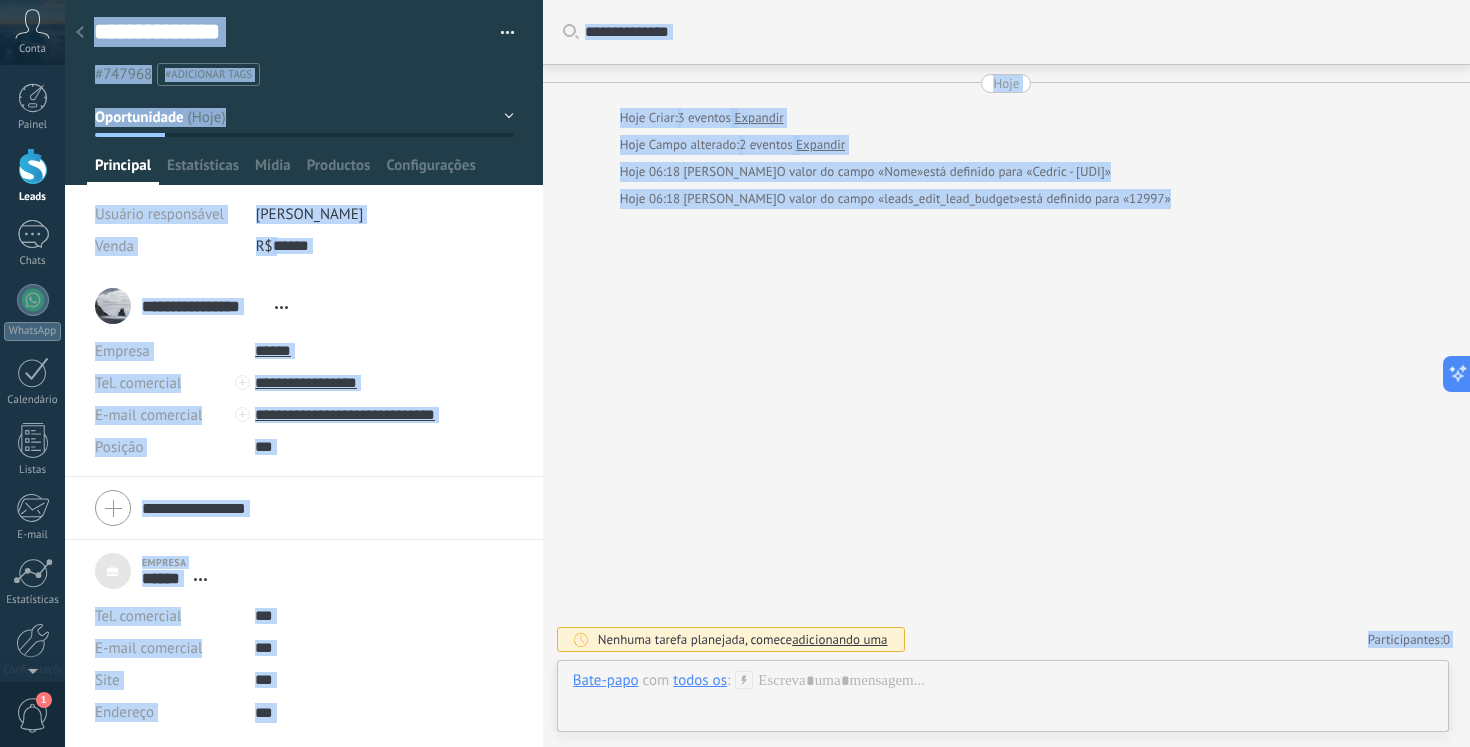 click on "Bate-papo E-mail Nota Tarefa Bate-papo   com   todos os : Enviar Cancelar Rastrear cliques em links ? Reduzir links longos e rastrear cliques: quando habilitado, os URLs enviados serão substituídos por links de rastreamento. Uma vez clicado, um evento será registrado no feed do lead. Selecione abaixo quais fontes usam esse  em Configurações Os modelos não podem ser editados A sessão de mensagens termina em: Atalhos – execute bots e modelos – selecione ação – mencione membro da equipe – selecione o destinatário – insira o valor do campo Kommo IA Beta Corrija a gramática e ortografia Torne-o profissional Torne-o amigável Torne-o divertido Torne-o mais longo Torne-o mais curto Torne-o mais simples" at bounding box center [1003, 696] 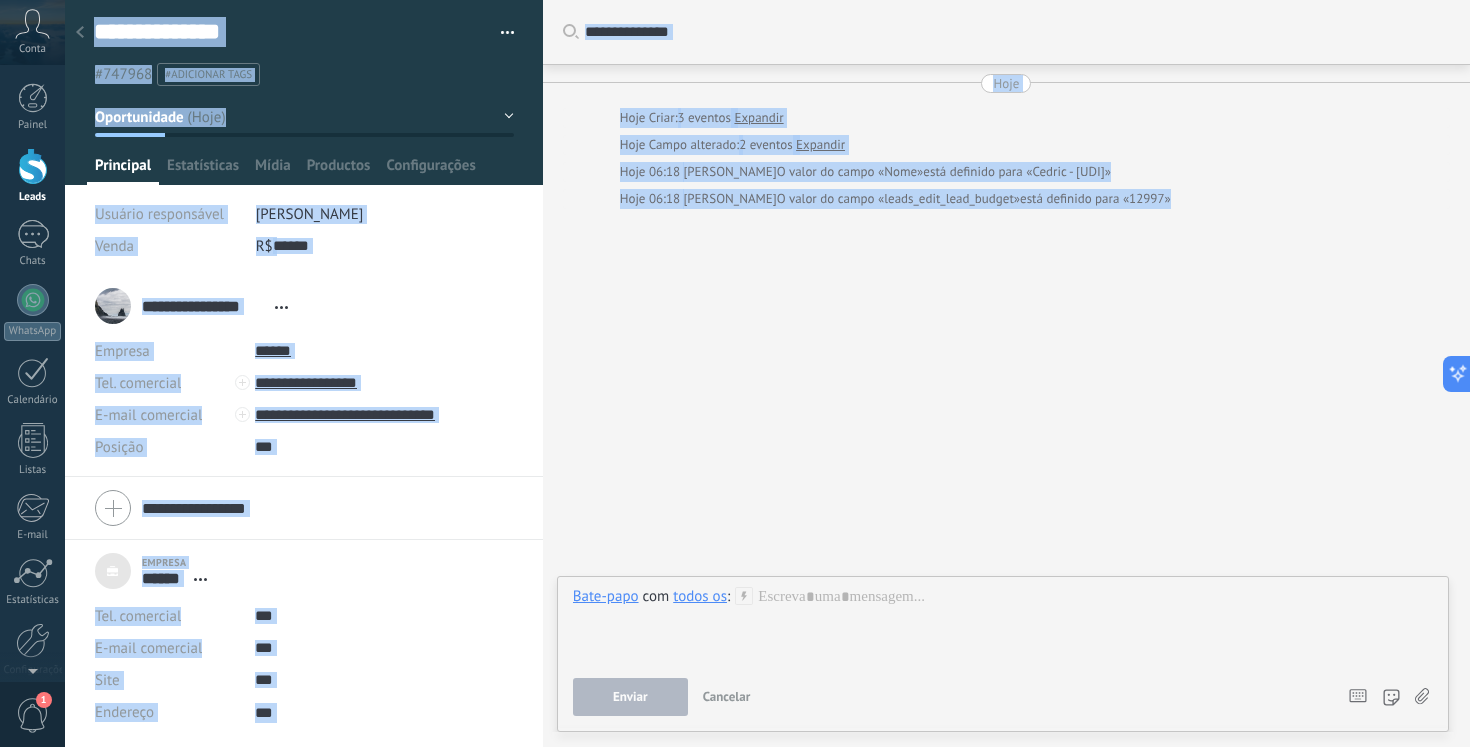 click on "Buscar Carregar mais Hoje Hoje Criar:  3  eventos   Expandir Hoje Campo alterado:  2  eventos   Expandir Hoje 06:18 [PERSON_NAME]  O valor do campo «Nome»  está definido para «Cedric - [UDI]» Hoje 06:18 [PERSON_NAME]  O valor do campo «leads_edit_lead_budget»  está definido para «12997» Nenhuma tarefa planejada, comece   adicionando uma  Participantes:  0 Adicionar membro Bots:  0" at bounding box center (1006, 373) 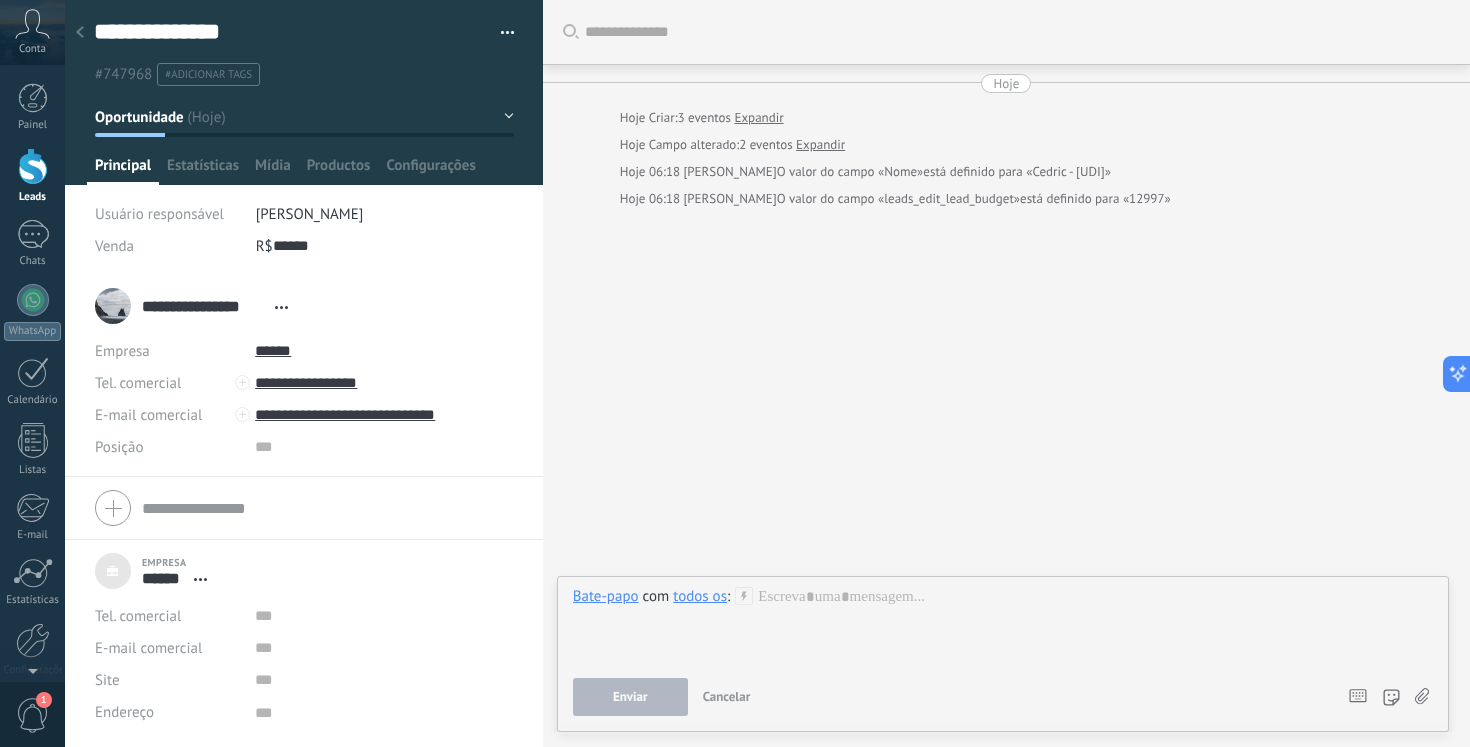 click at bounding box center (508, 36) 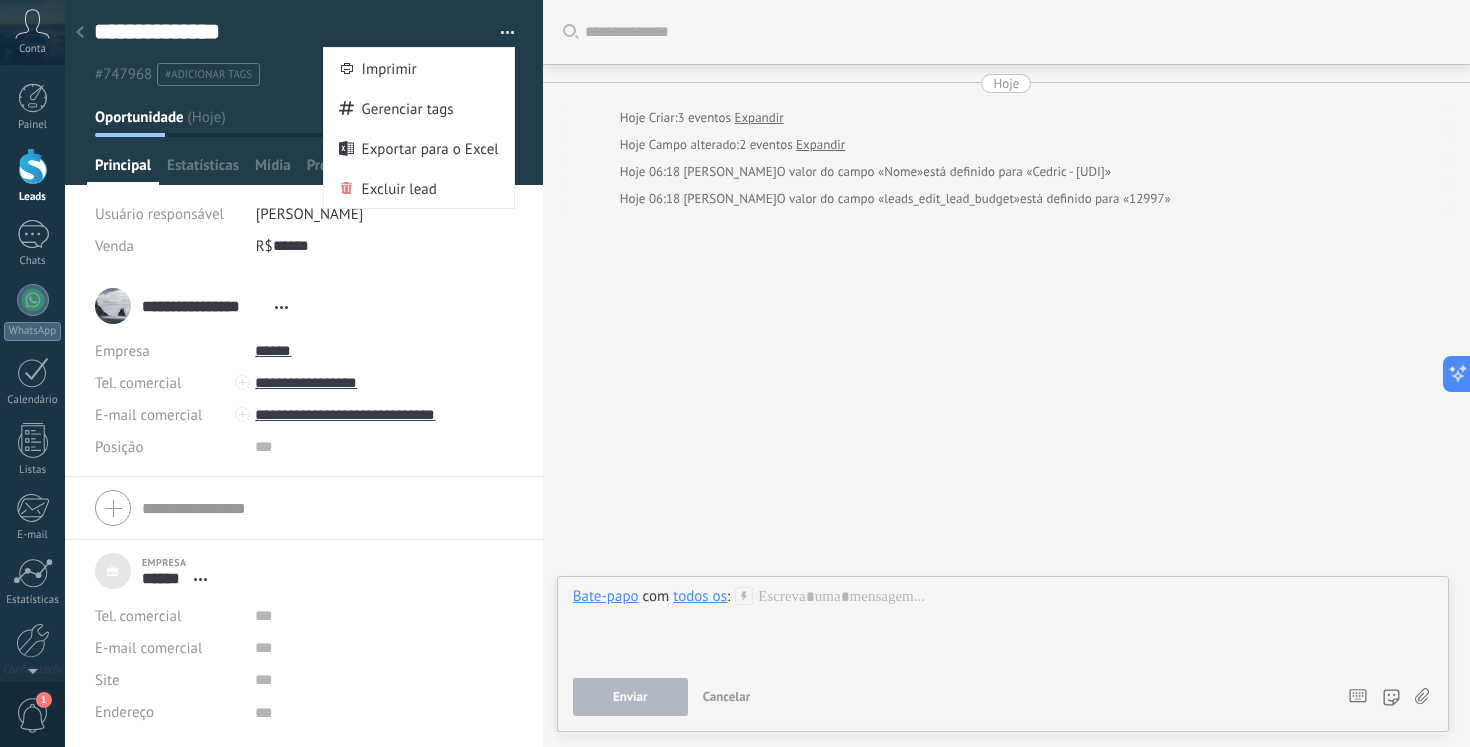 click at bounding box center [80, 33] 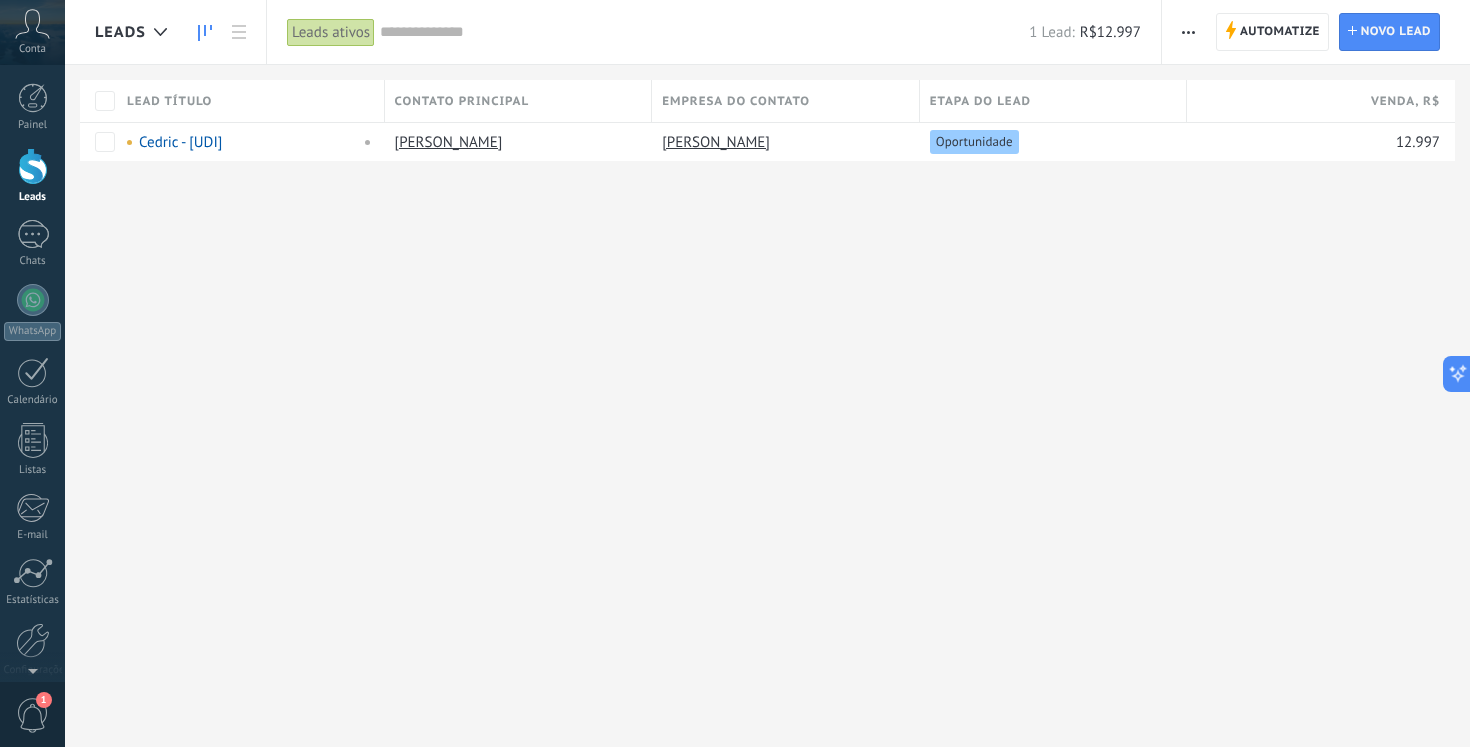 click at bounding box center [205, 32] 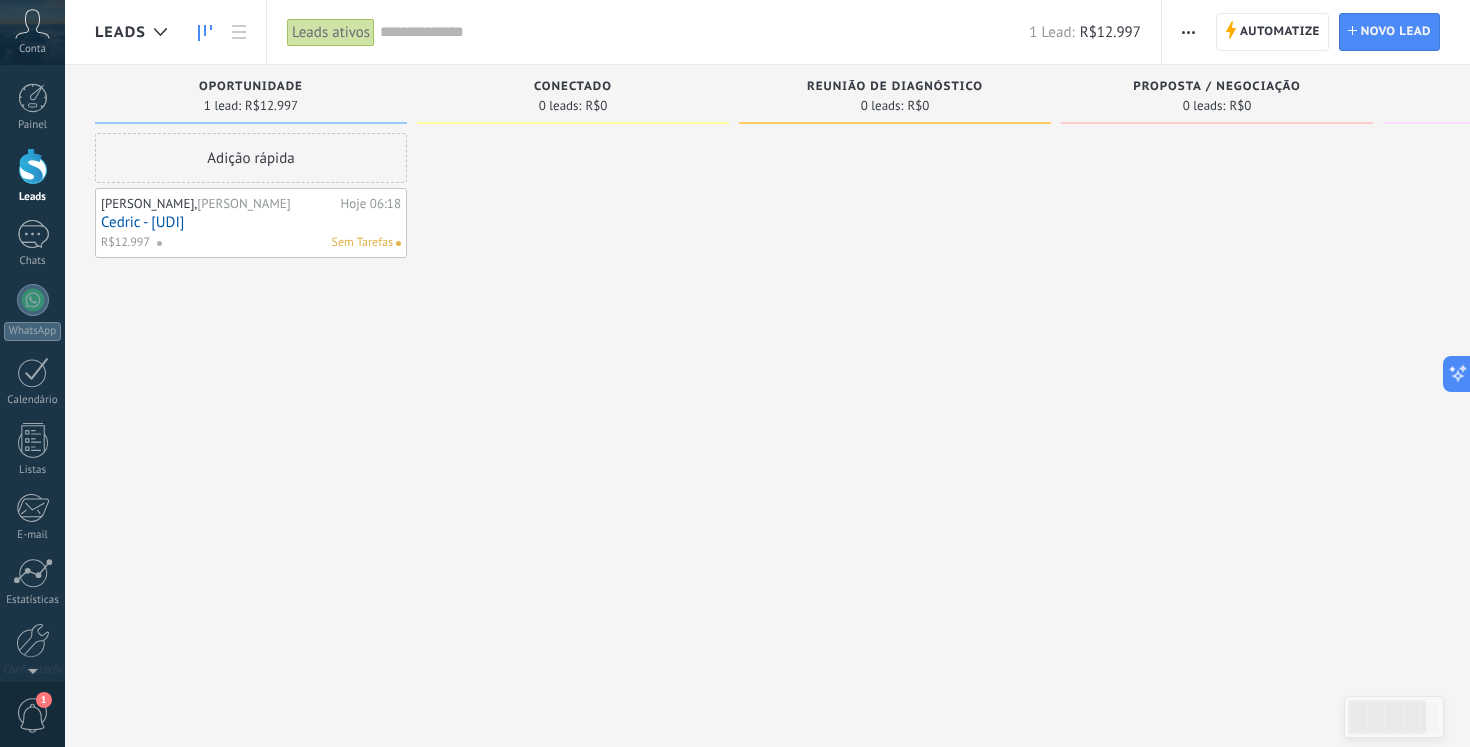 click on "Sem Tarefas" at bounding box center (362, 243) 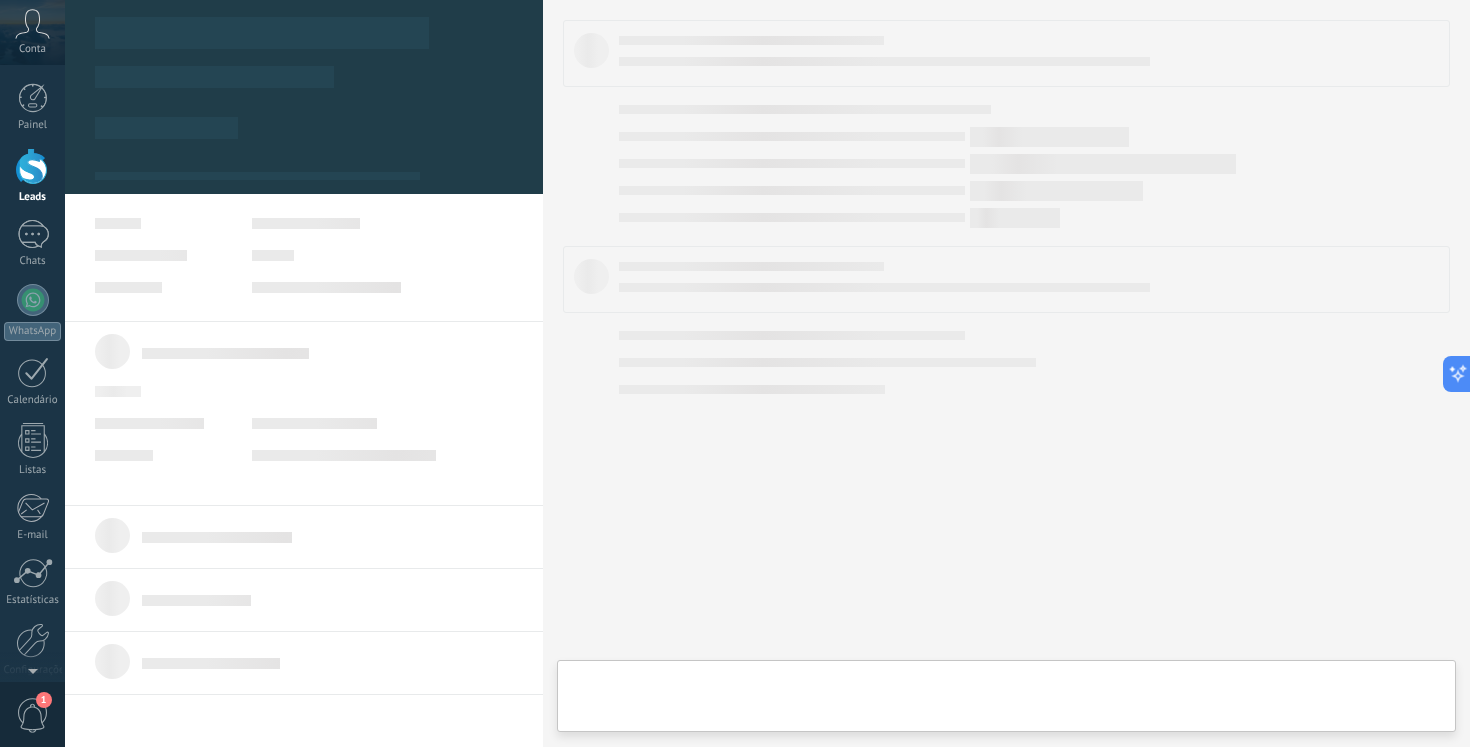 scroll, scrollTop: 20, scrollLeft: 0, axis: vertical 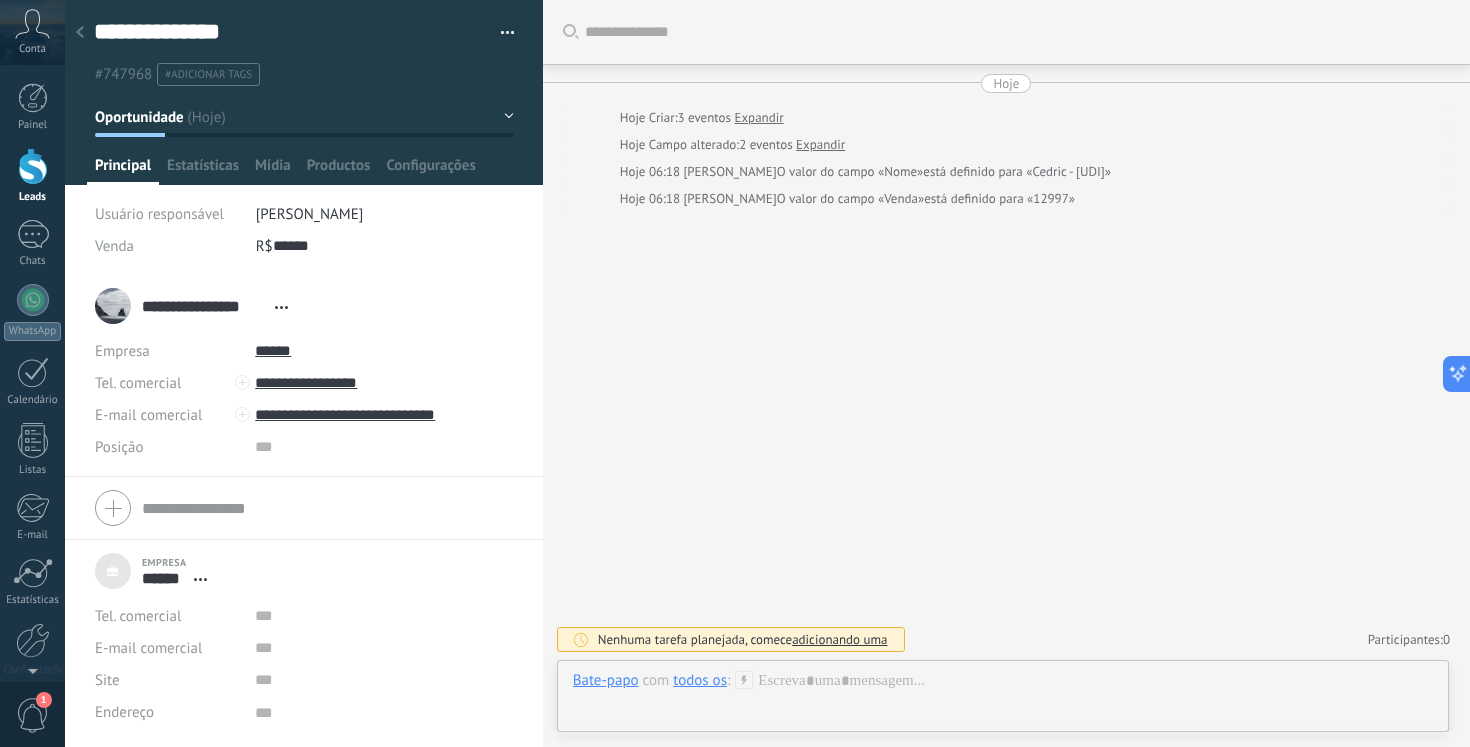 click at bounding box center (1017, 32) 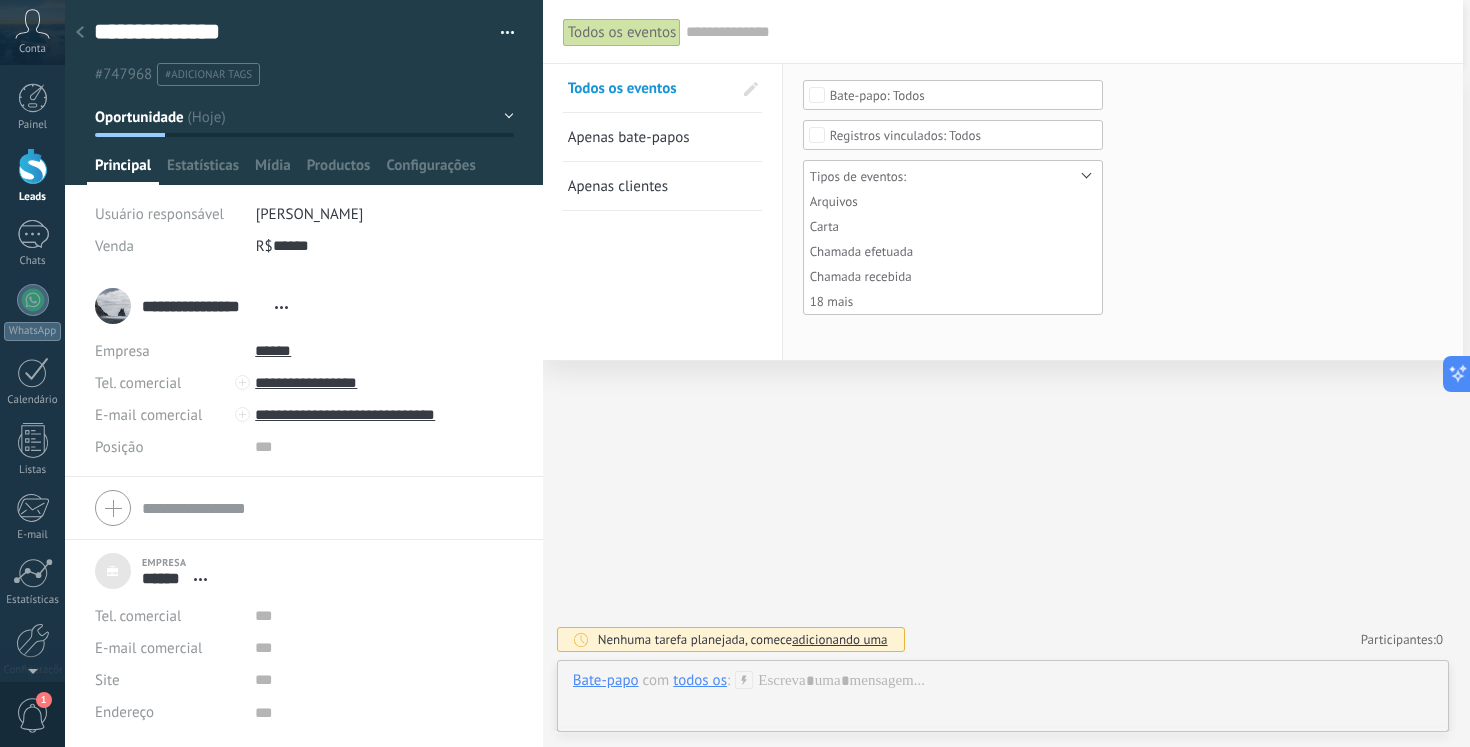 click on "18 mais" at bounding box center (861, 301) 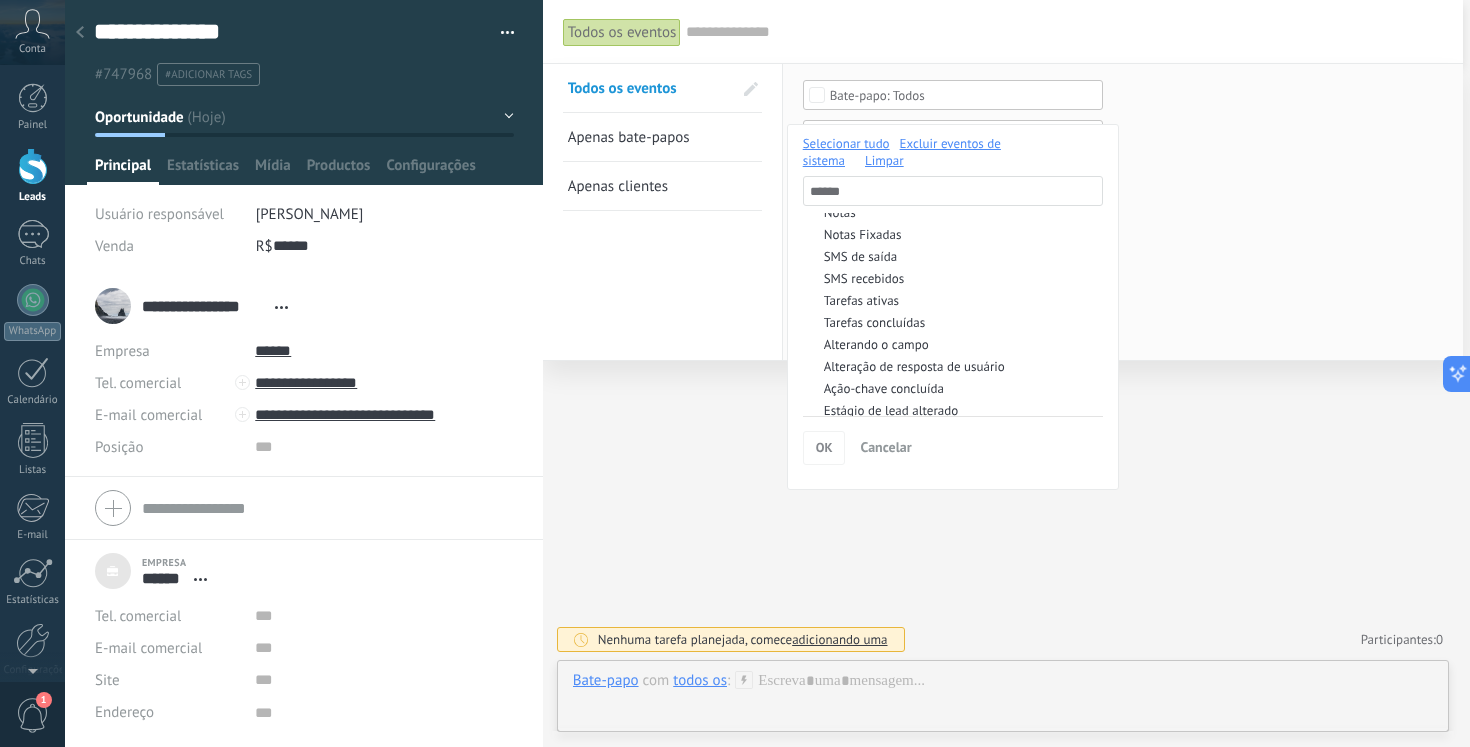 scroll, scrollTop: 0, scrollLeft: 0, axis: both 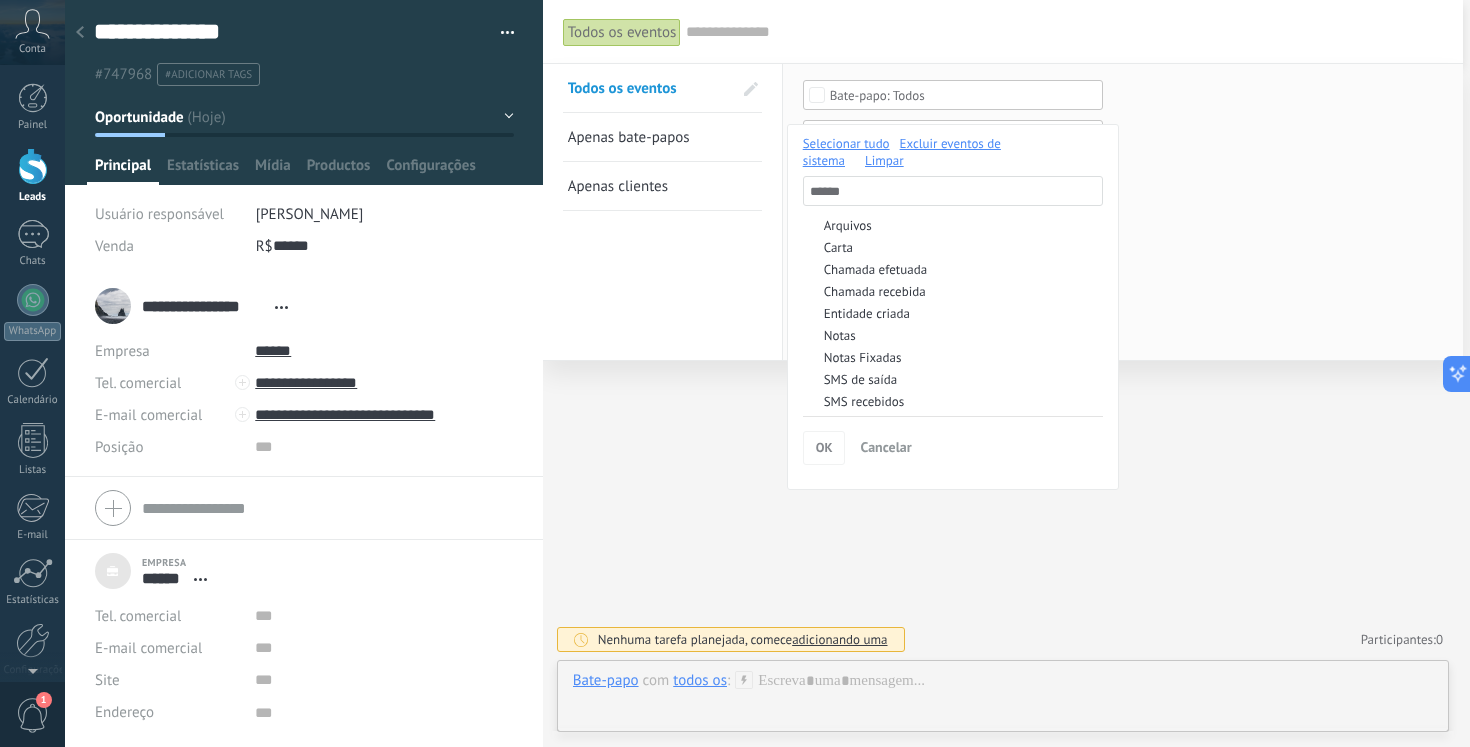 click on "Cancelar" at bounding box center (885, 447) 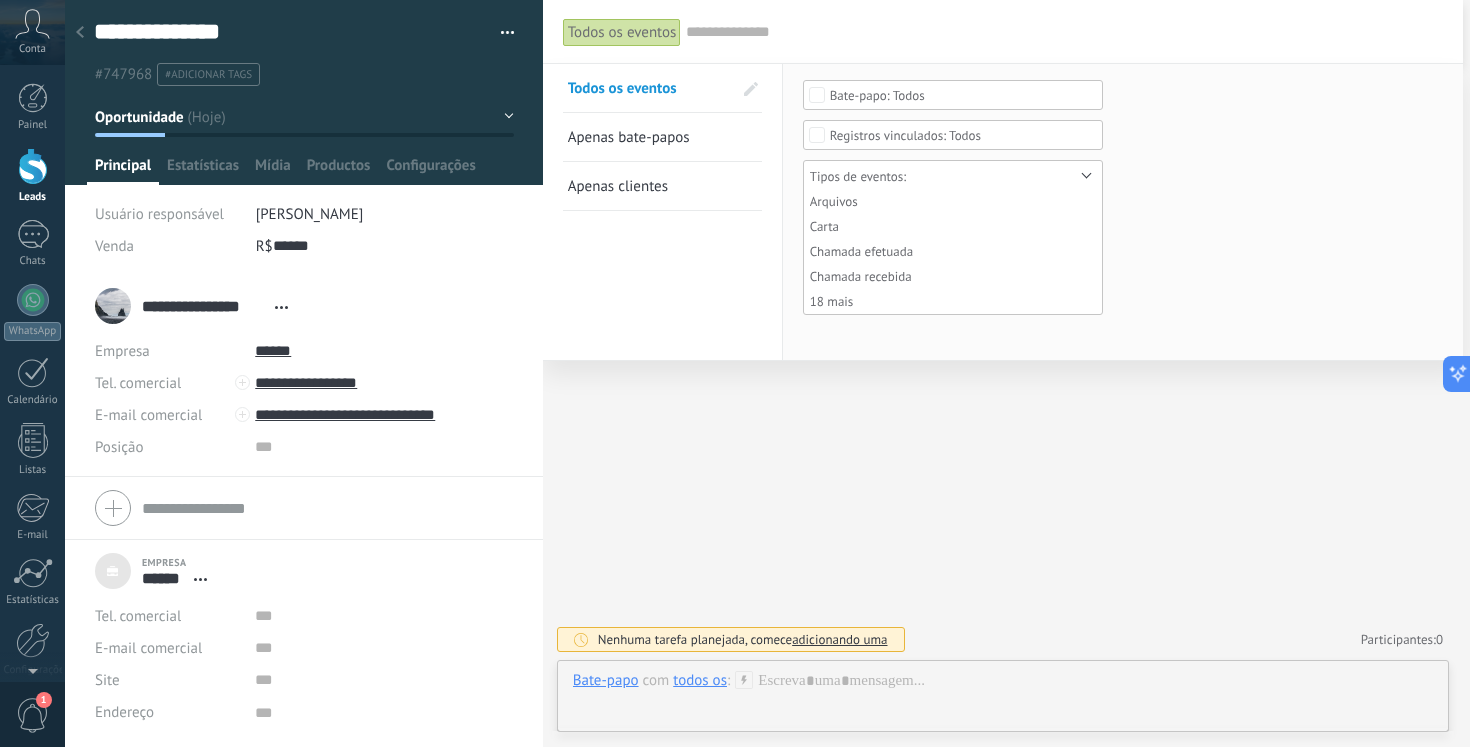 click on "Todos os eventos Buscar Todos os eventos Apenas bate-papos Apenas clientes Salvar Selecionar tudo Bate-papo com o cliente Bate-papo com a equipe Todos Selecionar tudo Contatos Empresas Todos Tipos de eventos: Arquivos Carta Chamada efetuada Chamada recebida 18 mais Selecionar tudo Limpar Arquivos Carta Chamada efetuada Chamada recebida Entidade criada Notas Notas Fixadas SMS de saída SMS recebidos Tarefas ativas Tarefas concluídas Alterando o campo Alteração de  resposta de usuário Ação-chave concluída Estágio de lead alterado Eventos de integração Fatura/Compra criada Fusão de entidades Notas do sistema Rede neural Redirecionamento Tags adicionadas Tags removidas OK Cancelar Aplicar Redefinir Mostrar milissegundos Mostrar janelas de bate-papo Carregar mais Hoje Hoje Criar:  3  eventos   Expandir Hoje Campo alterado:  2  eventos   Expandir Hoje 06:18 [PERSON_NAME]  O valor do campo «Nome»  está definido para «Cedric - [UDI]» Hoje 06:18 [PERSON_NAME]  0 0" at bounding box center (1003, 373) 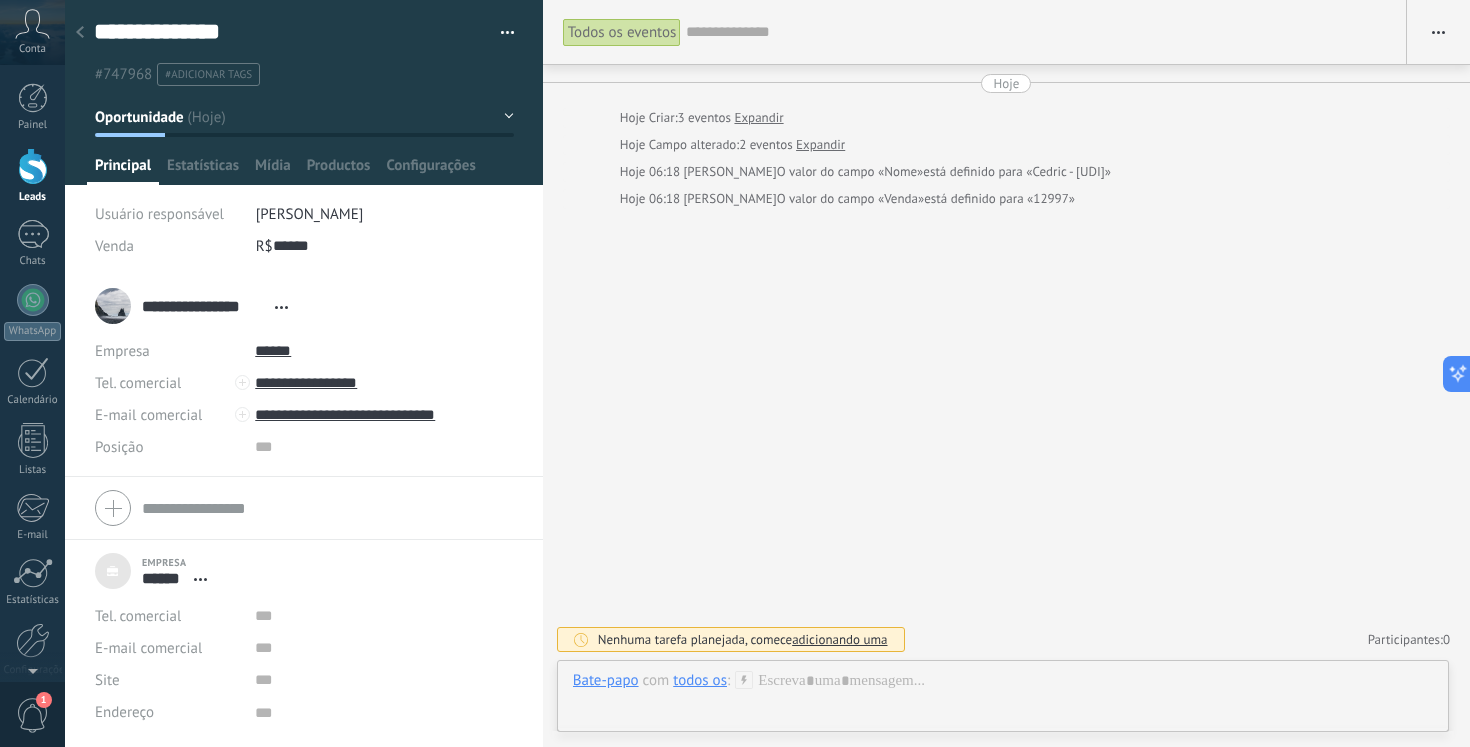 click at bounding box center [1438, 32] 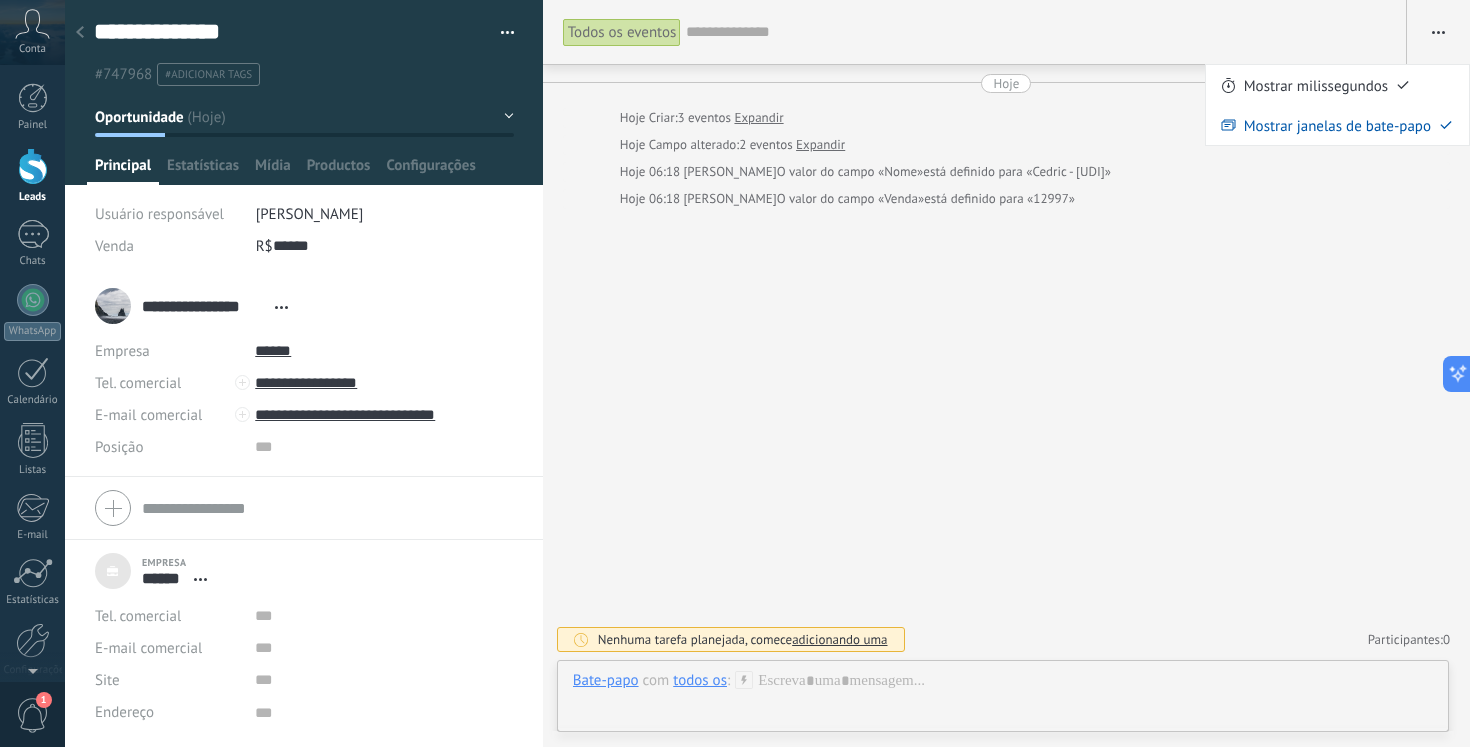 click on "Todos os eventos Buscar Mostrar milissegundos Mostrar janelas de bate-papo [PERSON_NAME] mais Hoje Hoje Criar:  3  eventos   Expandir Hoje Campo alterado:  2  eventos   Expandir Hoje 06:18 [PERSON_NAME]  O valor do campo «Nome»  está definido para «Cedric - [UDI]» Hoje 06:18 [PERSON_NAME]  O valor do campo «Venda»  está definido para «12997» Nenhuma tarefa planejada, comece   adicionando uma  Participantes:  0 Adicionar membro Bots:  0" at bounding box center (1006, 373) 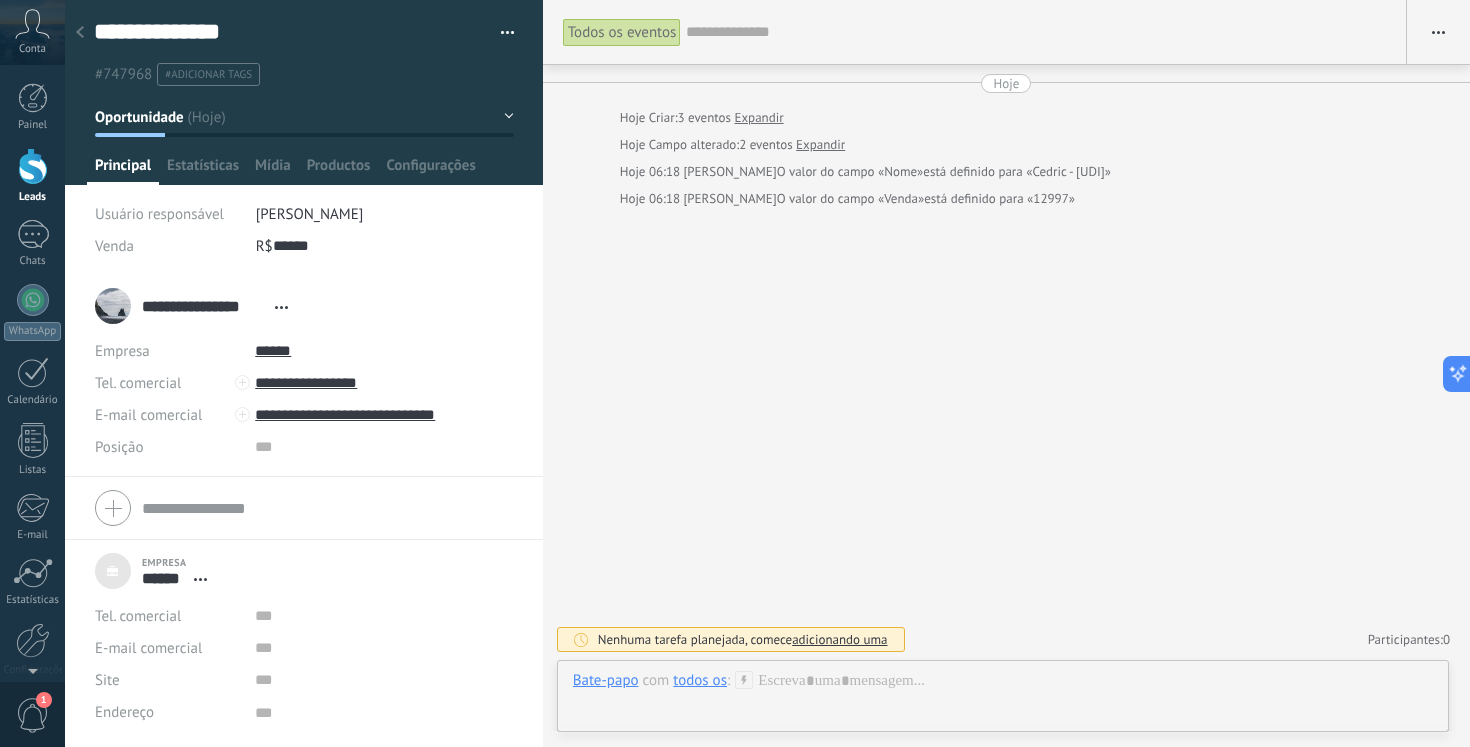 click at bounding box center (304, 92) 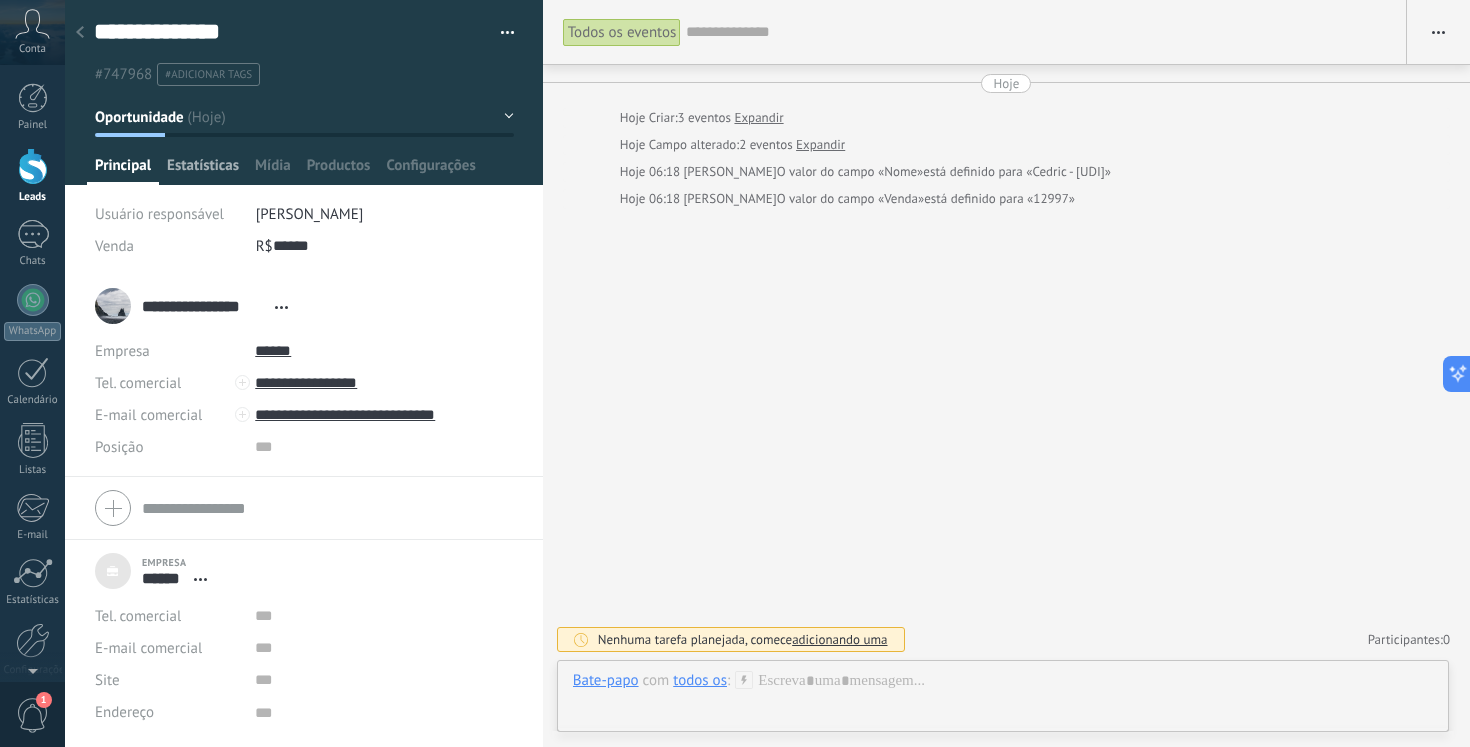 click on "Estatísticas" at bounding box center [203, 170] 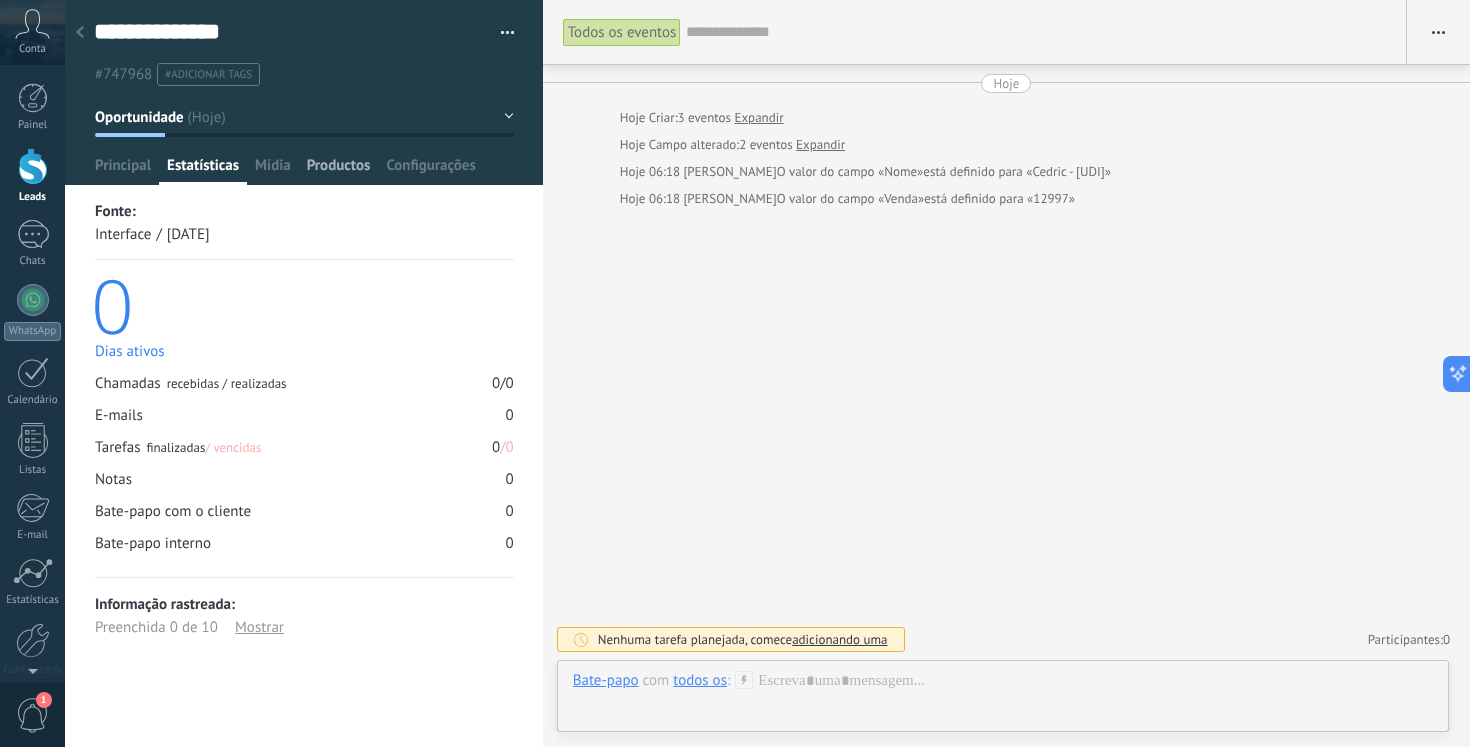 click on "Productos" at bounding box center [339, 170] 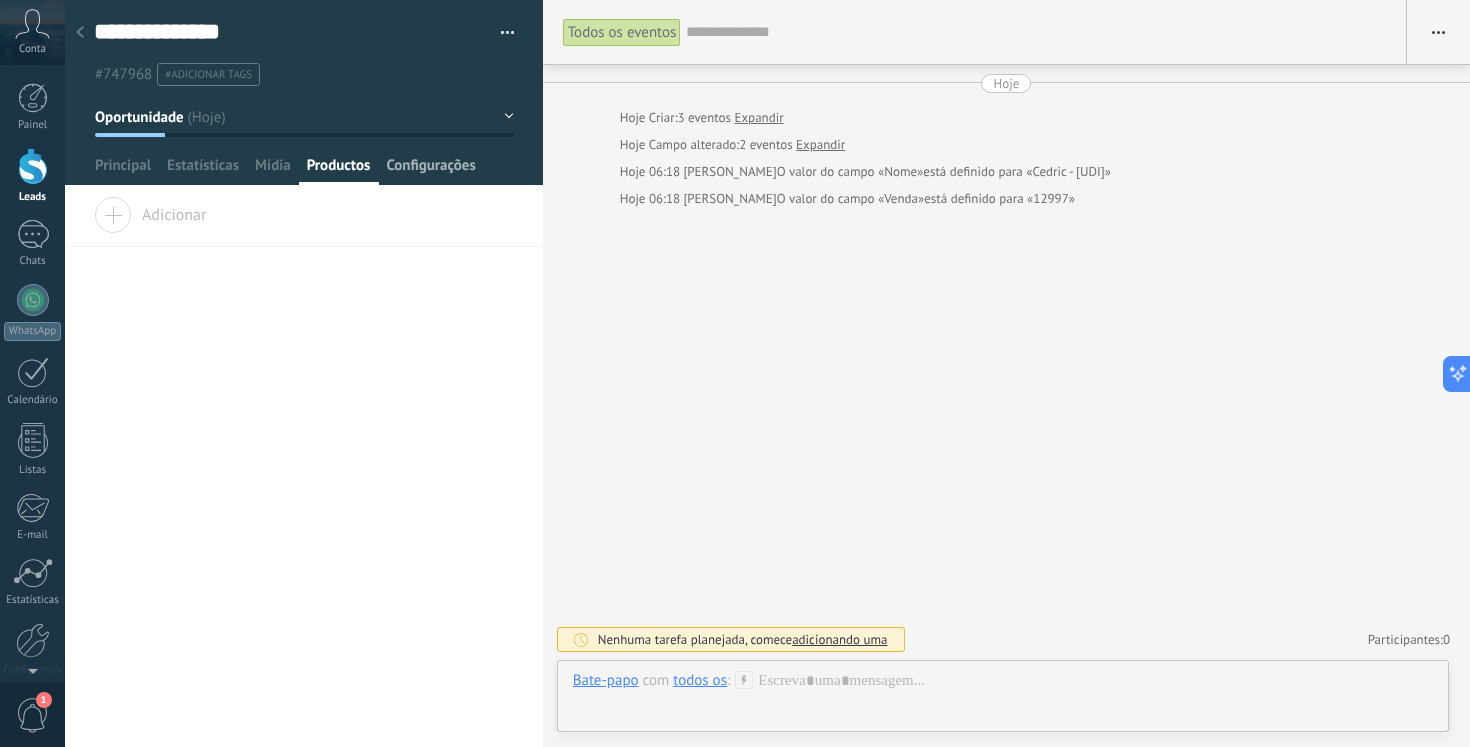 click on "Configurações" at bounding box center [430, 170] 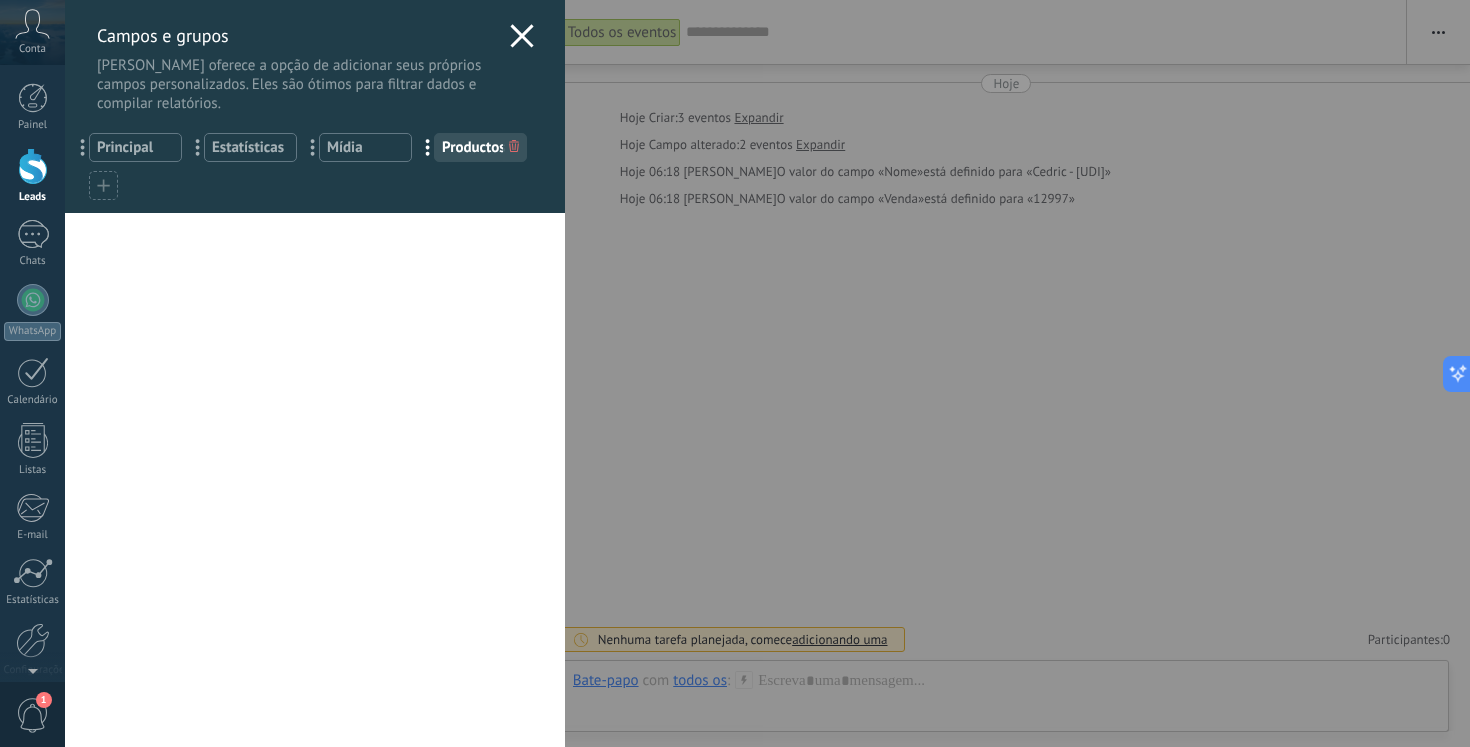 click 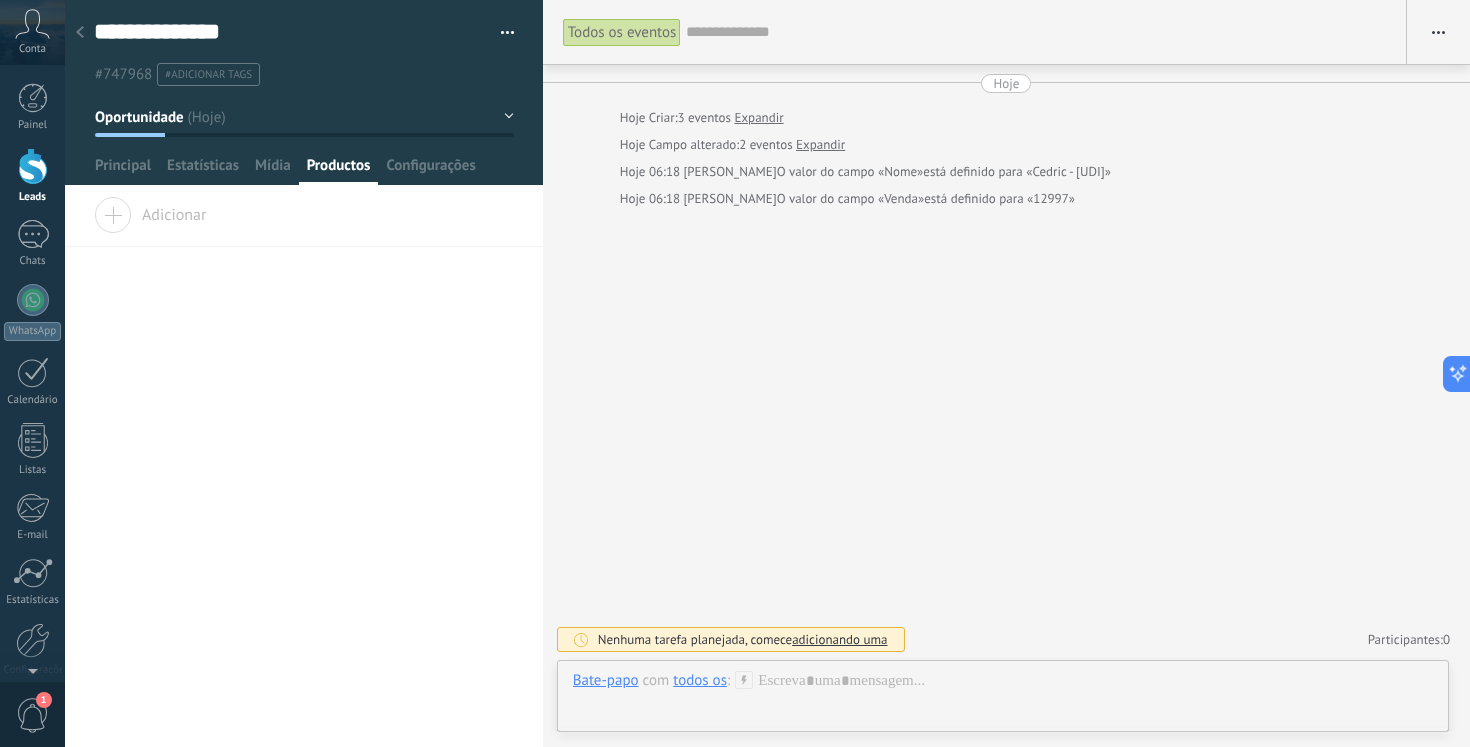 click at bounding box center [500, 33] 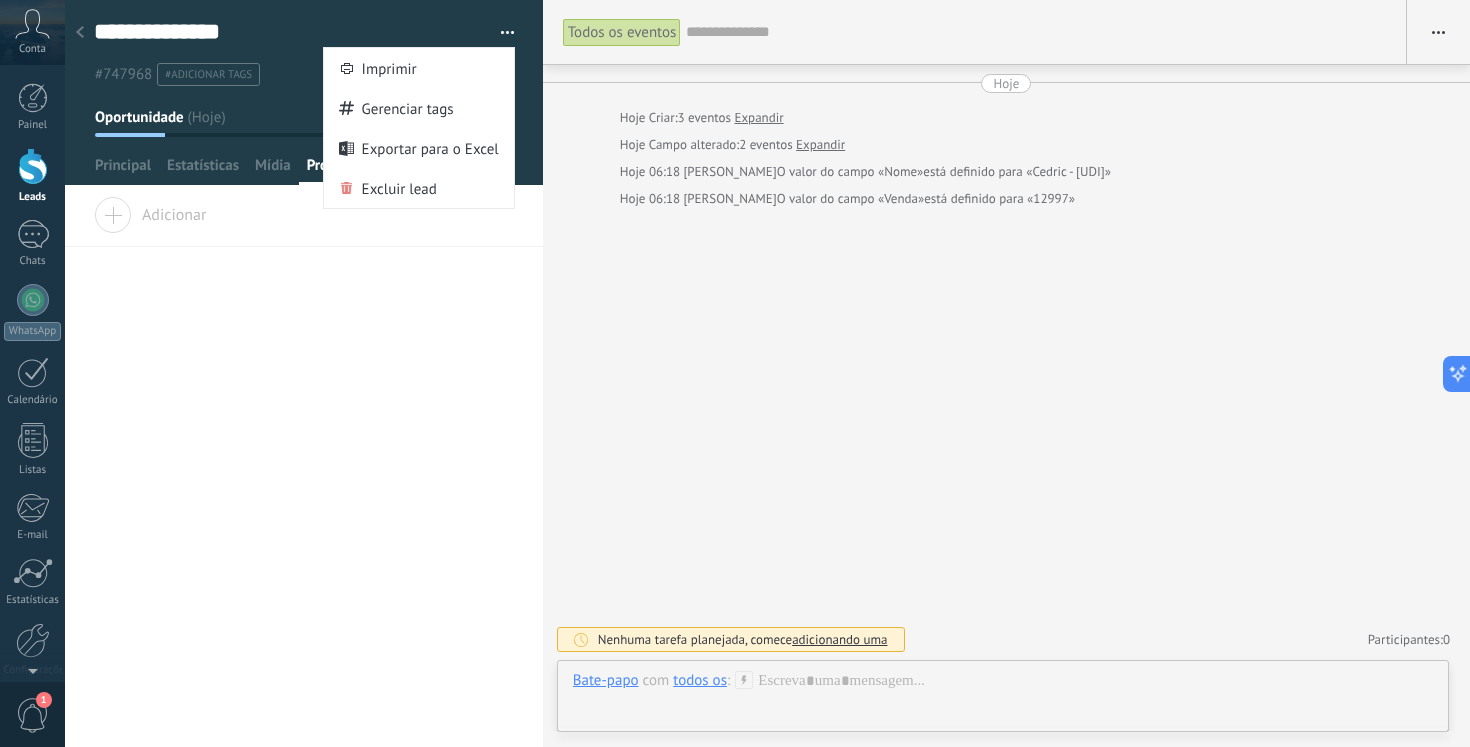 drag, startPoint x: 218, startPoint y: 258, endPoint x: 167, endPoint y: 213, distance: 68.0147 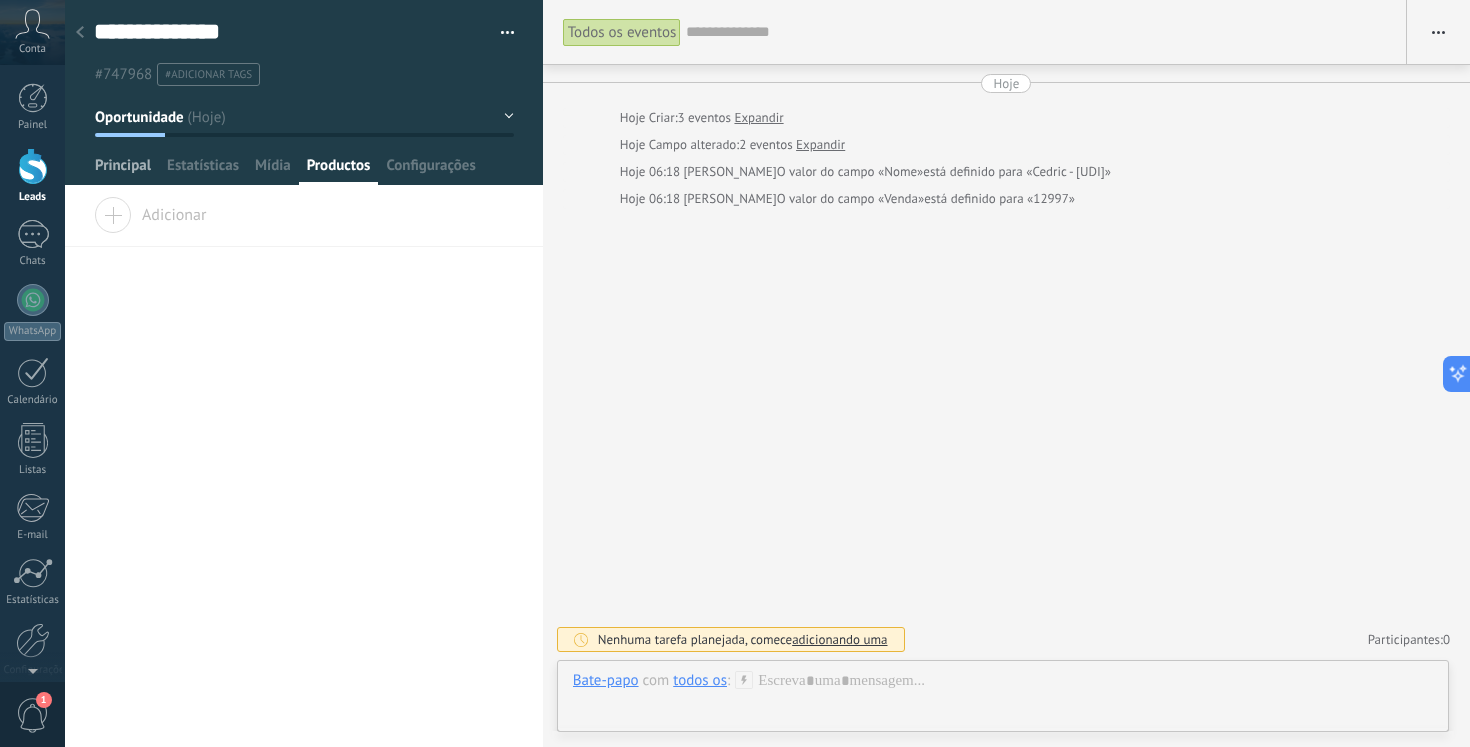 click on "Principal" at bounding box center [123, 170] 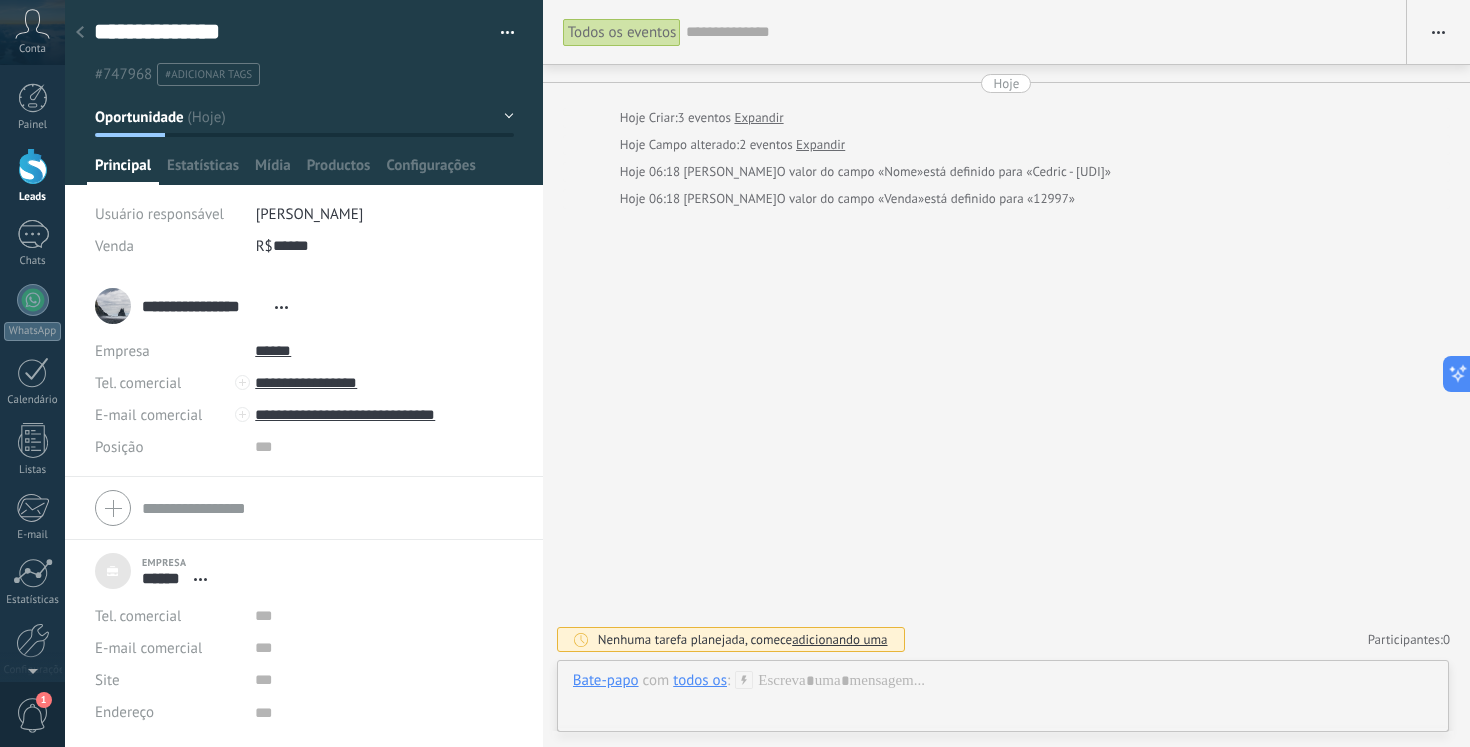 click at bounding box center (33, 166) 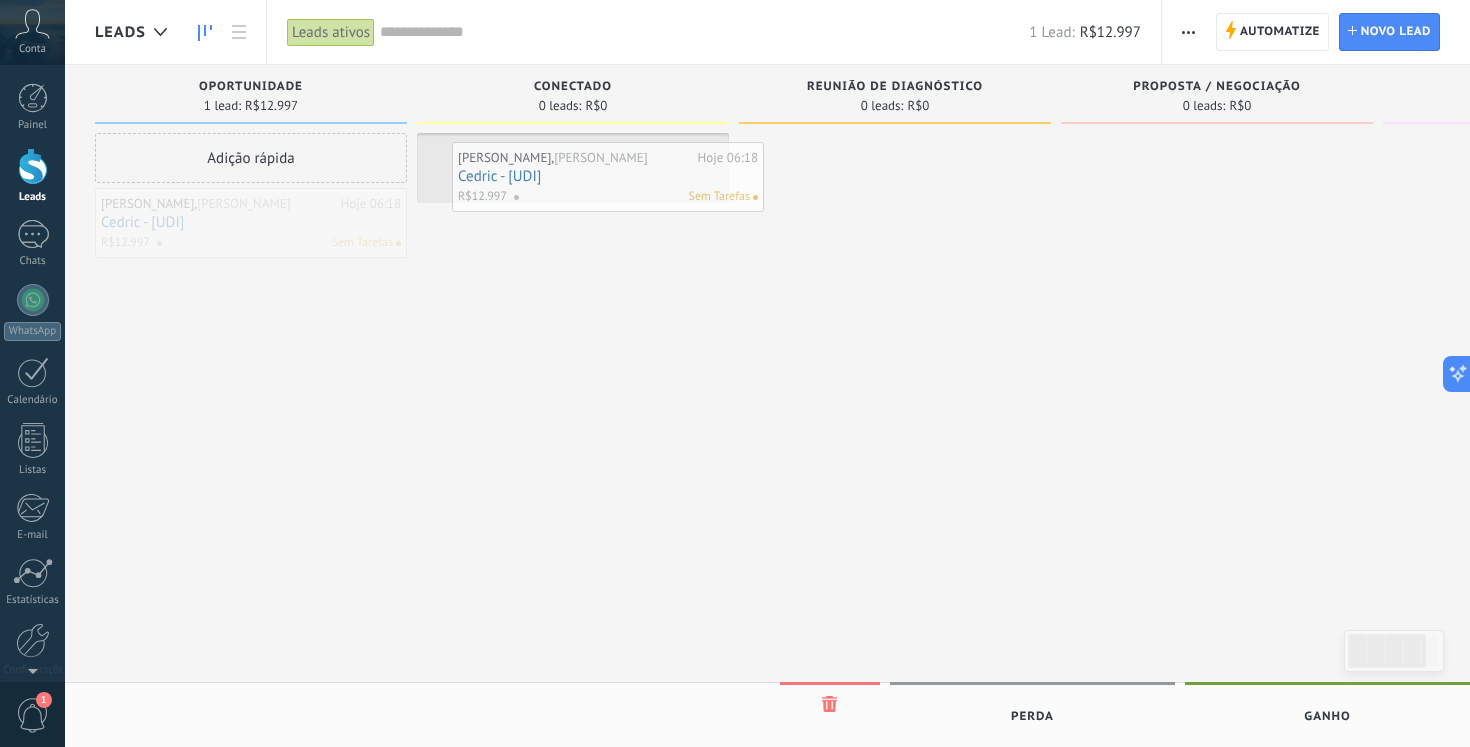 drag, startPoint x: 246, startPoint y: 211, endPoint x: 603, endPoint y: 165, distance: 359.9514 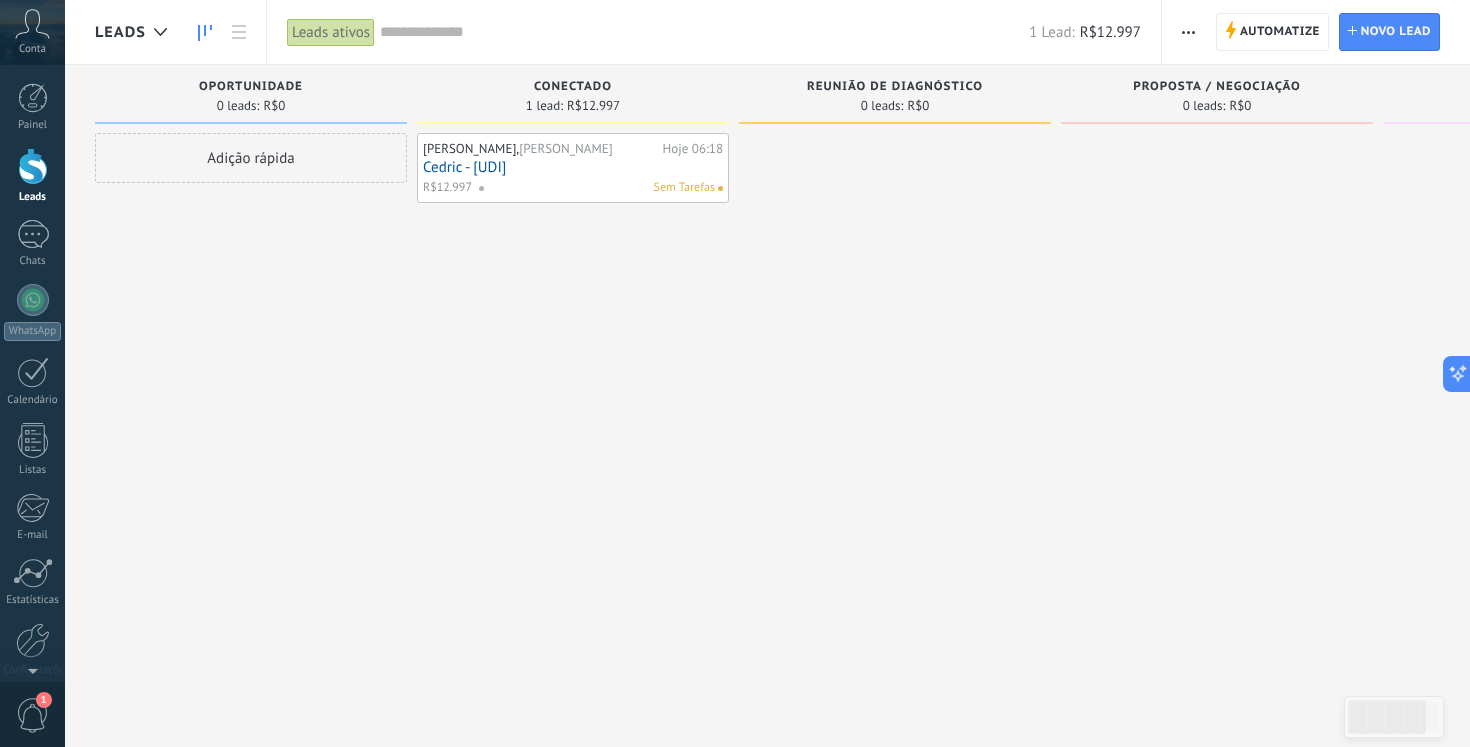 click on "Cedric - [UDI]" at bounding box center (573, 167) 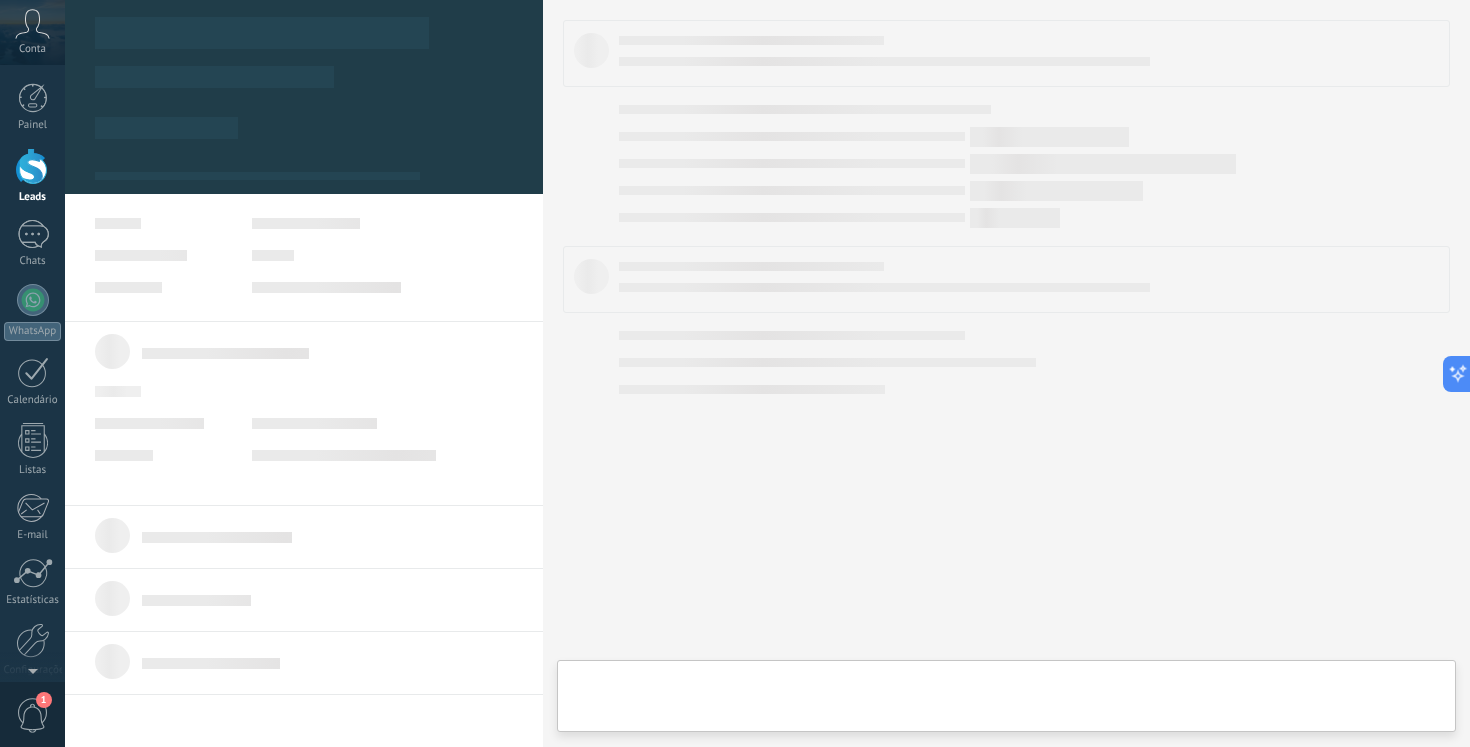 type on "***" 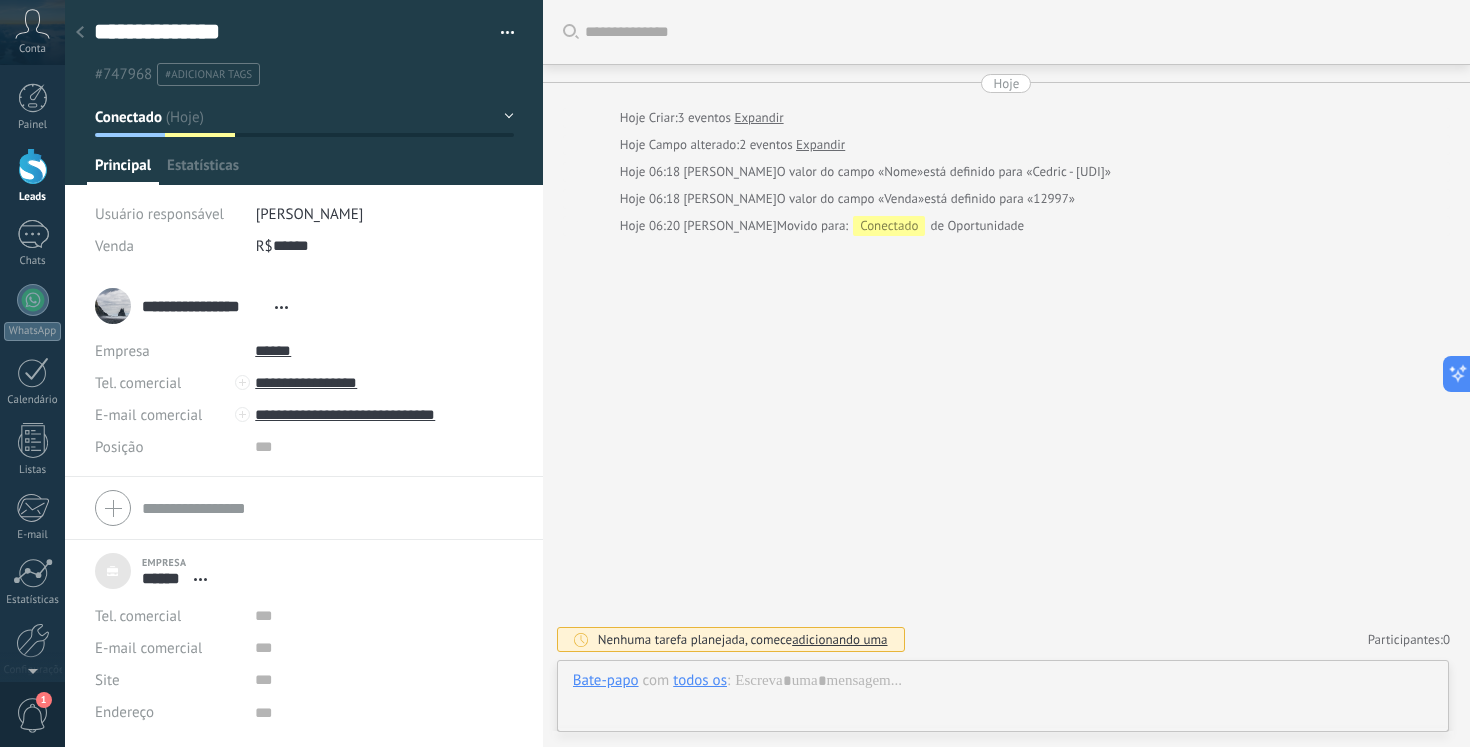 scroll, scrollTop: 20, scrollLeft: 0, axis: vertical 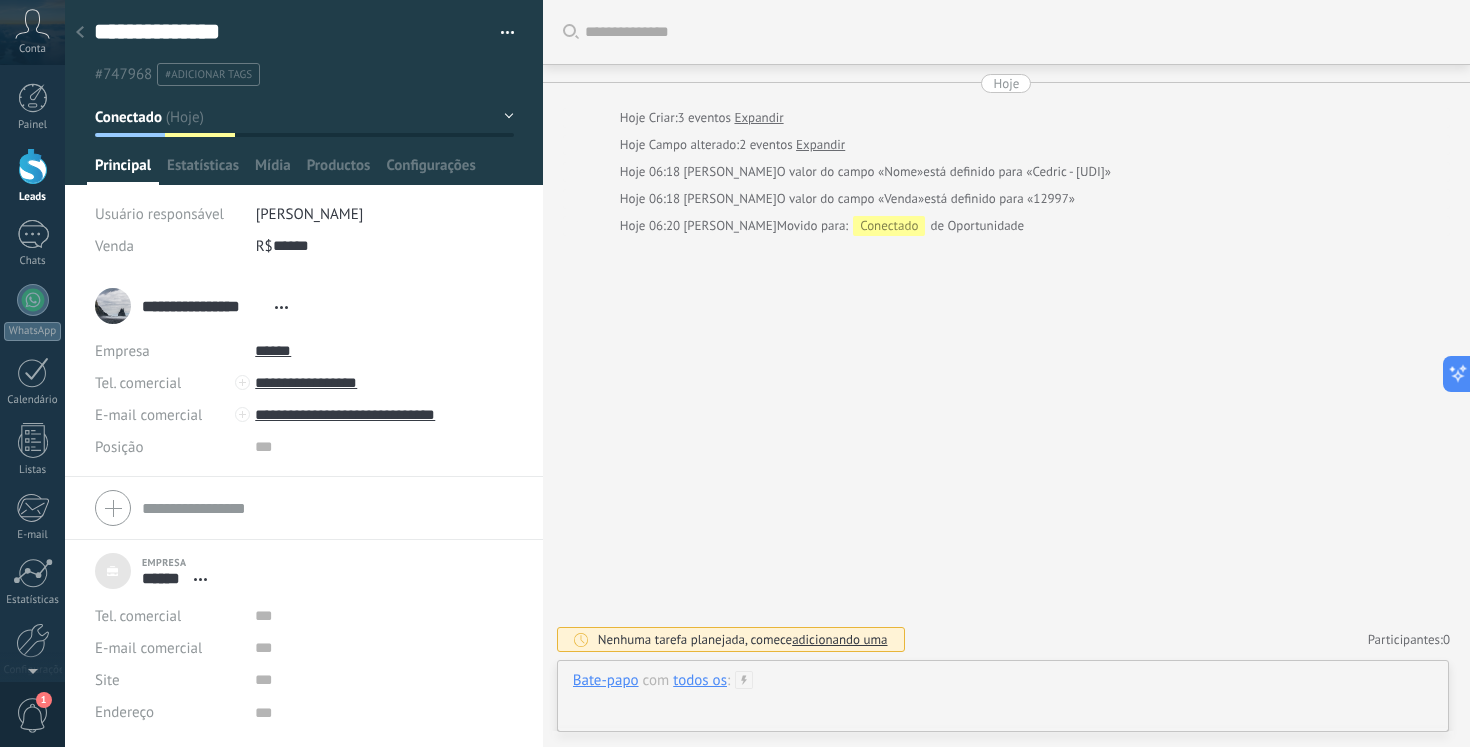 drag, startPoint x: 1365, startPoint y: 694, endPoint x: 1338, endPoint y: 690, distance: 27.294687 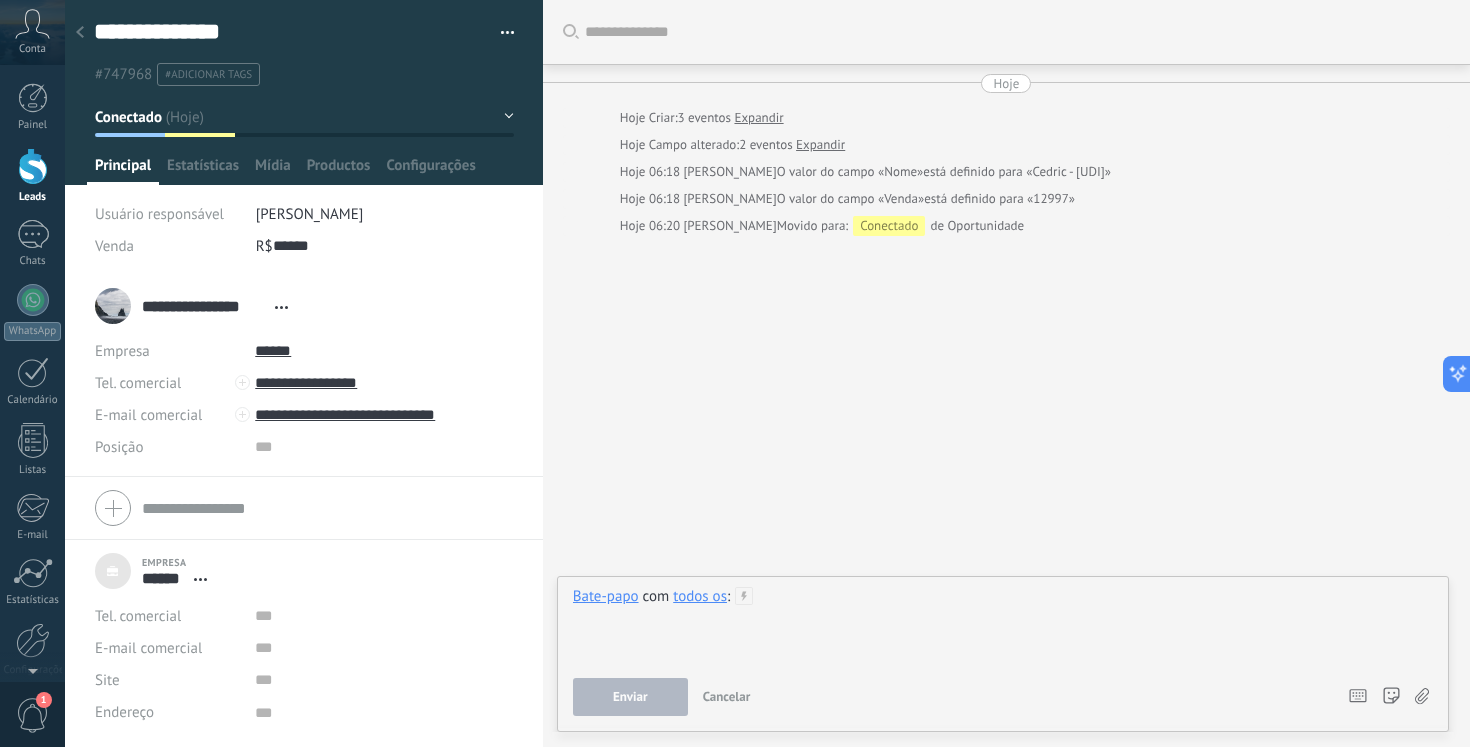 type 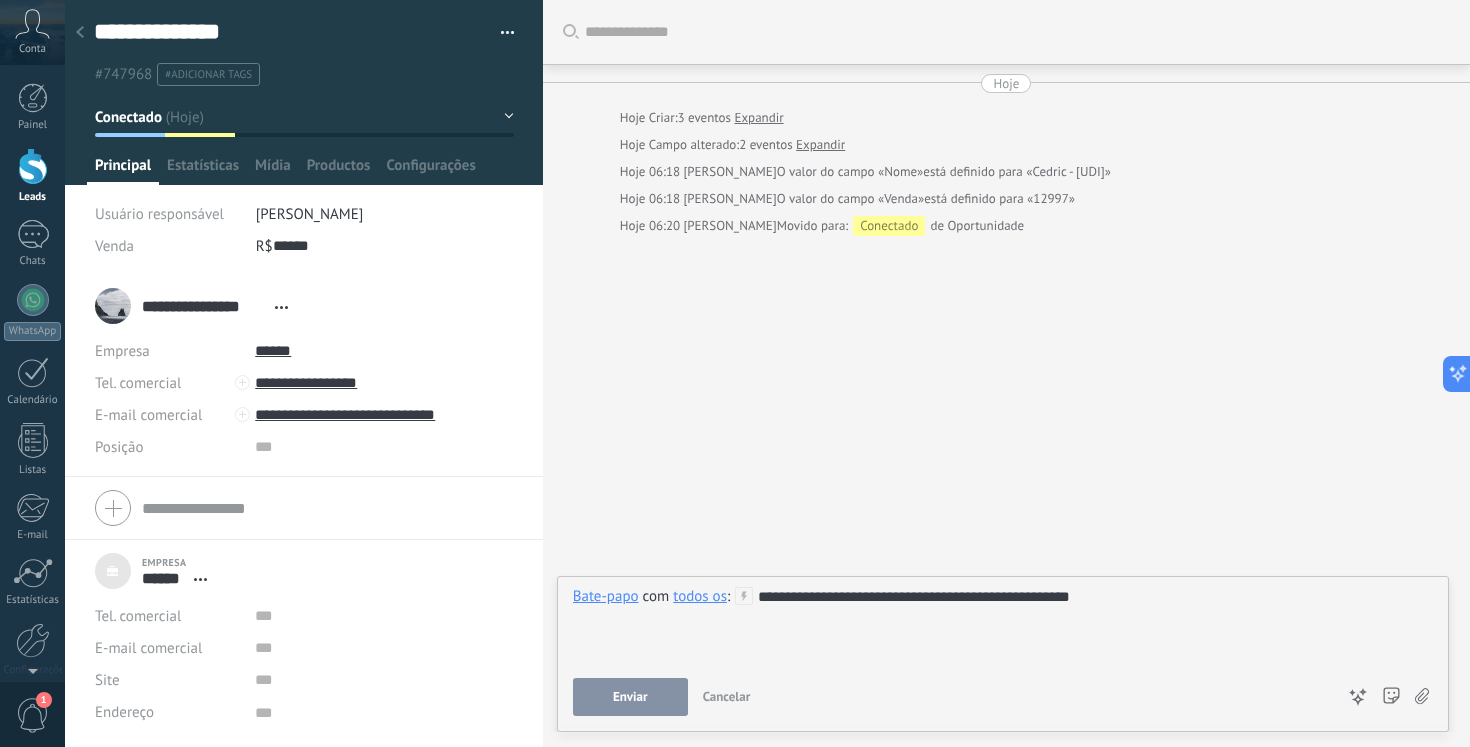 click on "Enviar" at bounding box center [630, 697] 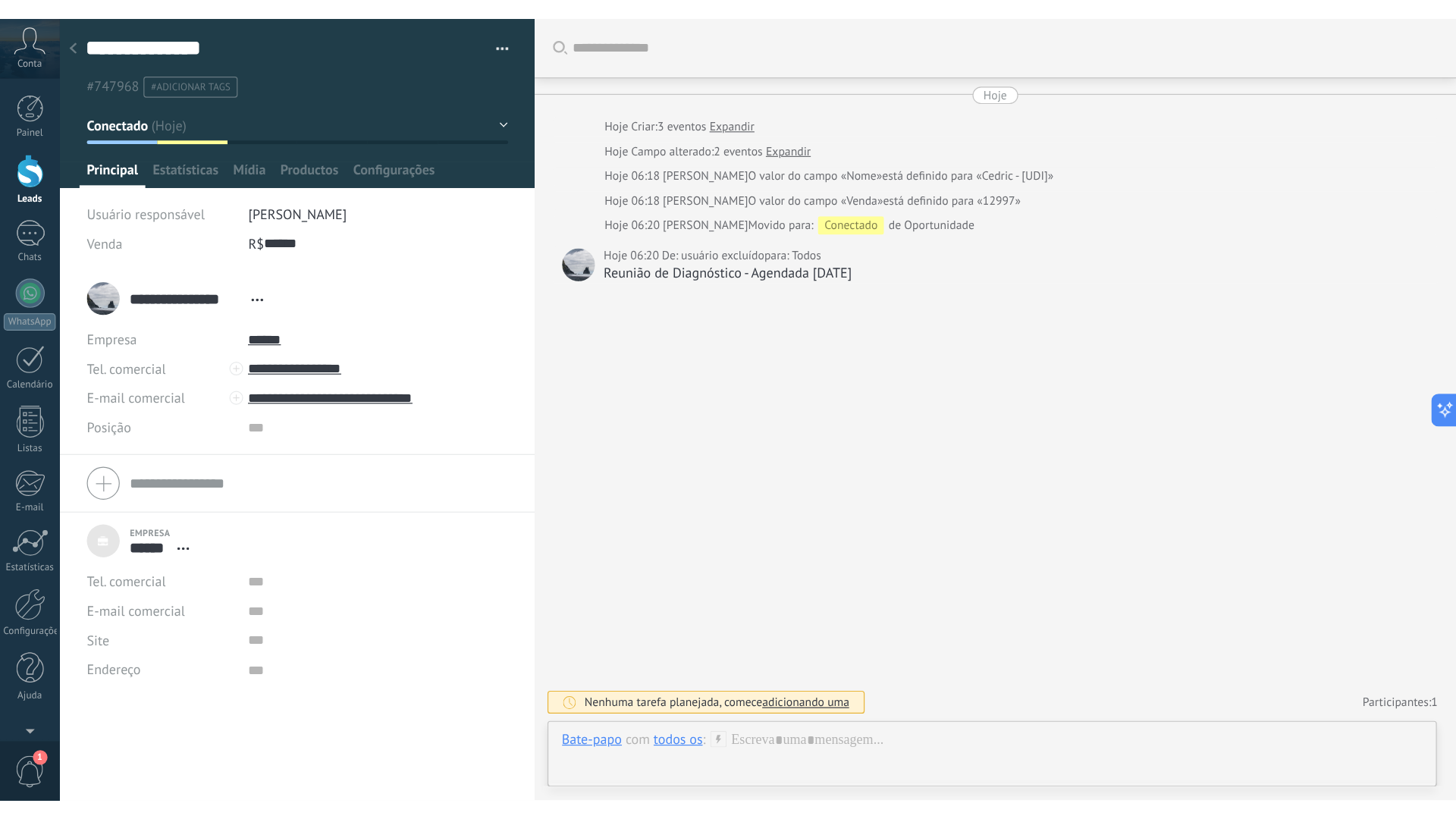 scroll, scrollTop: 15, scrollLeft: 0, axis: vertical 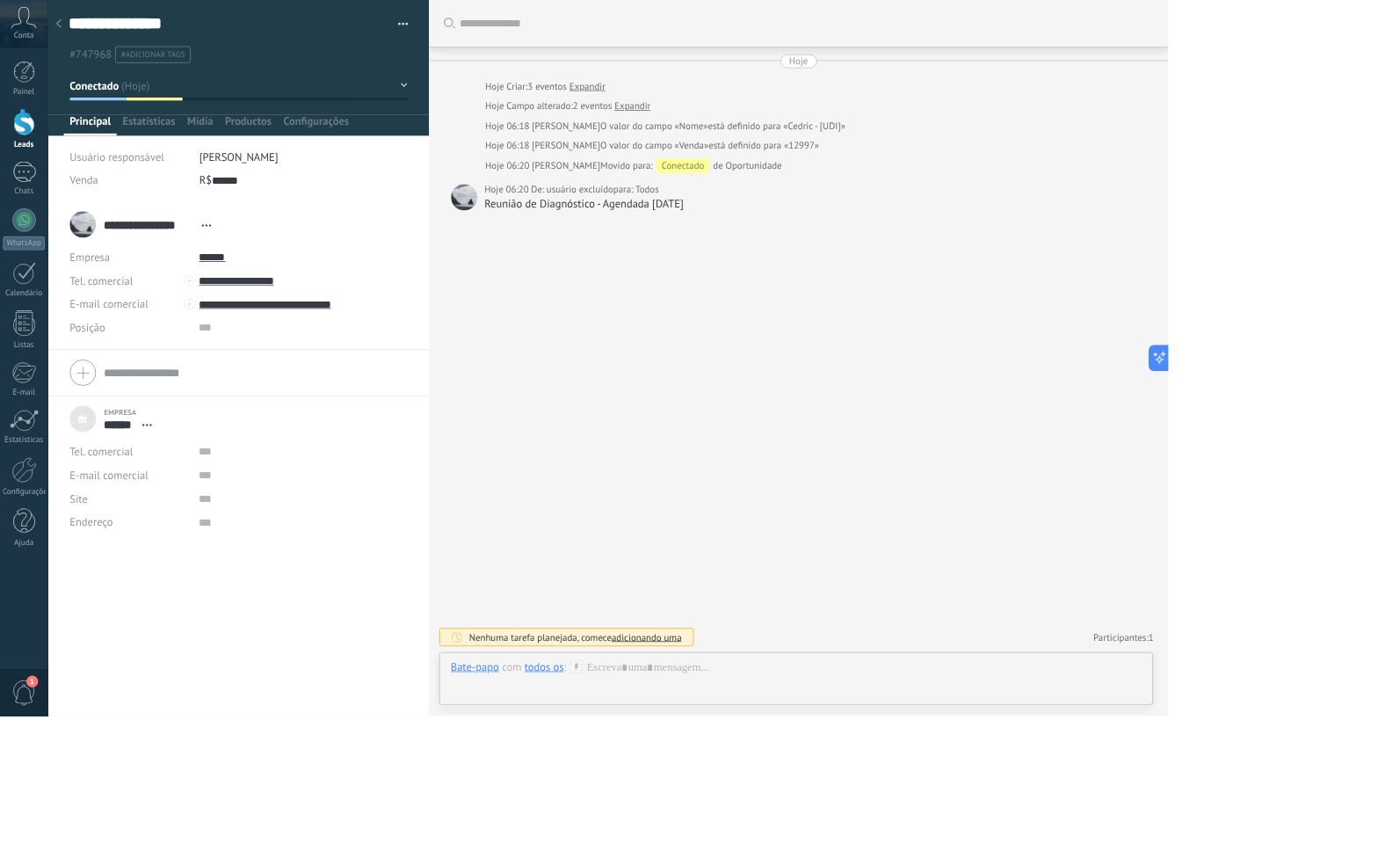type on "***" 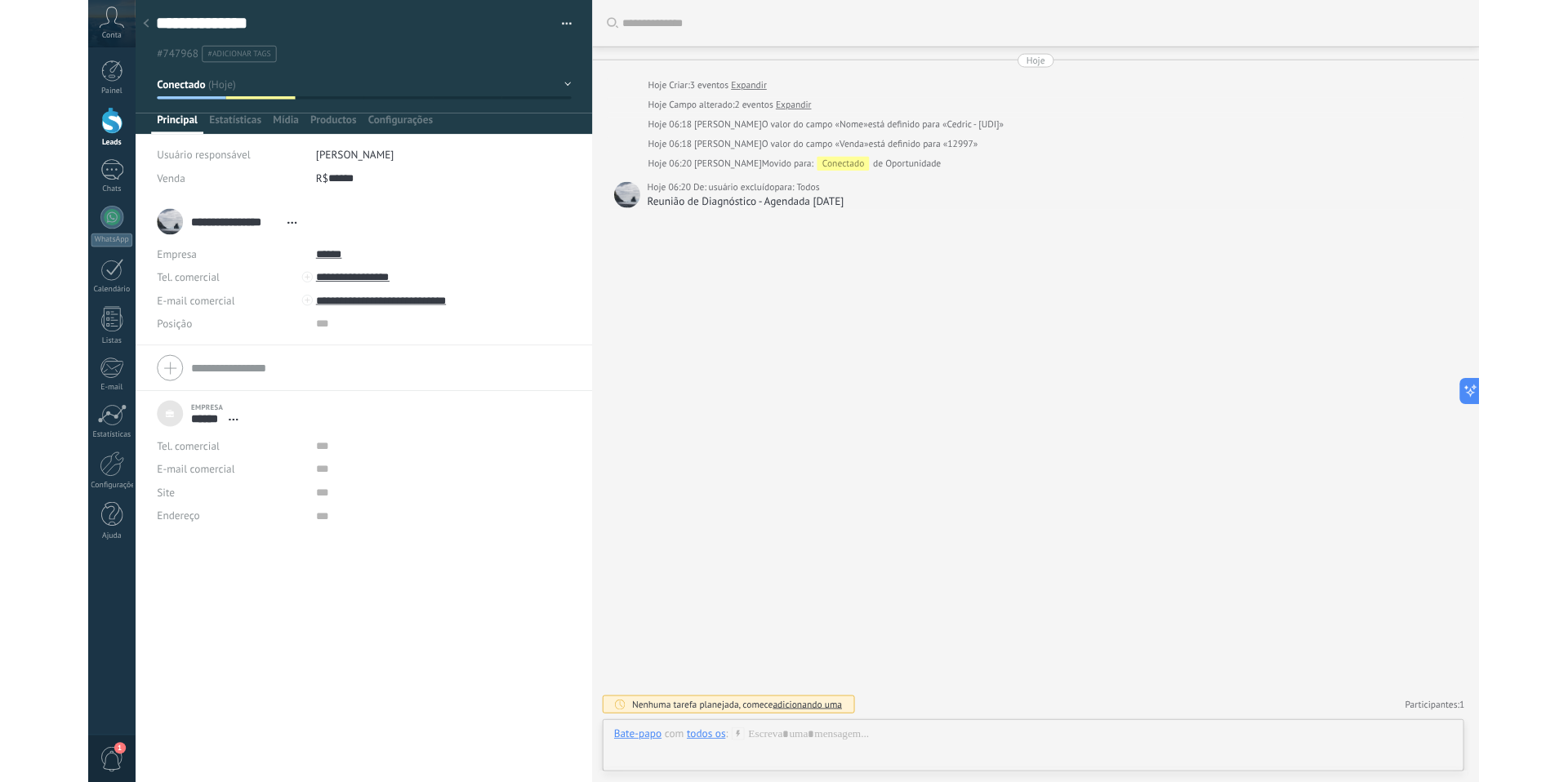 scroll, scrollTop: 16, scrollLeft: 0, axis: vertical 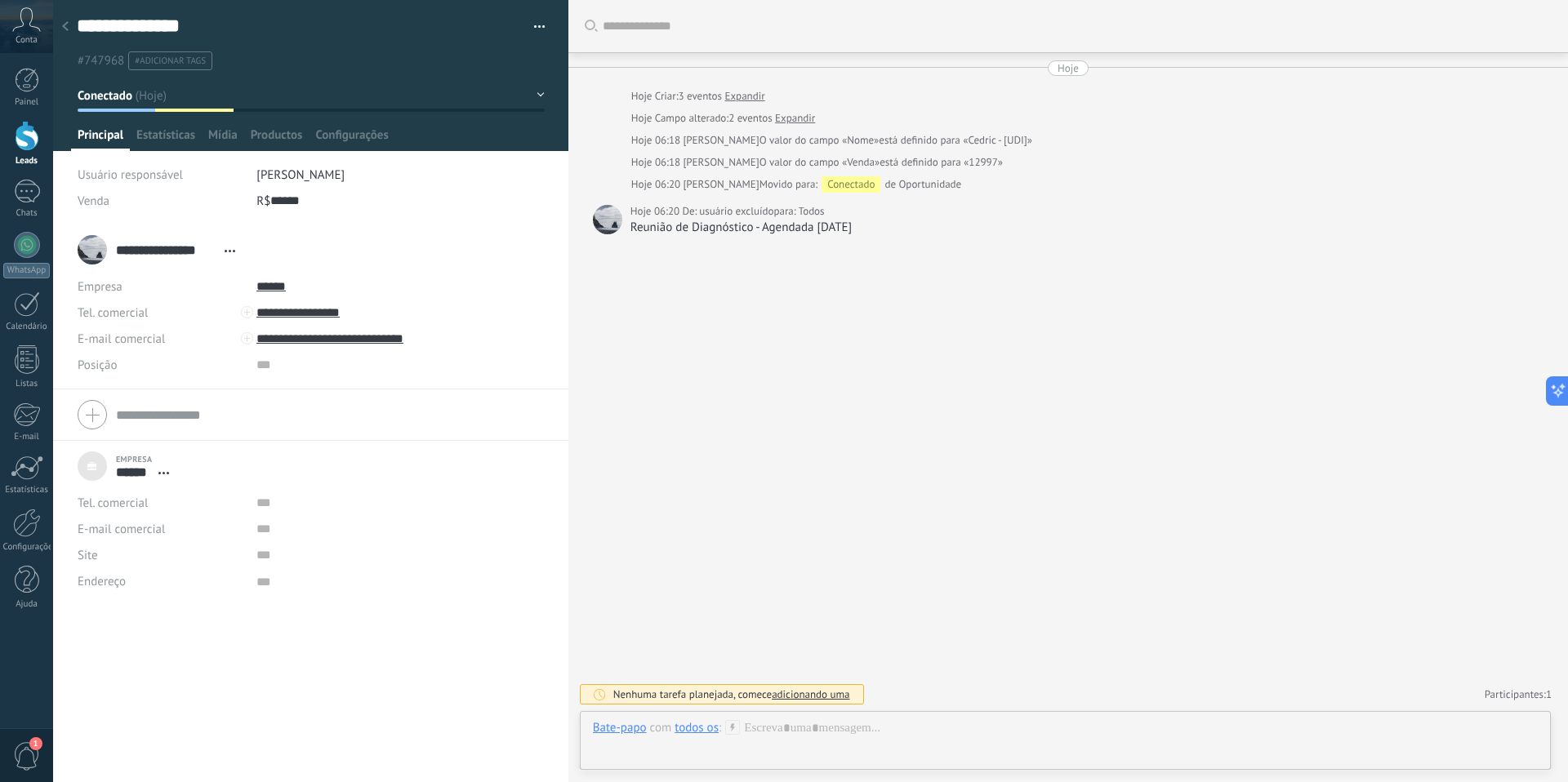 click on "Conectado" at bounding box center (311, 96) 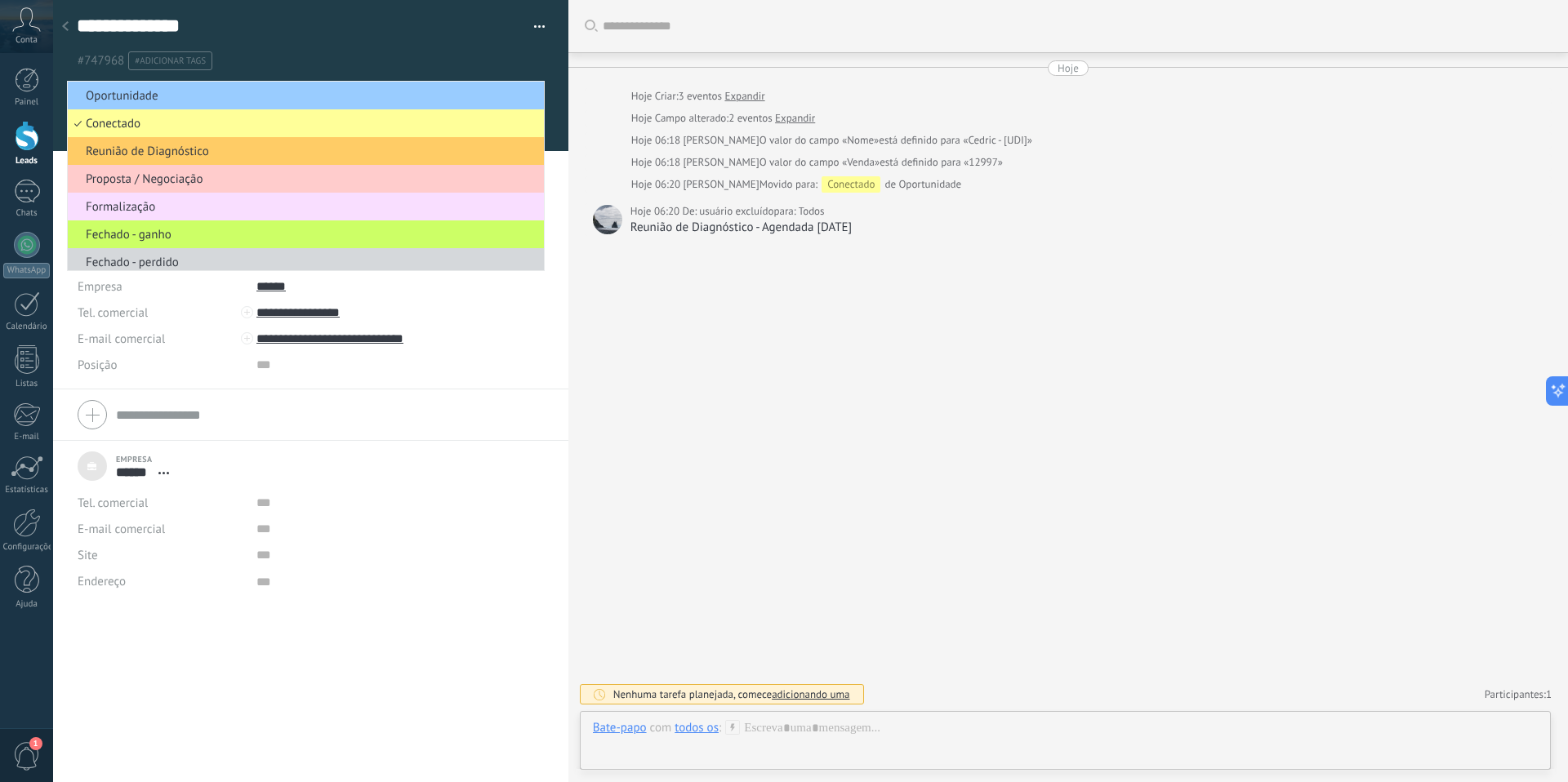 click on "Buscar Carregar mais Hoje Hoje Criar:  3  eventos   Expandir Hoje Campo alterado:  2  eventos   Expandir Hoje 06:18 [PERSON_NAME]  O valor do campo «Nome»  está definido para «Cedric - [UDI]» Hoje 06:18 [PERSON_NAME]  O valor do campo «Venda»  está definido para «12997» Hoje 06:20 [PERSON_NAME]  Movido para: Conectado de Oportunidade Hoje 06:20 De: usuário excluído  para: Todos  Reunião de Diagnóstico - Agendada [DATE] Nenhuma tarefa planejada, comece   adicionando uma  Participantes:  1 Adicionar membro Bots:  0" at bounding box center [1068, 391] 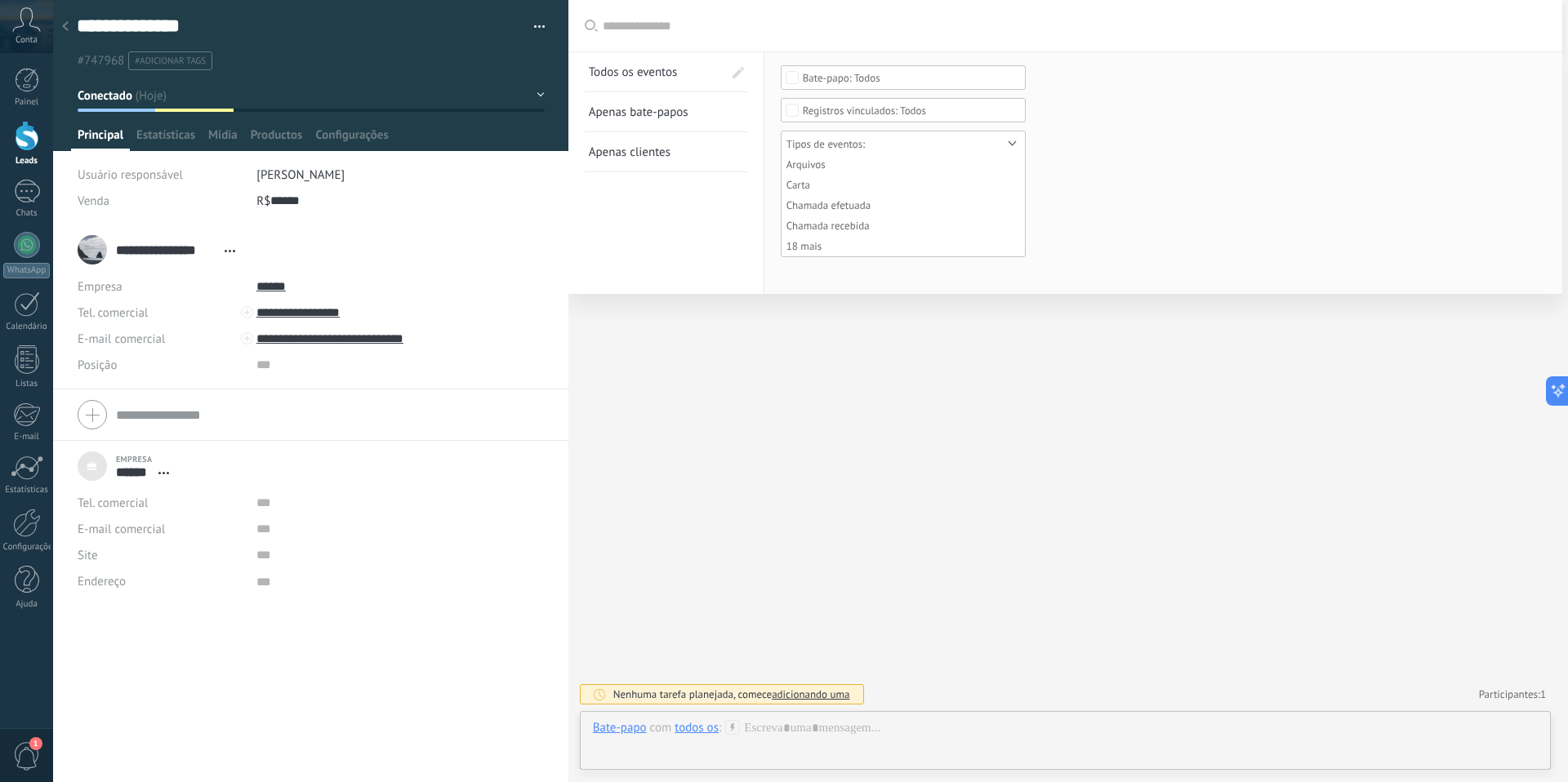click at bounding box center (1074, 26) 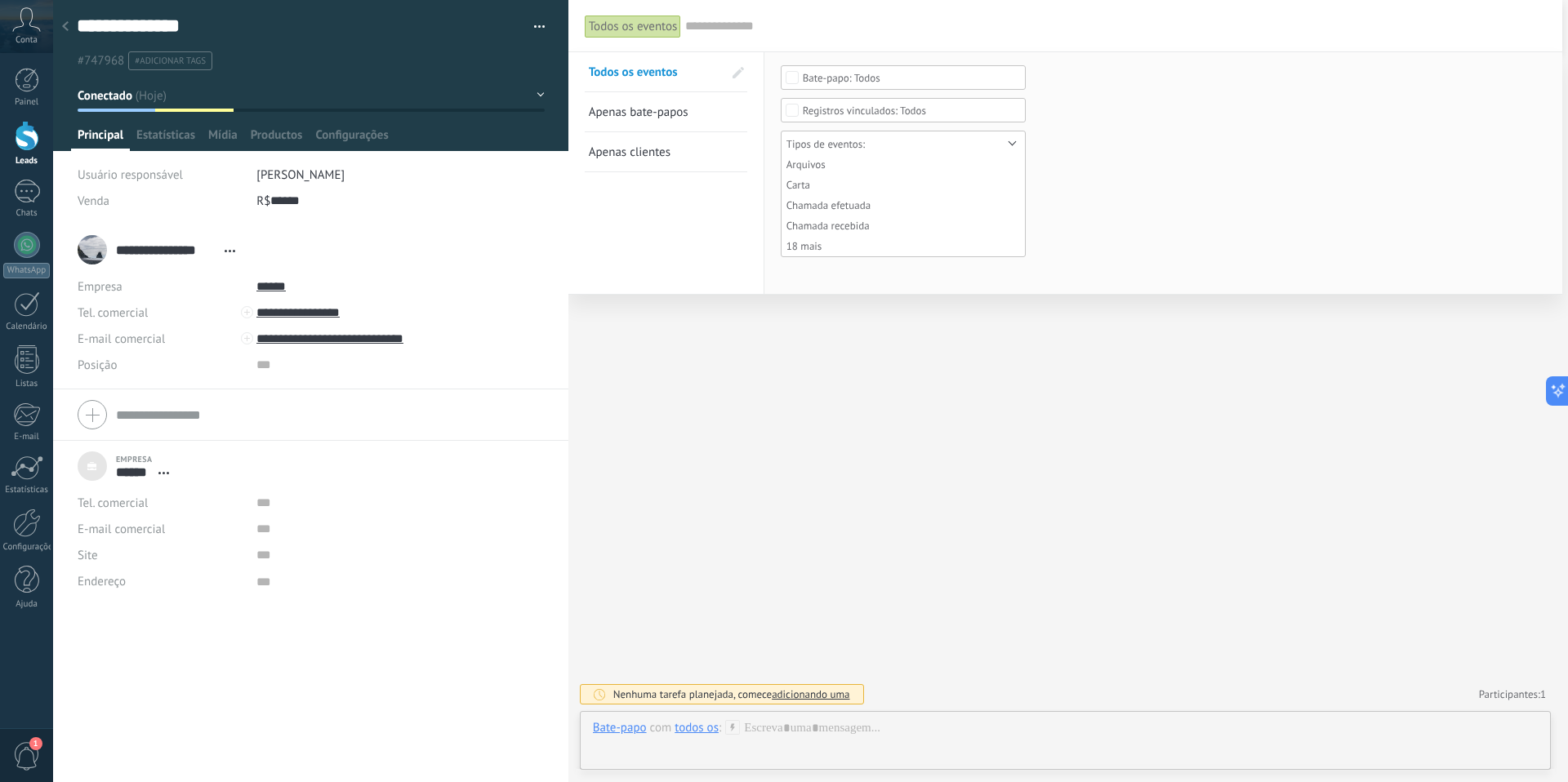 click at bounding box center (1116, 26) 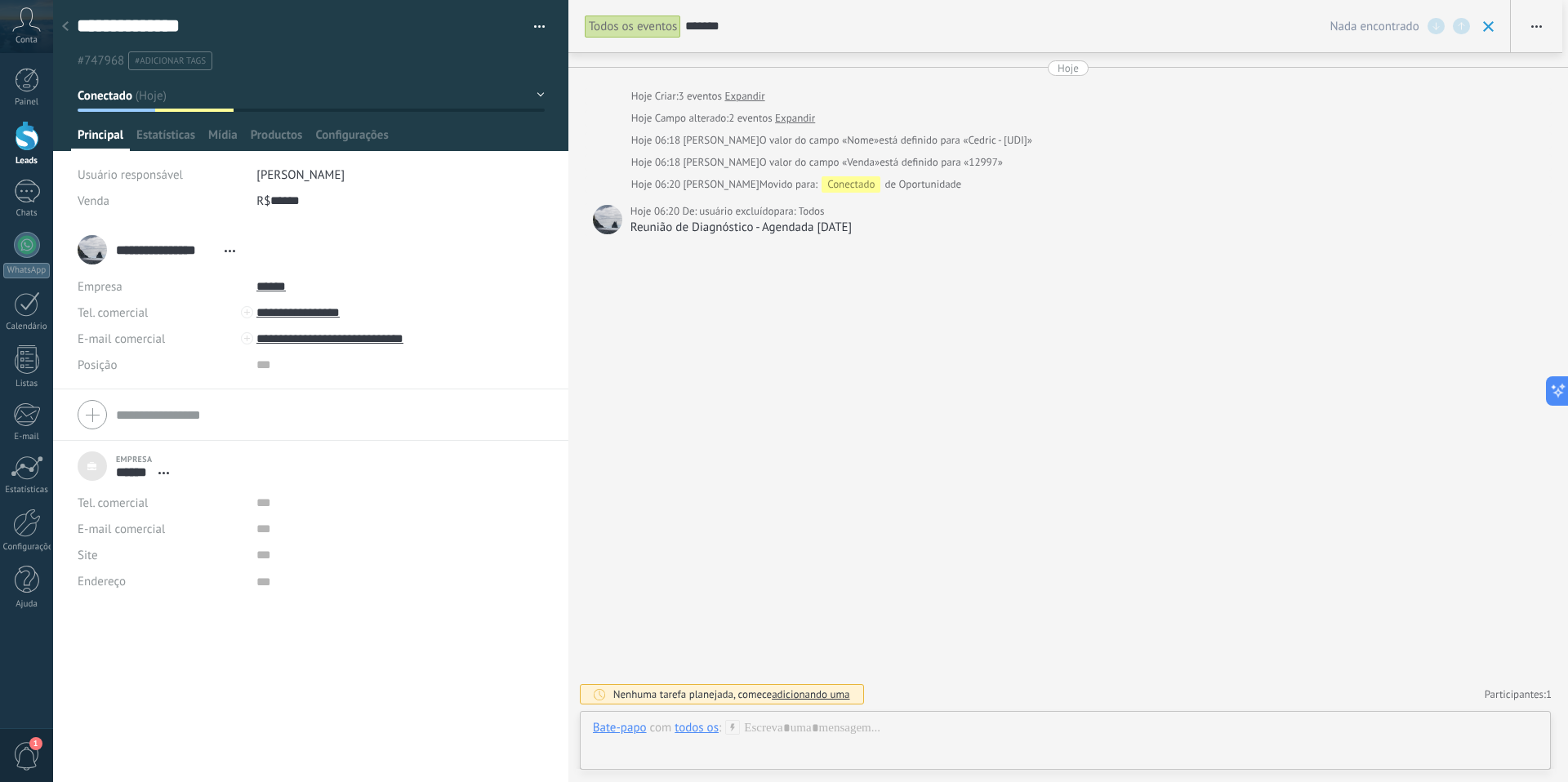 click on "*******" at bounding box center (1009, 26) 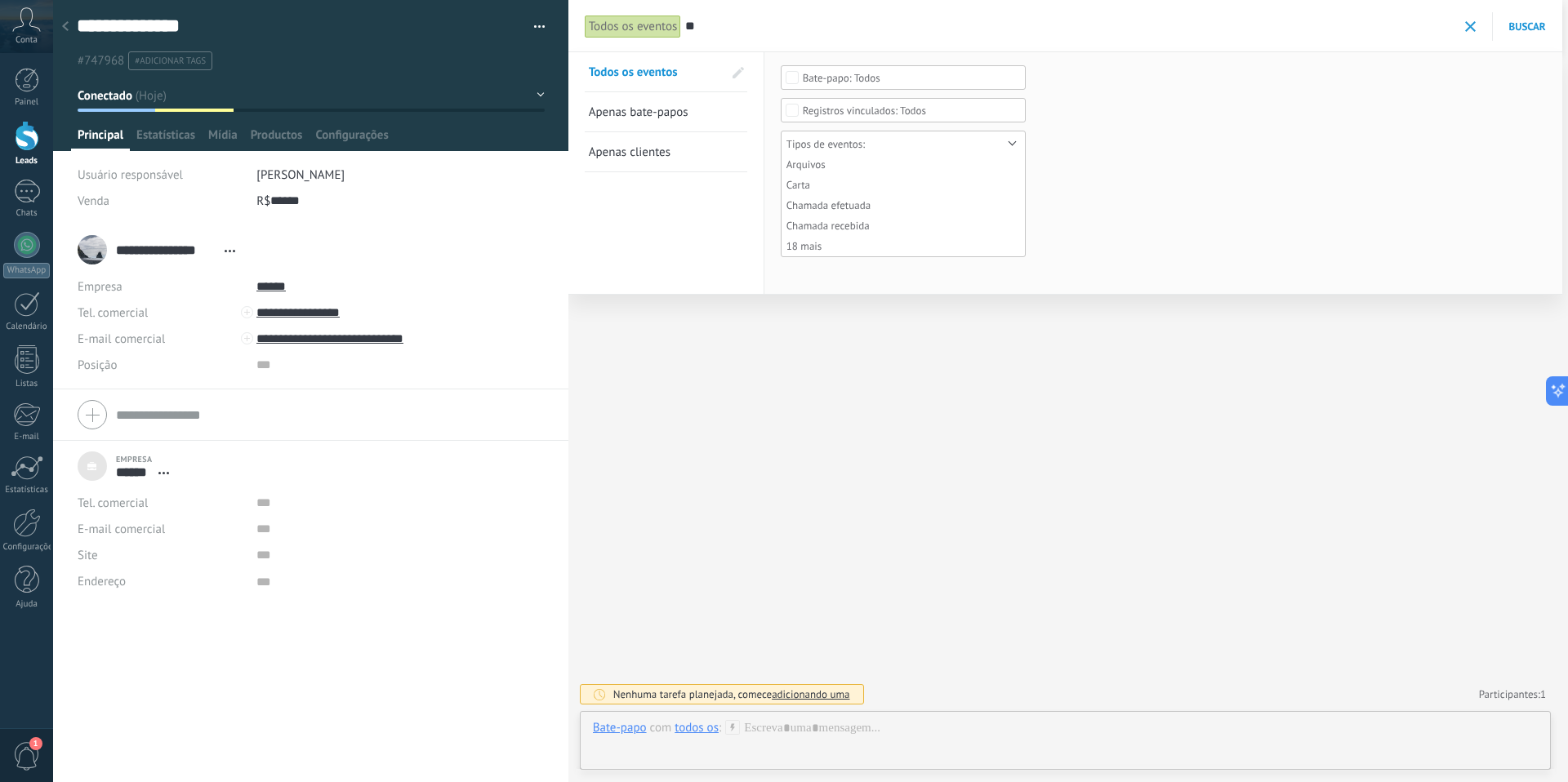 type on "*" 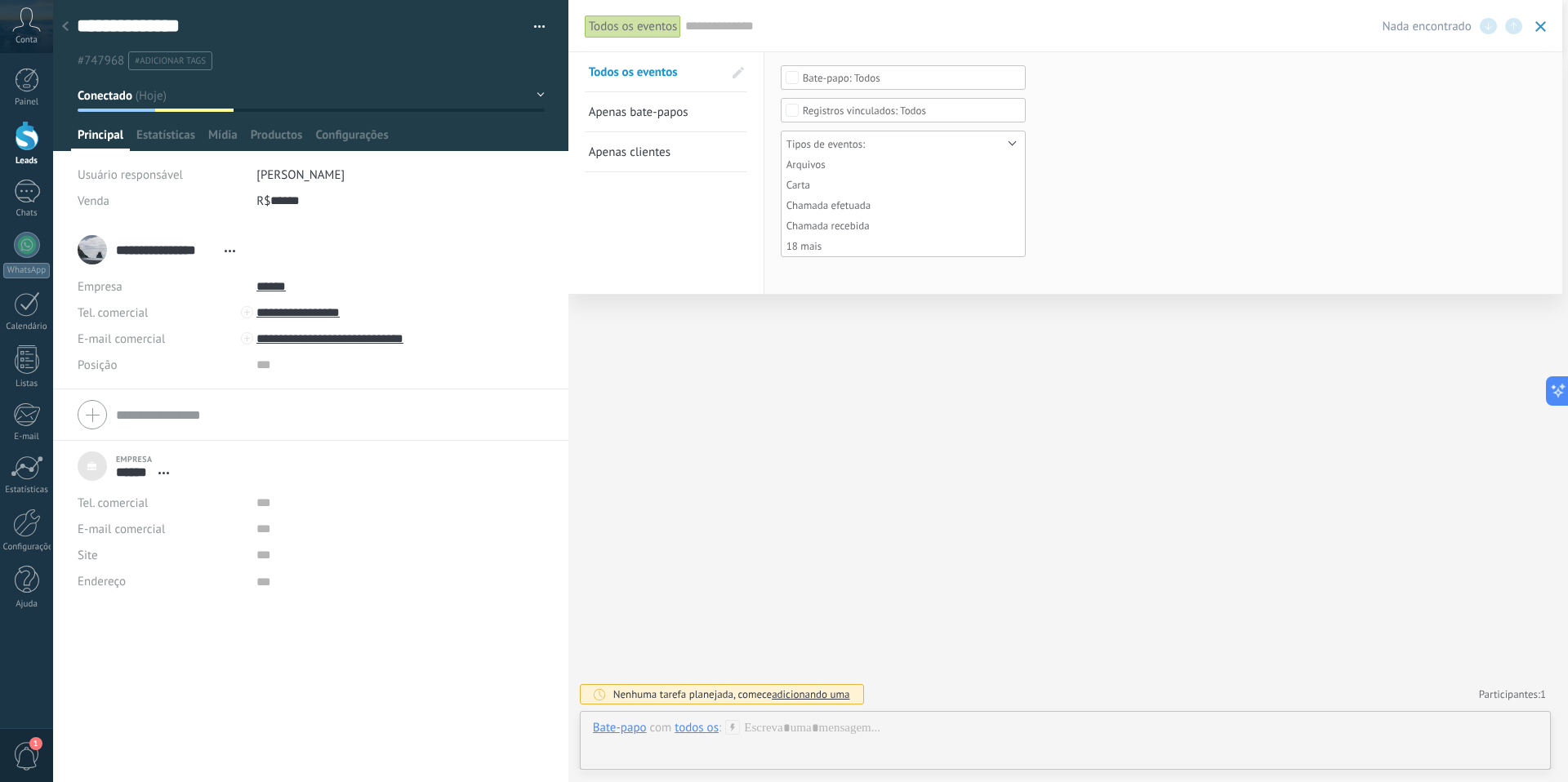 type 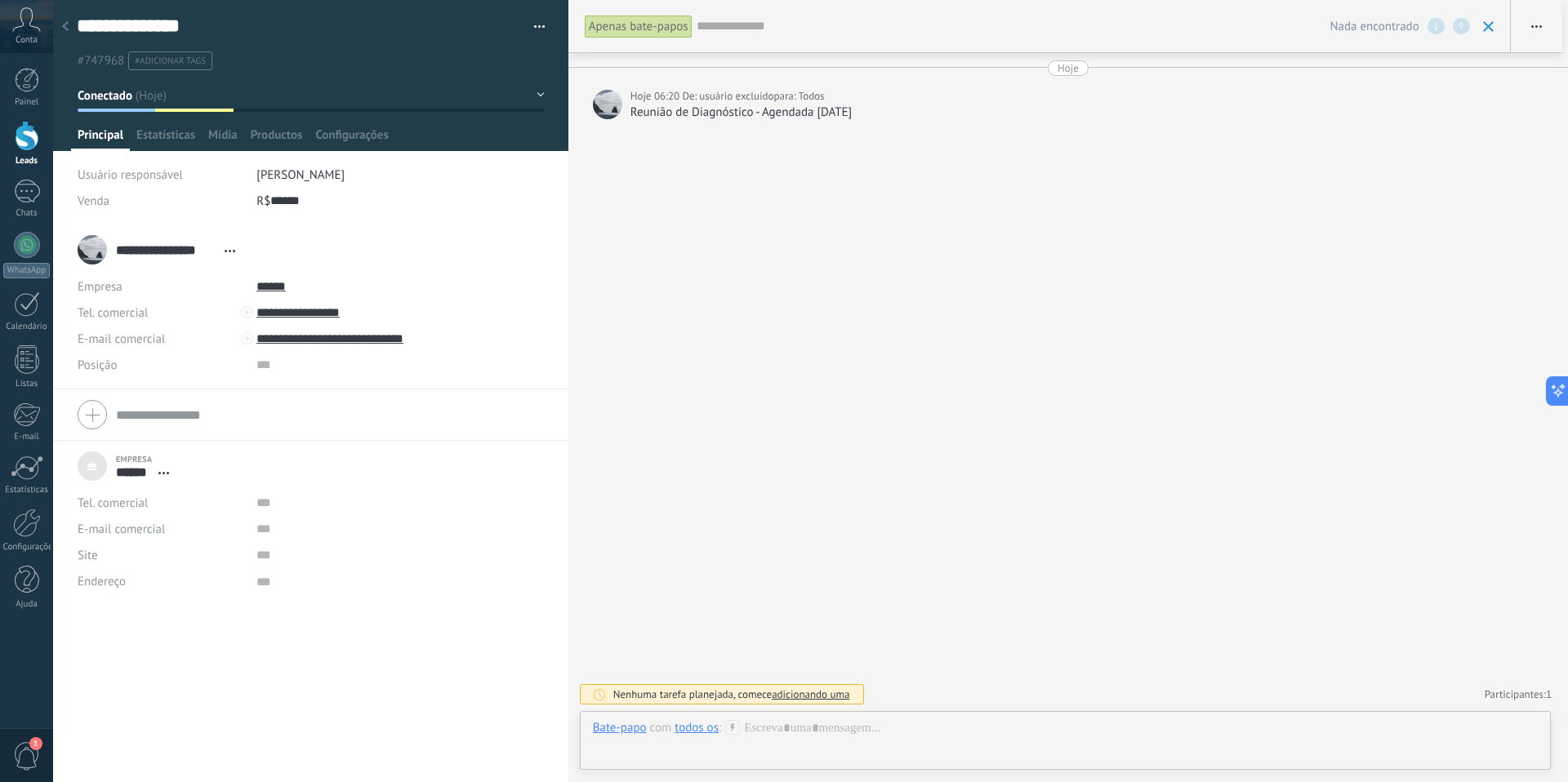 click on "Apenas bate-papos" at bounding box center [639, 26] 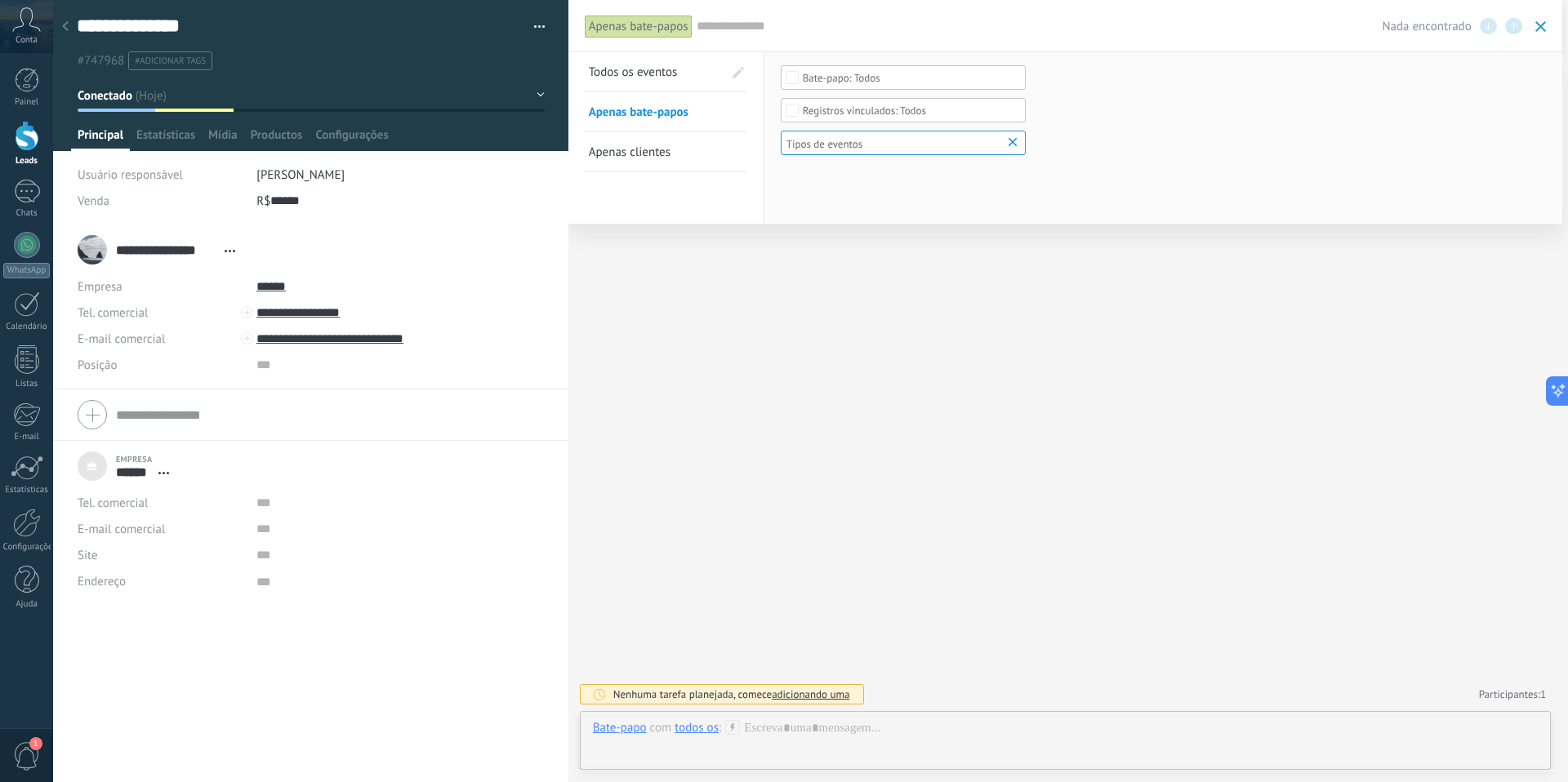 click on "Apenas clientes" at bounding box center (656, 152) 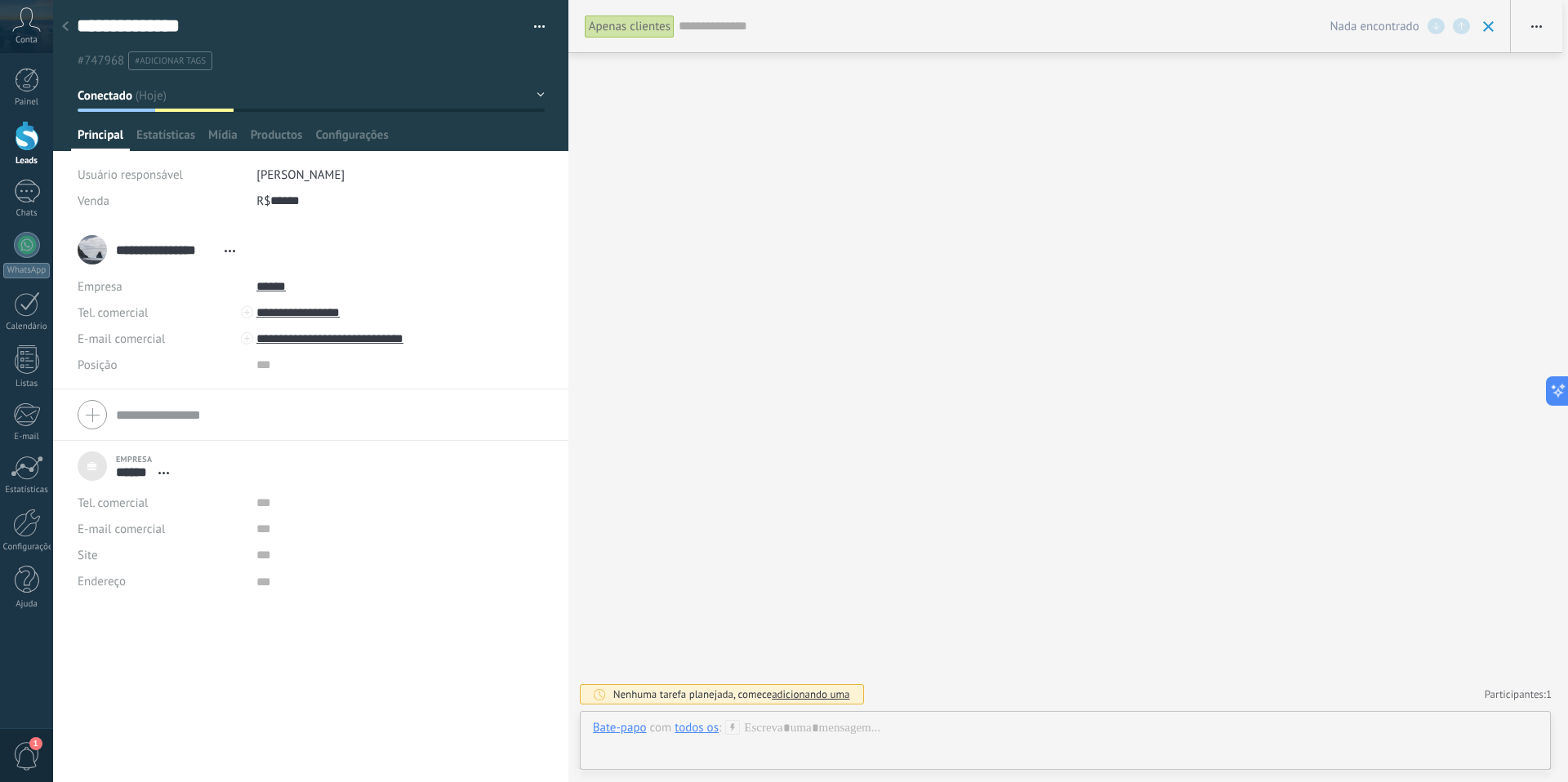 click on "Apenas clientes" at bounding box center (630, 26) 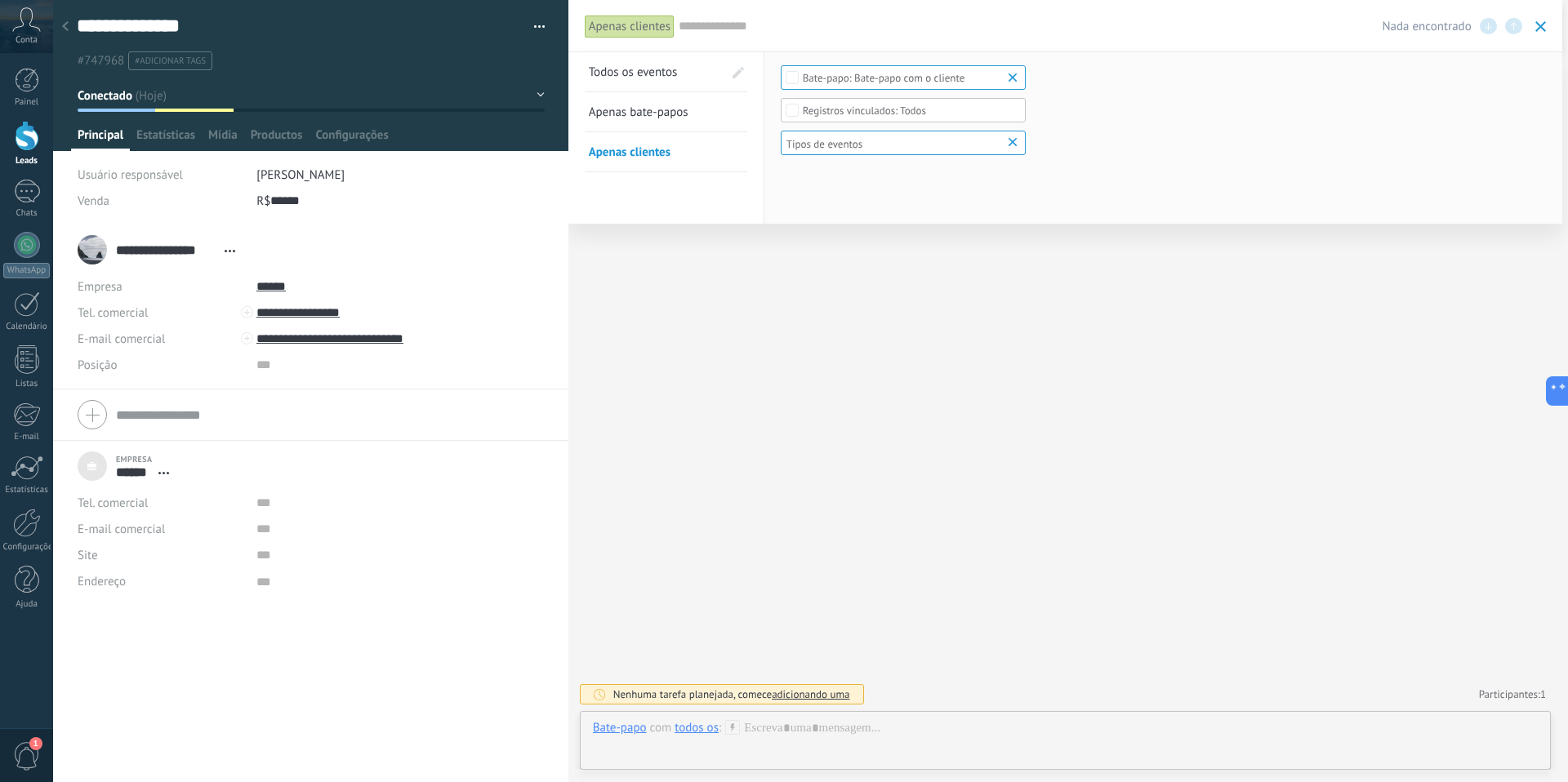 click on "Todos os eventos" at bounding box center (656, 72) 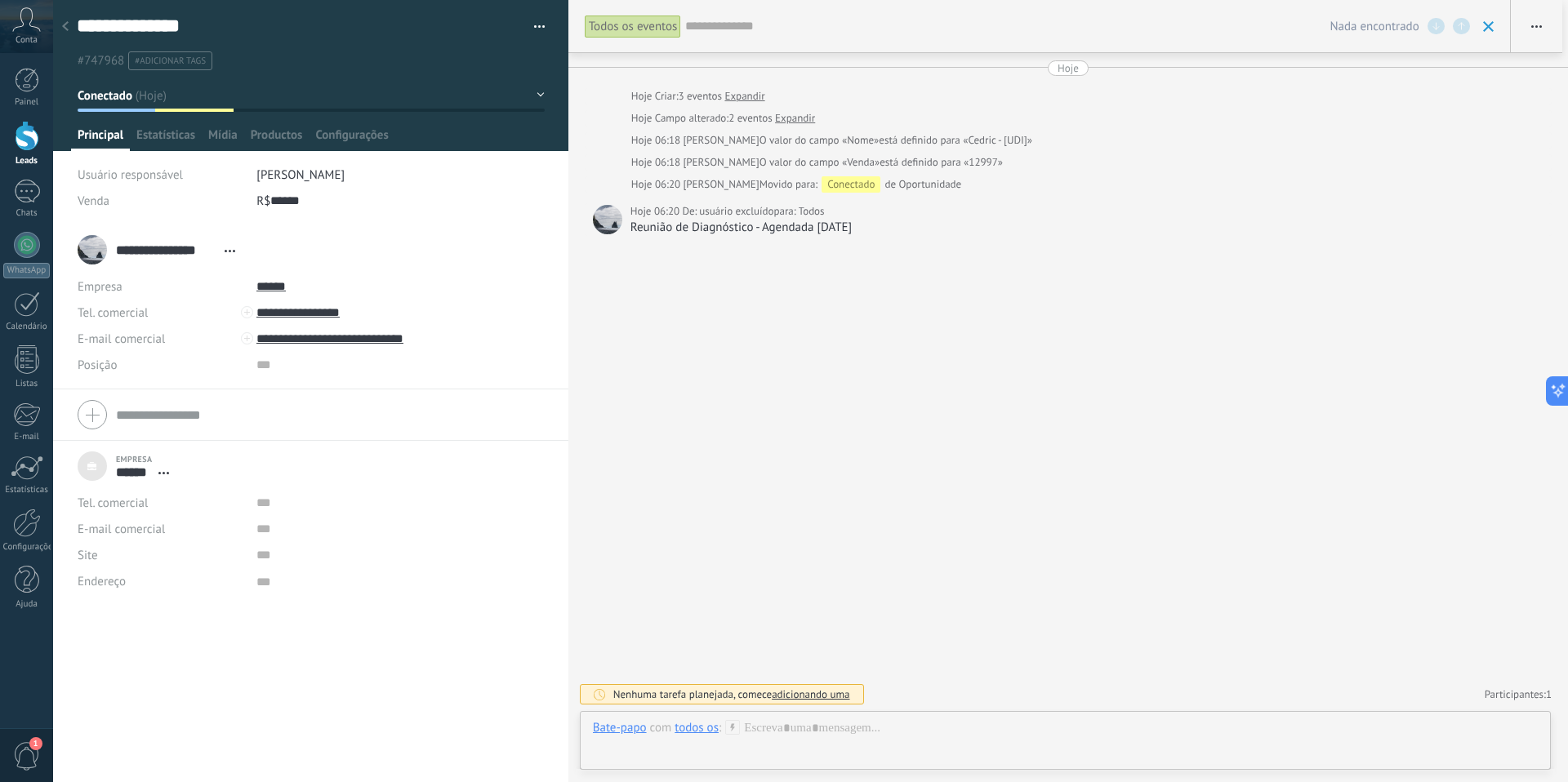 click on "Hoje 06:20 De: usuário excluído  para: Todos" at bounding box center [1087, 211] 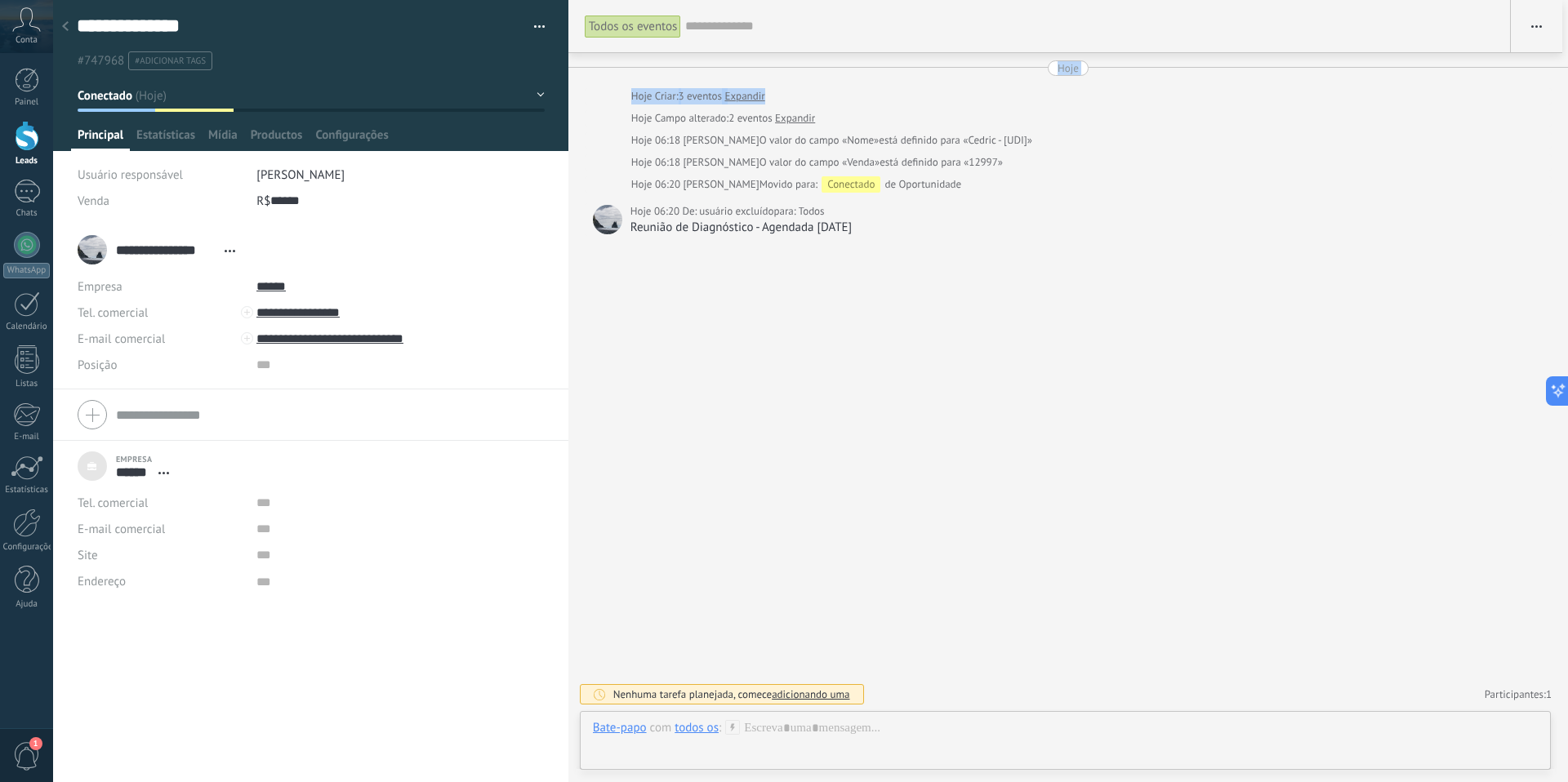 drag, startPoint x: 1063, startPoint y: 94, endPoint x: 1054, endPoint y: 122, distance: 29 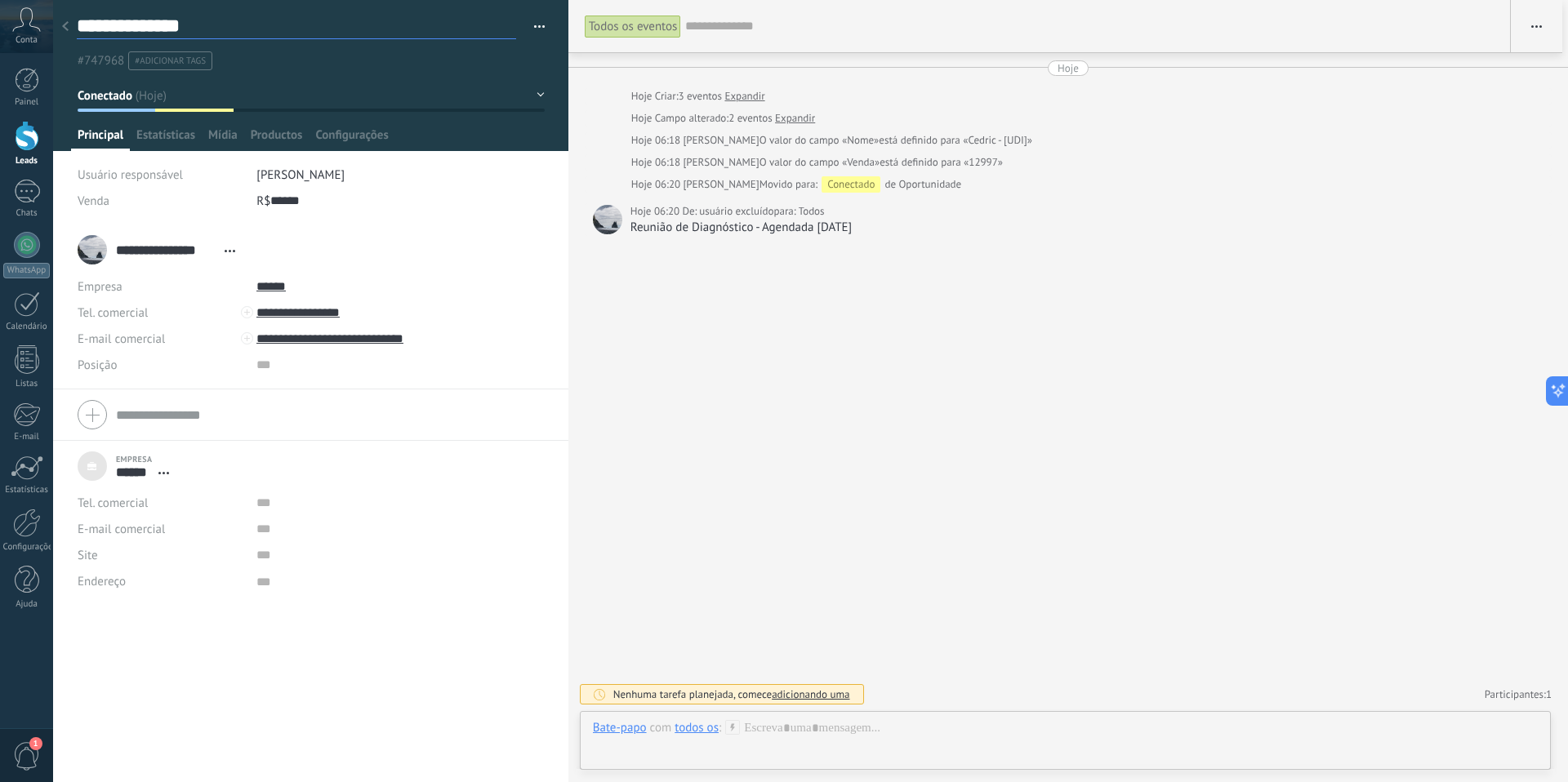 click on "**********" at bounding box center [296, 26] 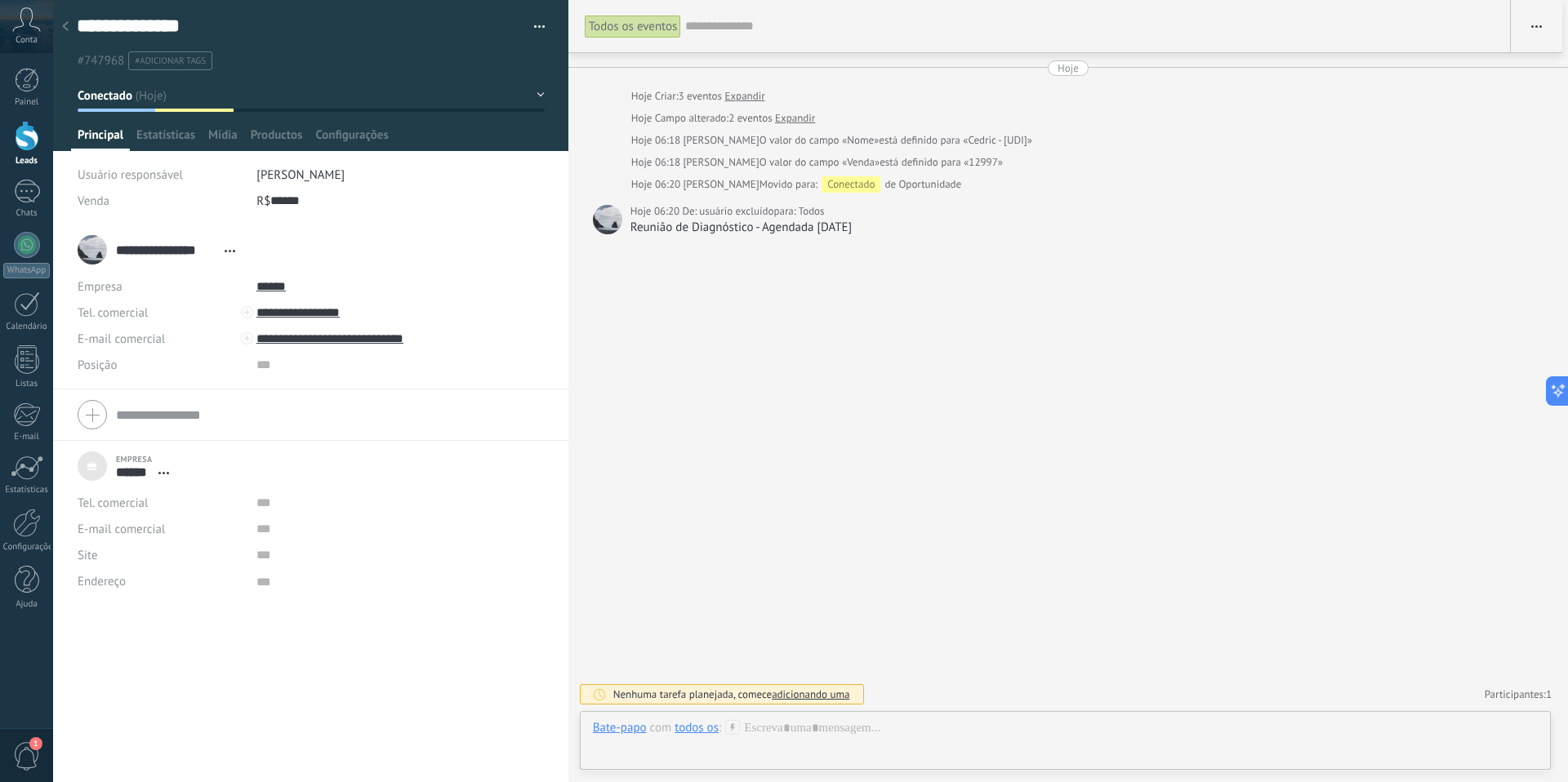 click at bounding box center (65, 27) 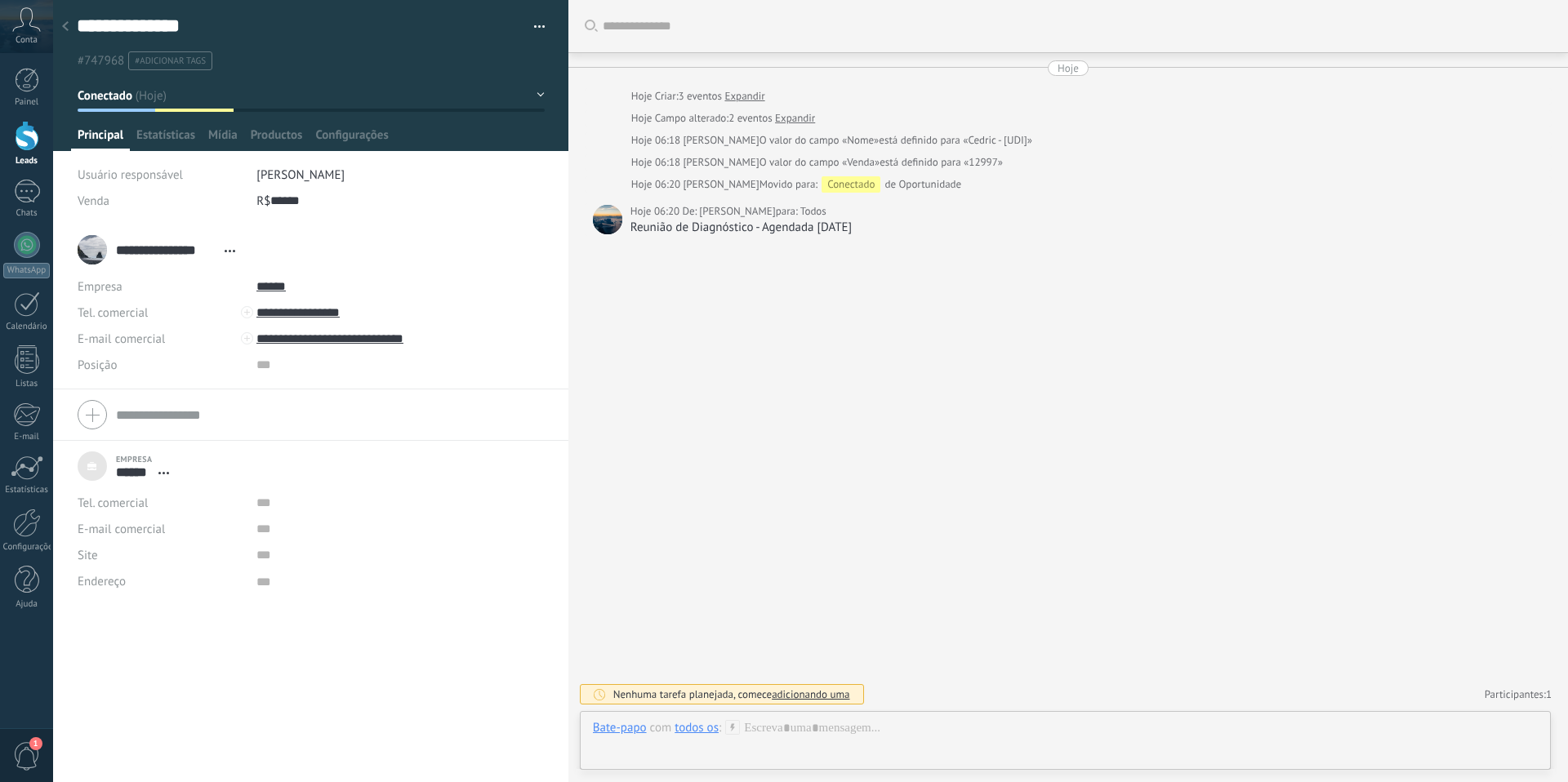 scroll, scrollTop: 0, scrollLeft: 0, axis: both 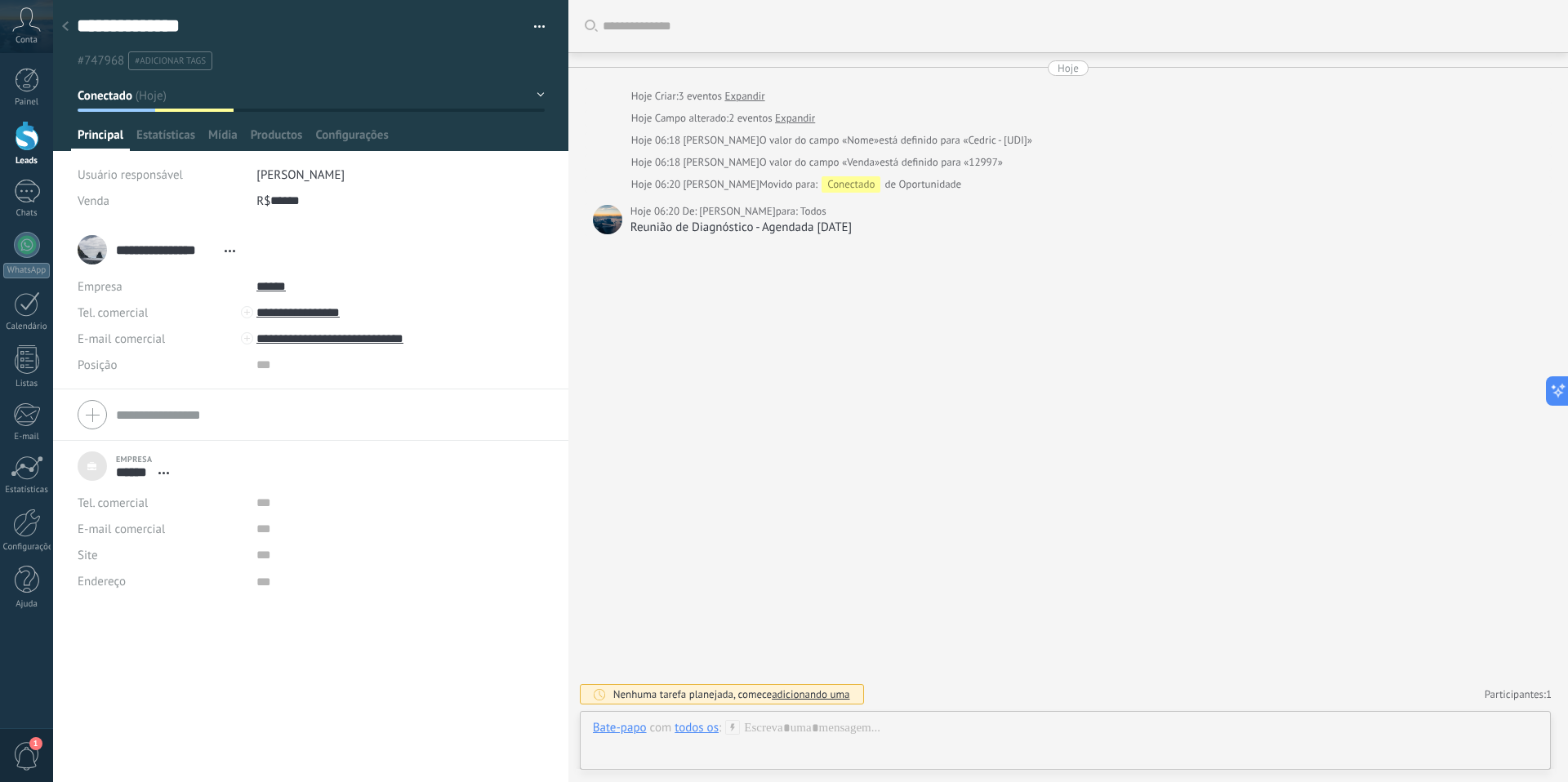 click at bounding box center [65, 27] 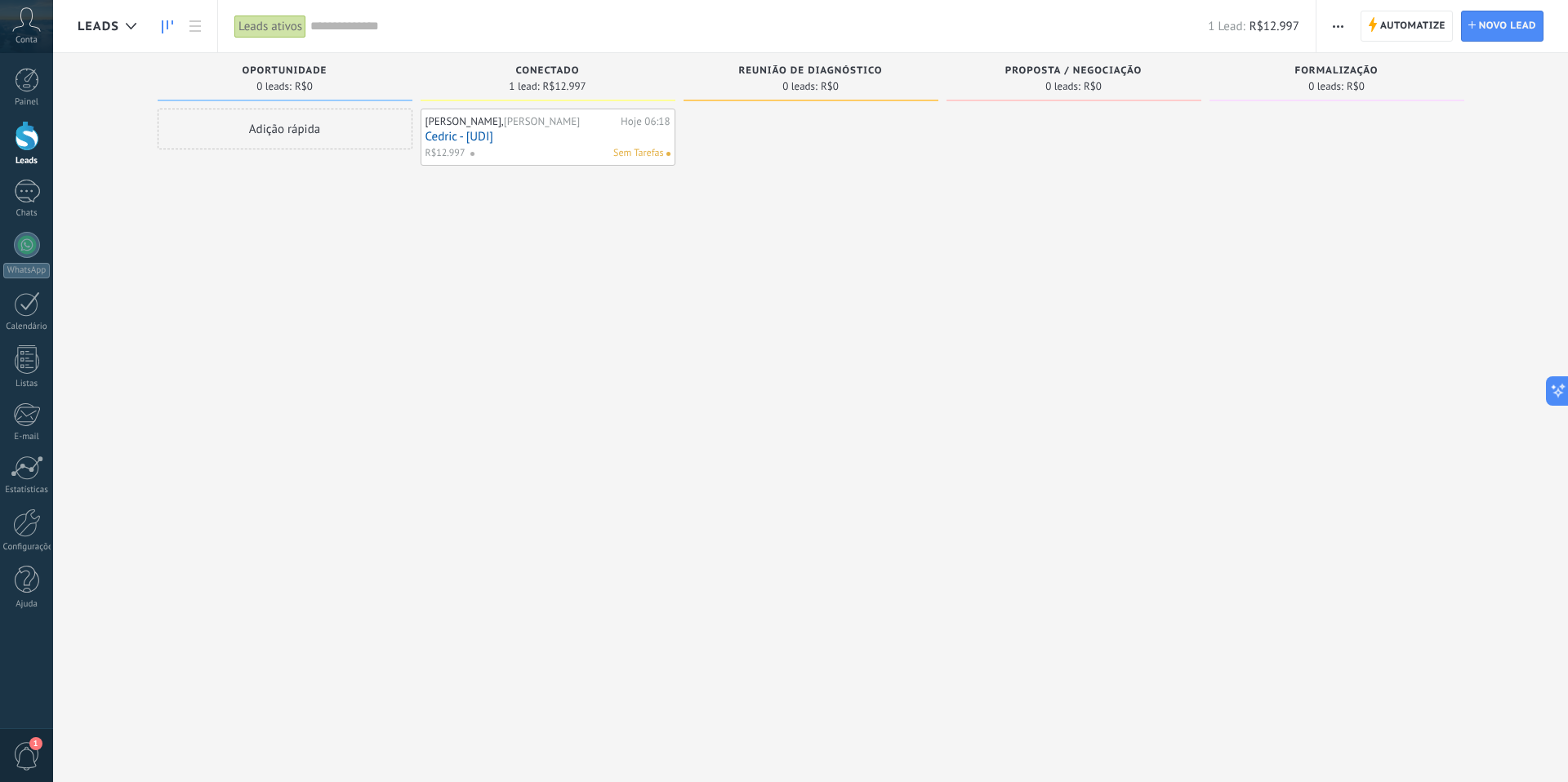 click at bounding box center [811, 393] 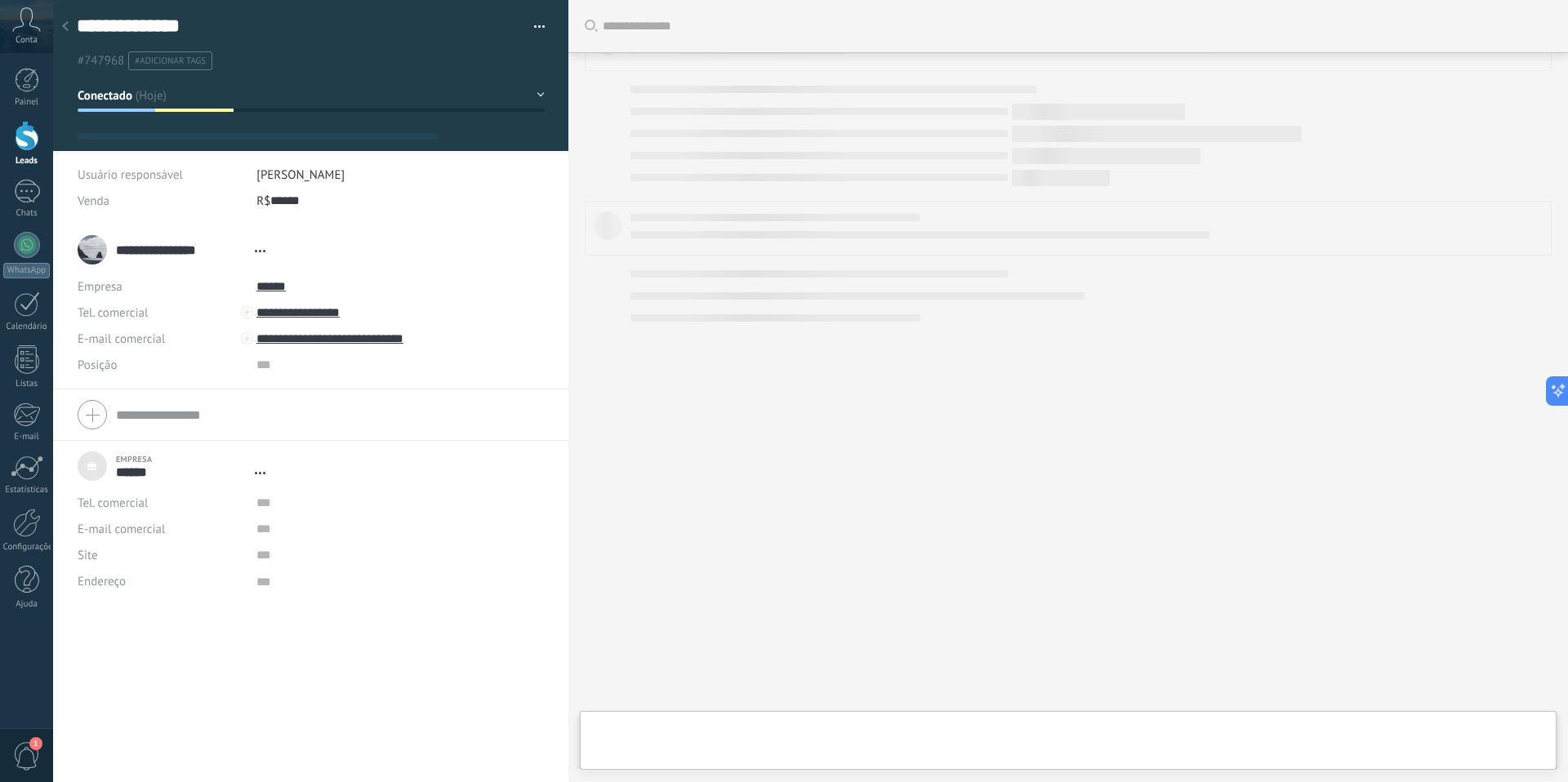 scroll, scrollTop: 16, scrollLeft: 0, axis: vertical 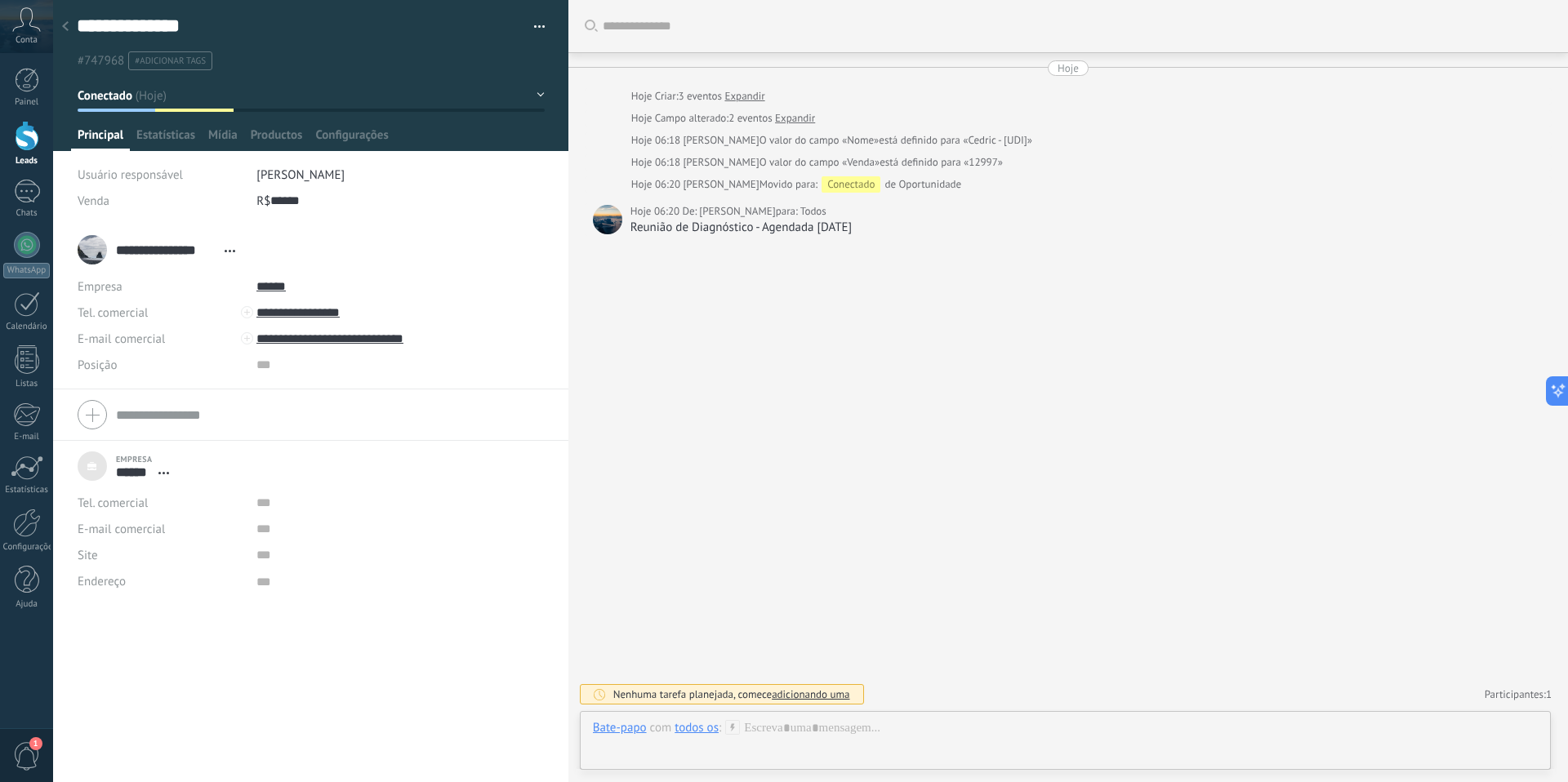 type on "***" 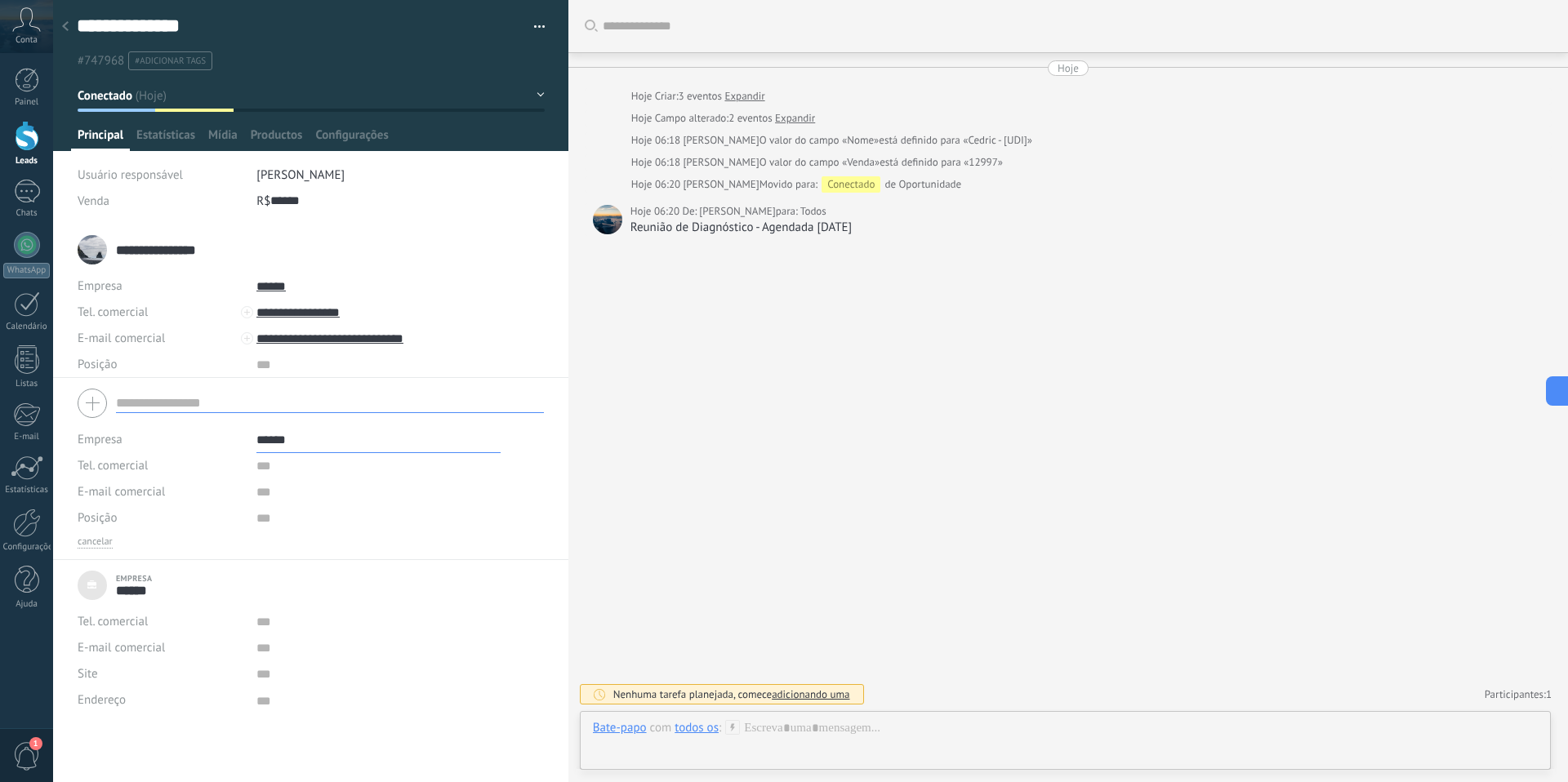 scroll, scrollTop: 16, scrollLeft: 0, axis: vertical 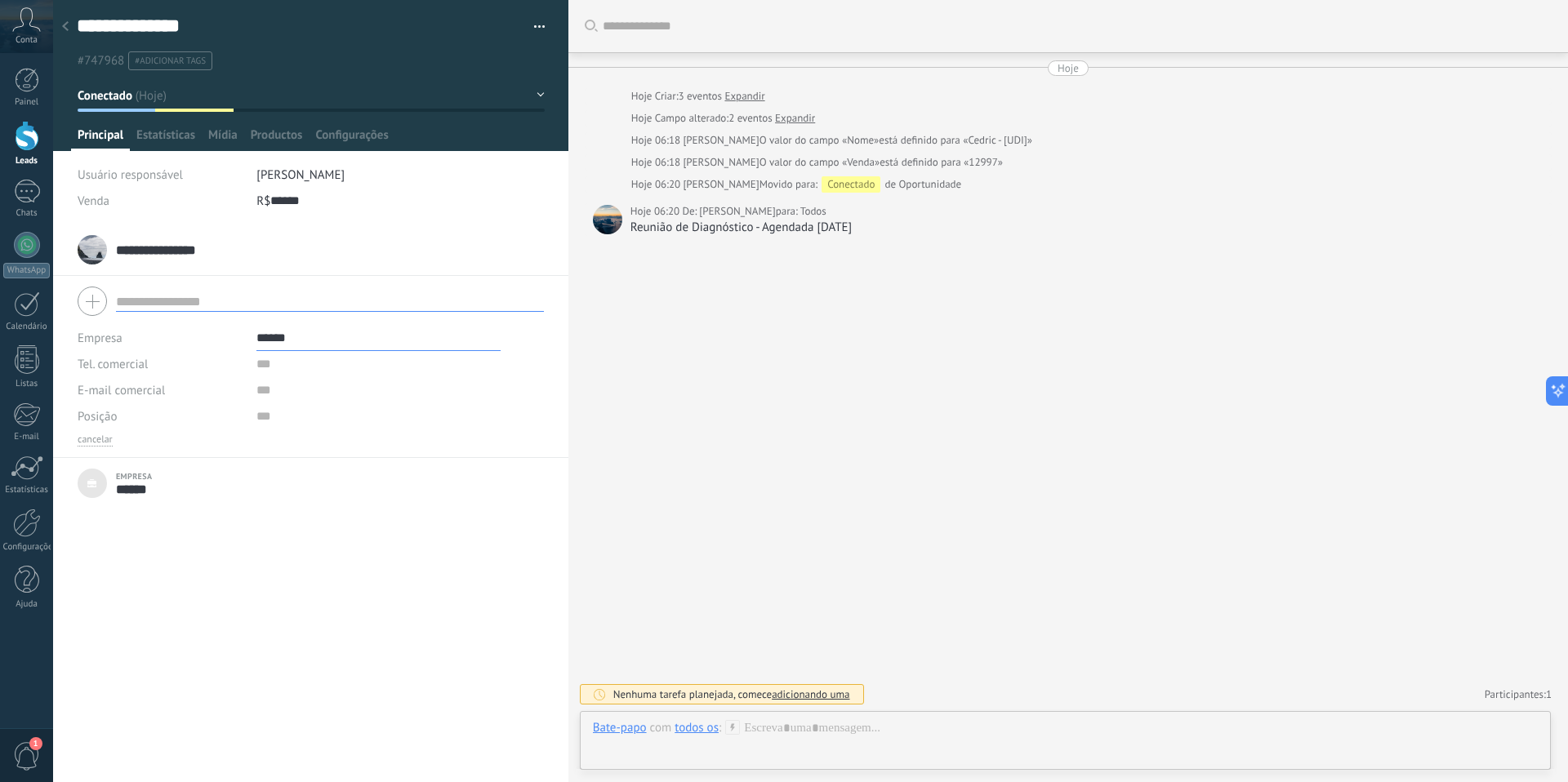 click on "**********" at bounding box center (310, 503) 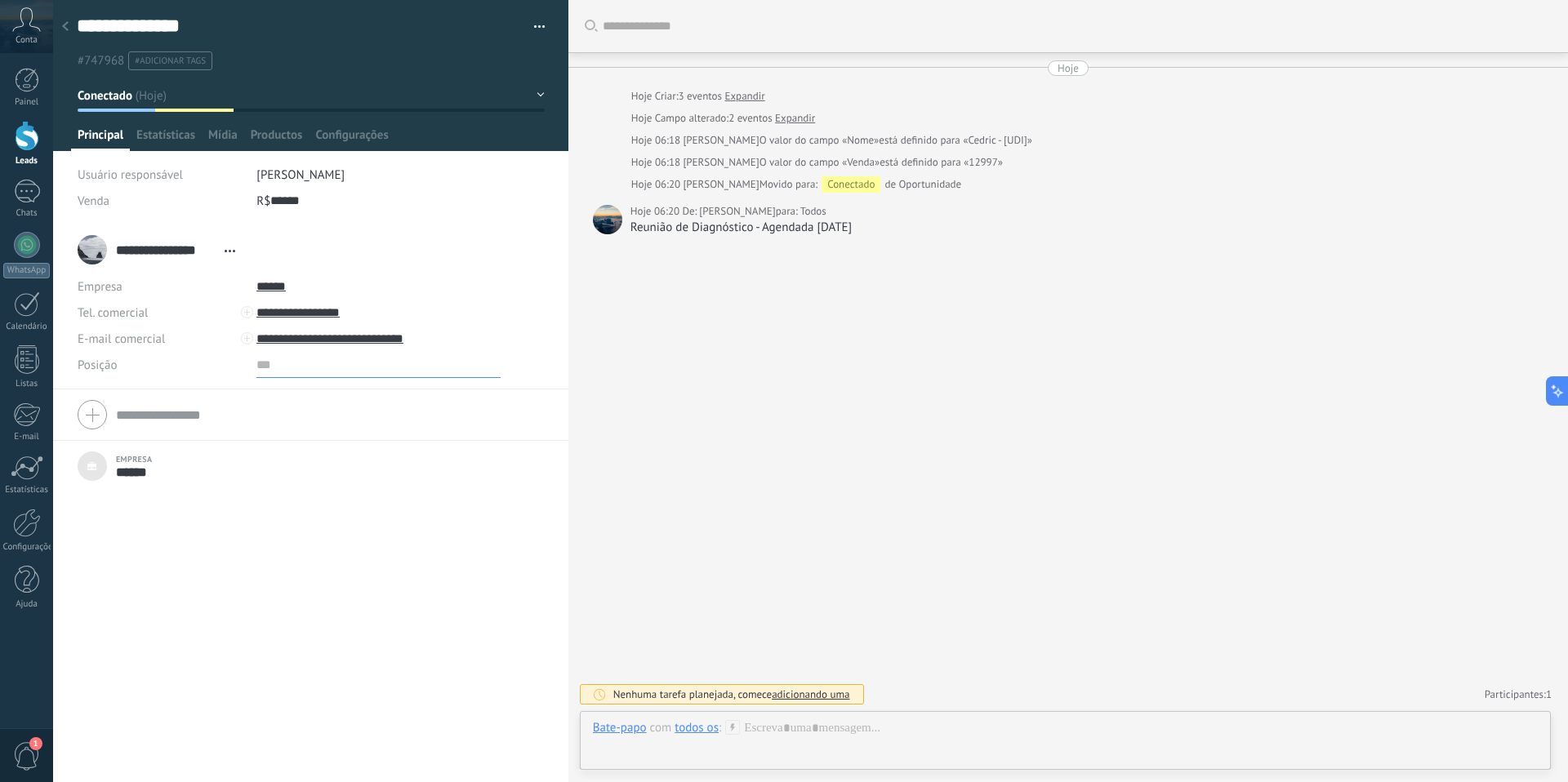 click at bounding box center [378, 365] 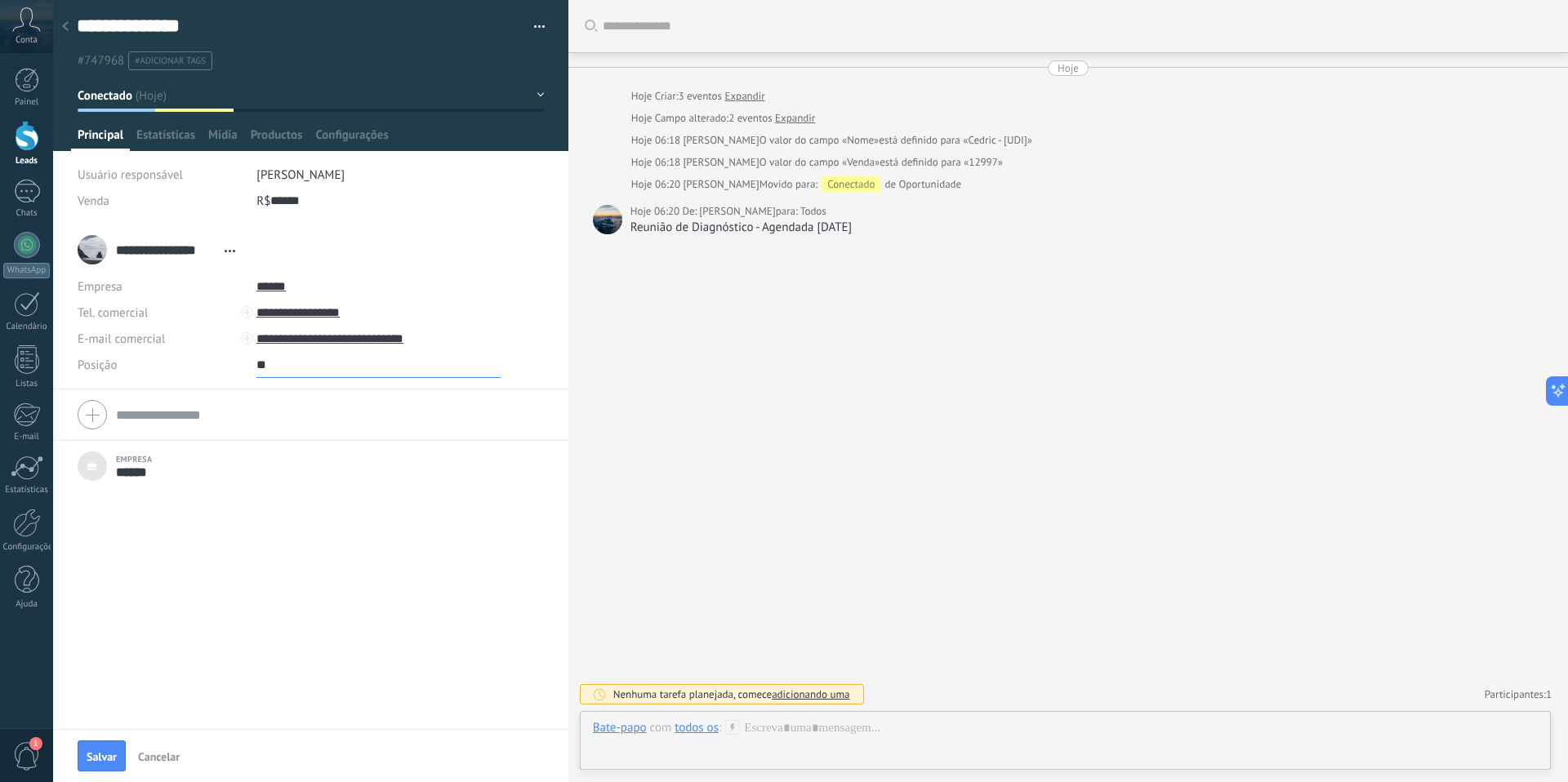 type on "*" 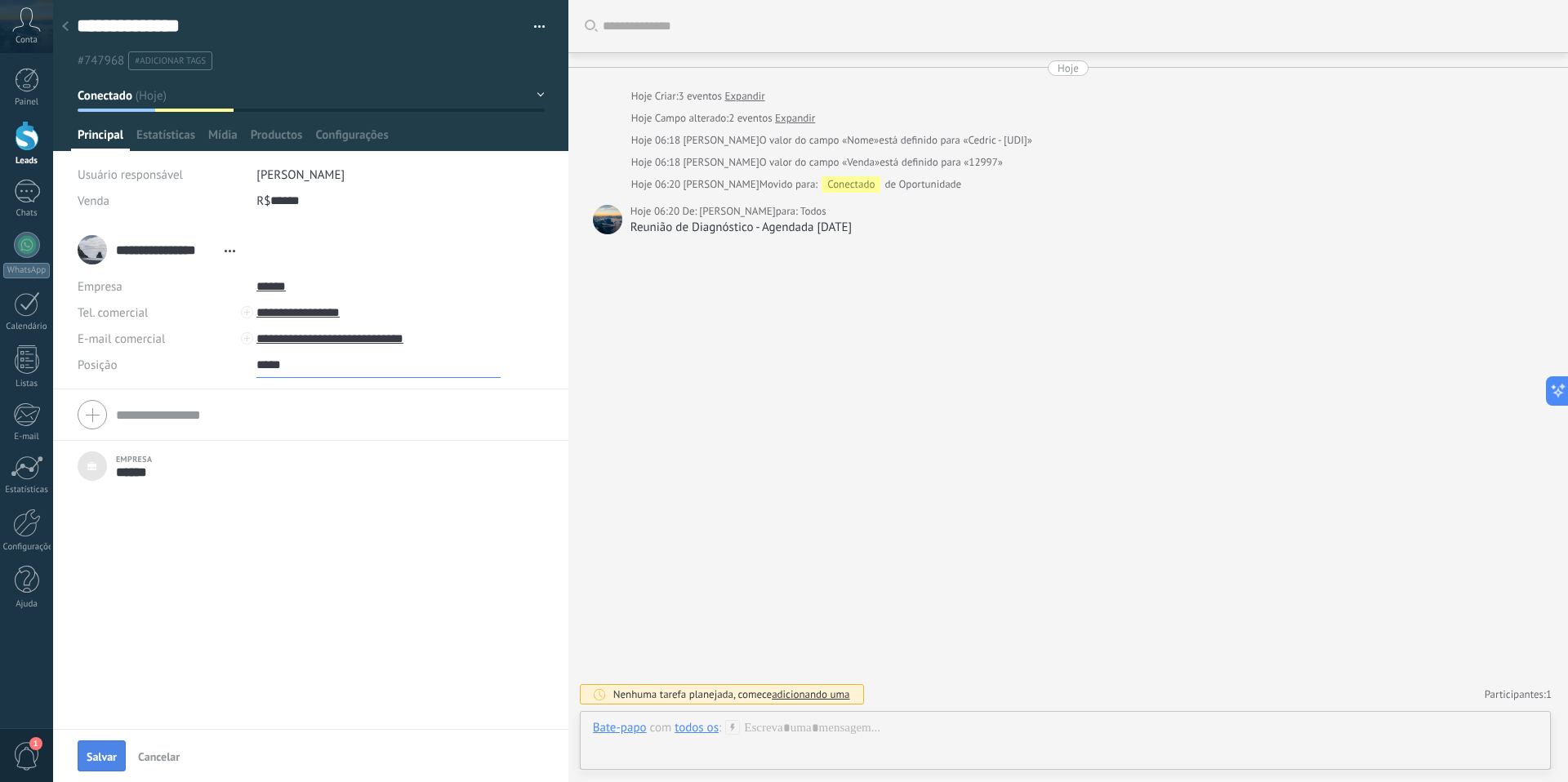 type on "*****" 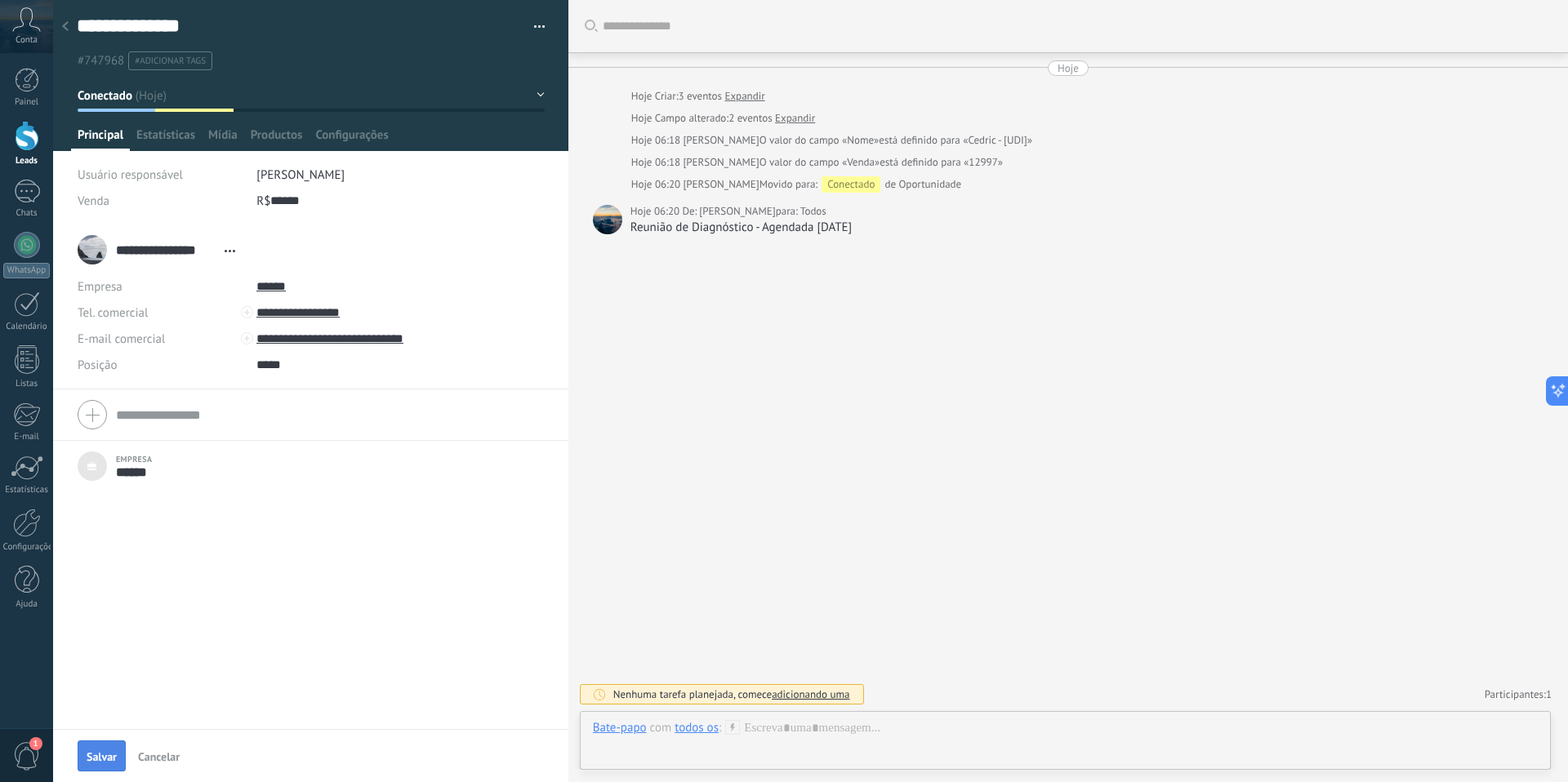 click on "Salvar" at bounding box center (101, 757) 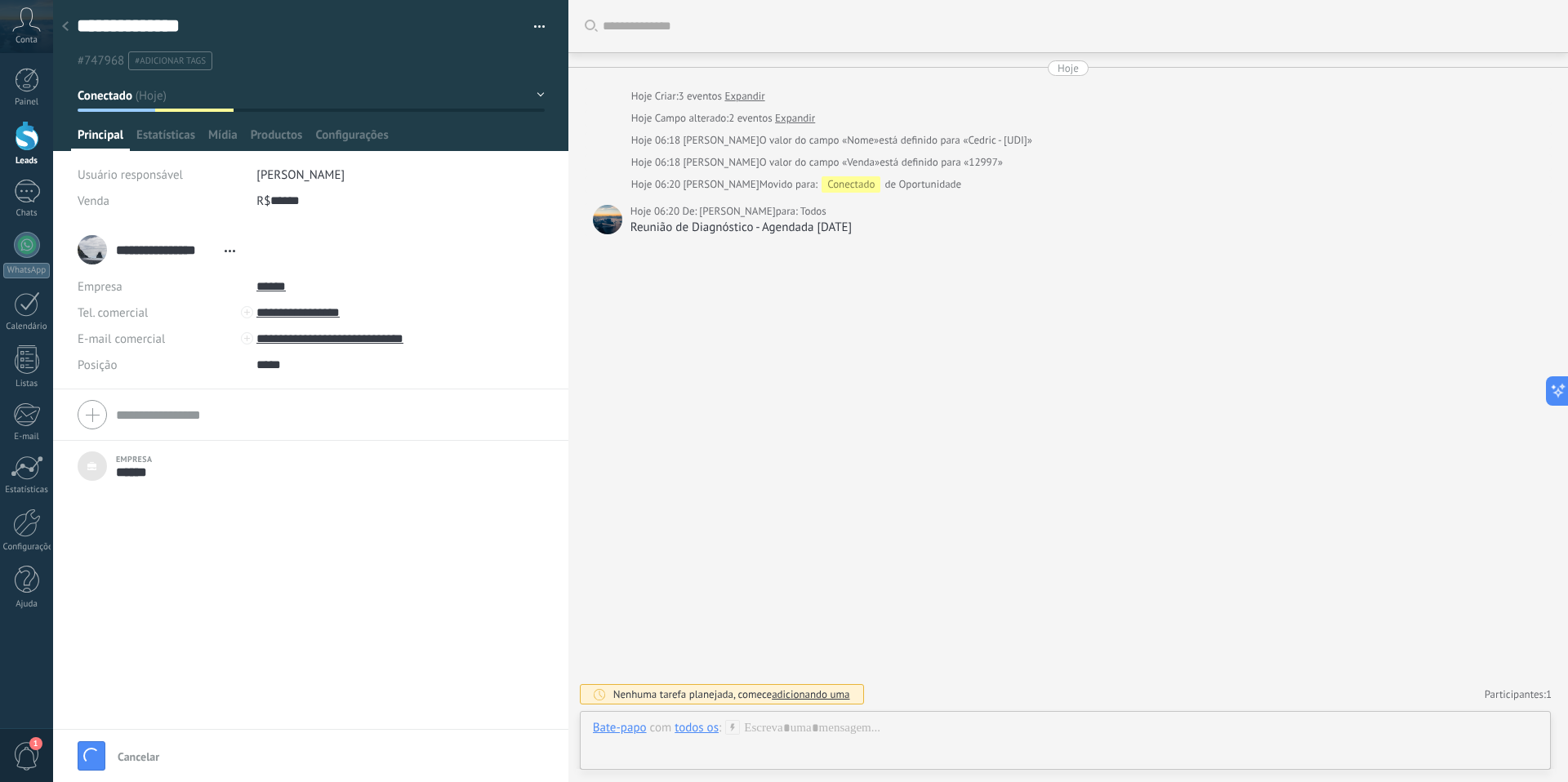scroll, scrollTop: 0, scrollLeft: 0, axis: both 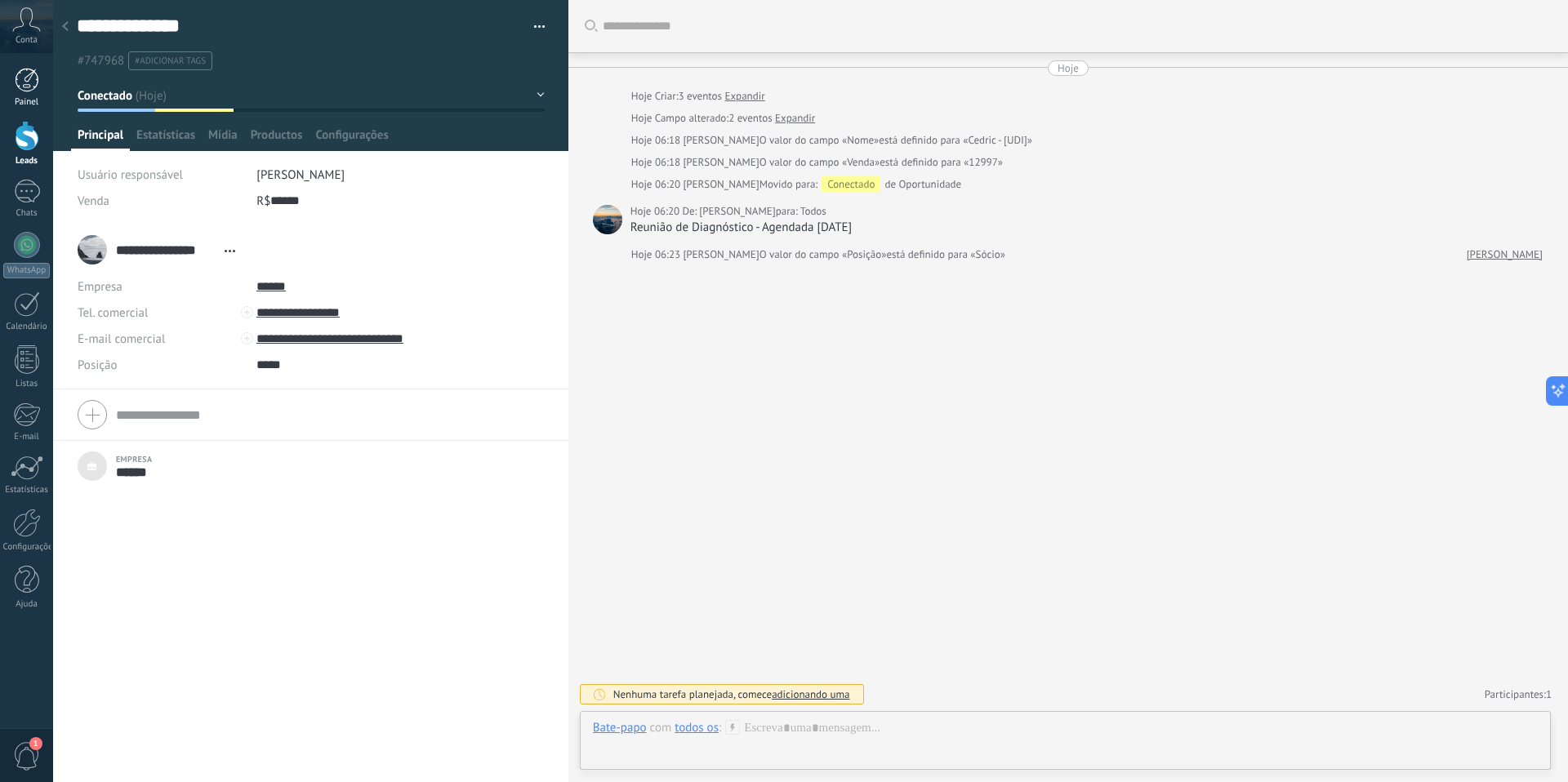 click at bounding box center [27, 80] 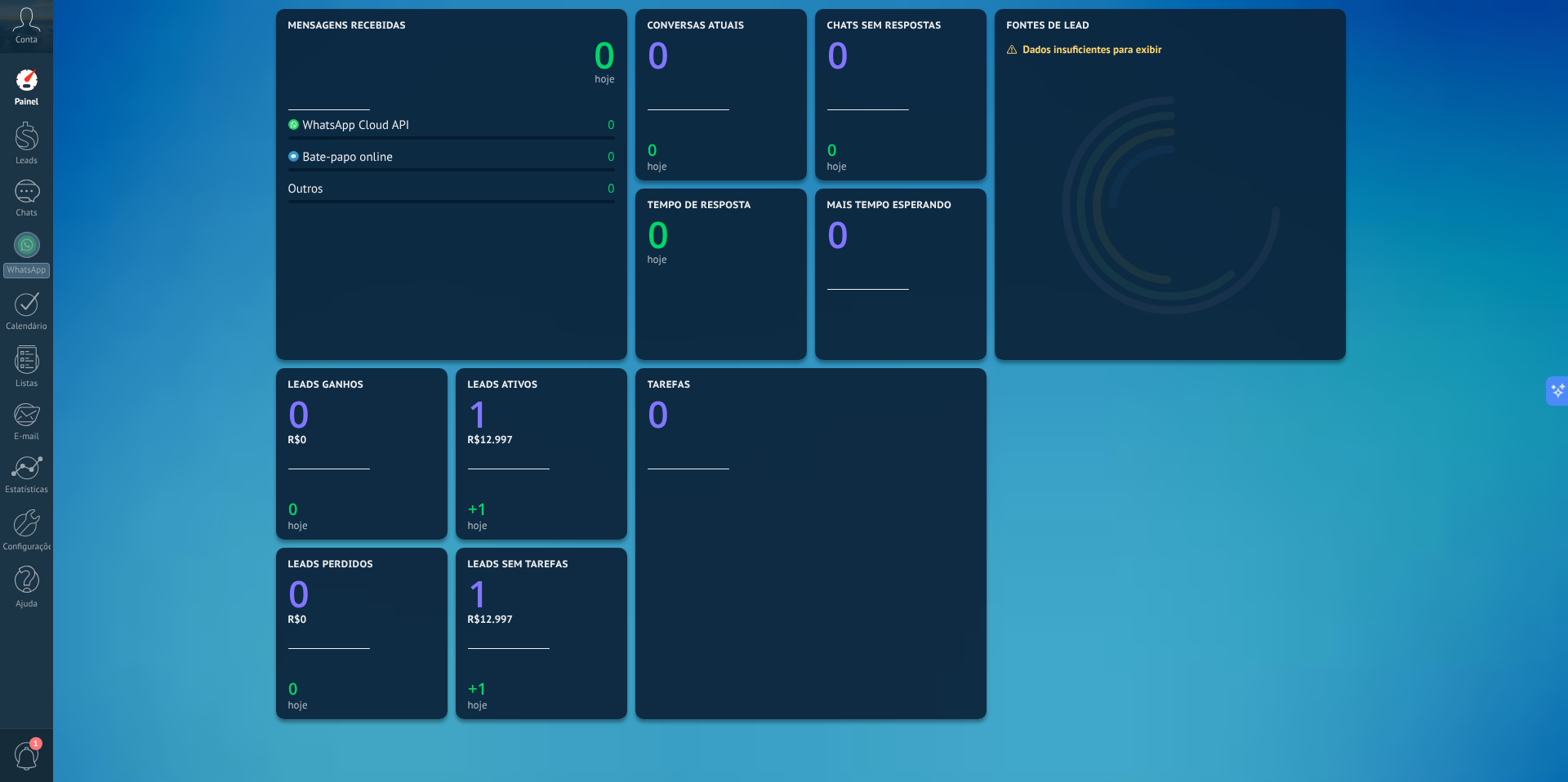 scroll, scrollTop: 0, scrollLeft: 0, axis: both 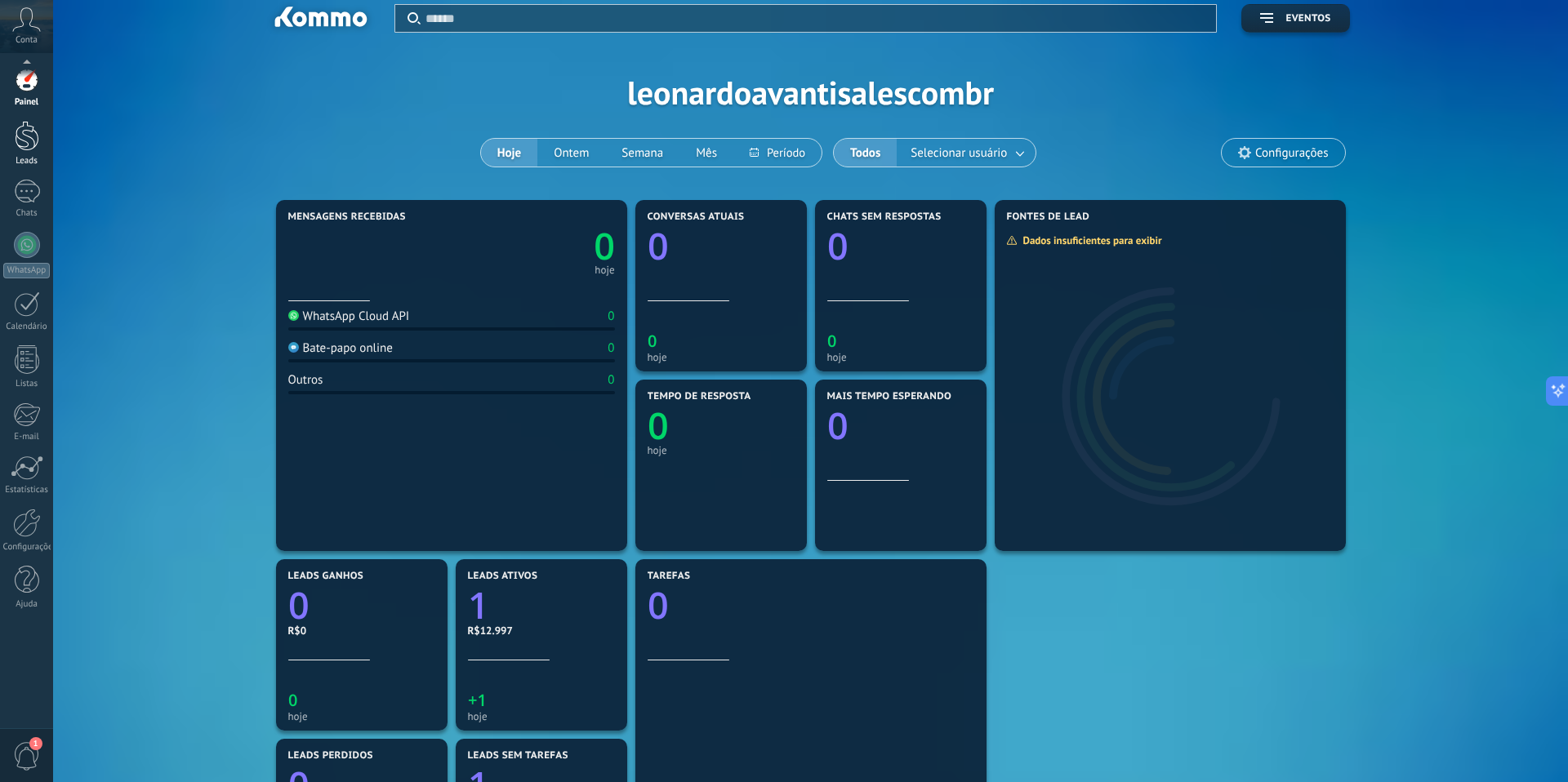 click at bounding box center [27, 136] 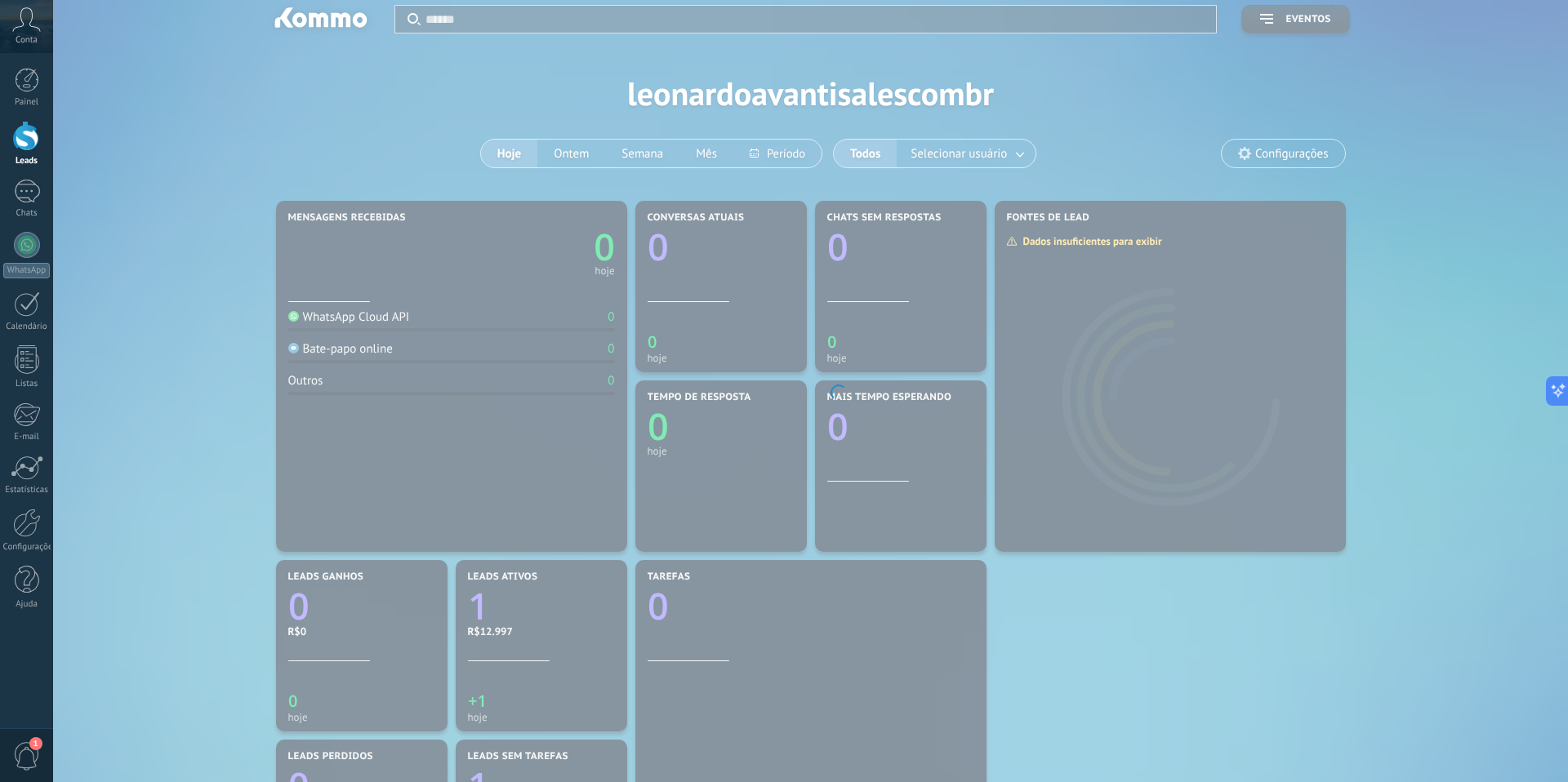 scroll, scrollTop: 0, scrollLeft: 0, axis: both 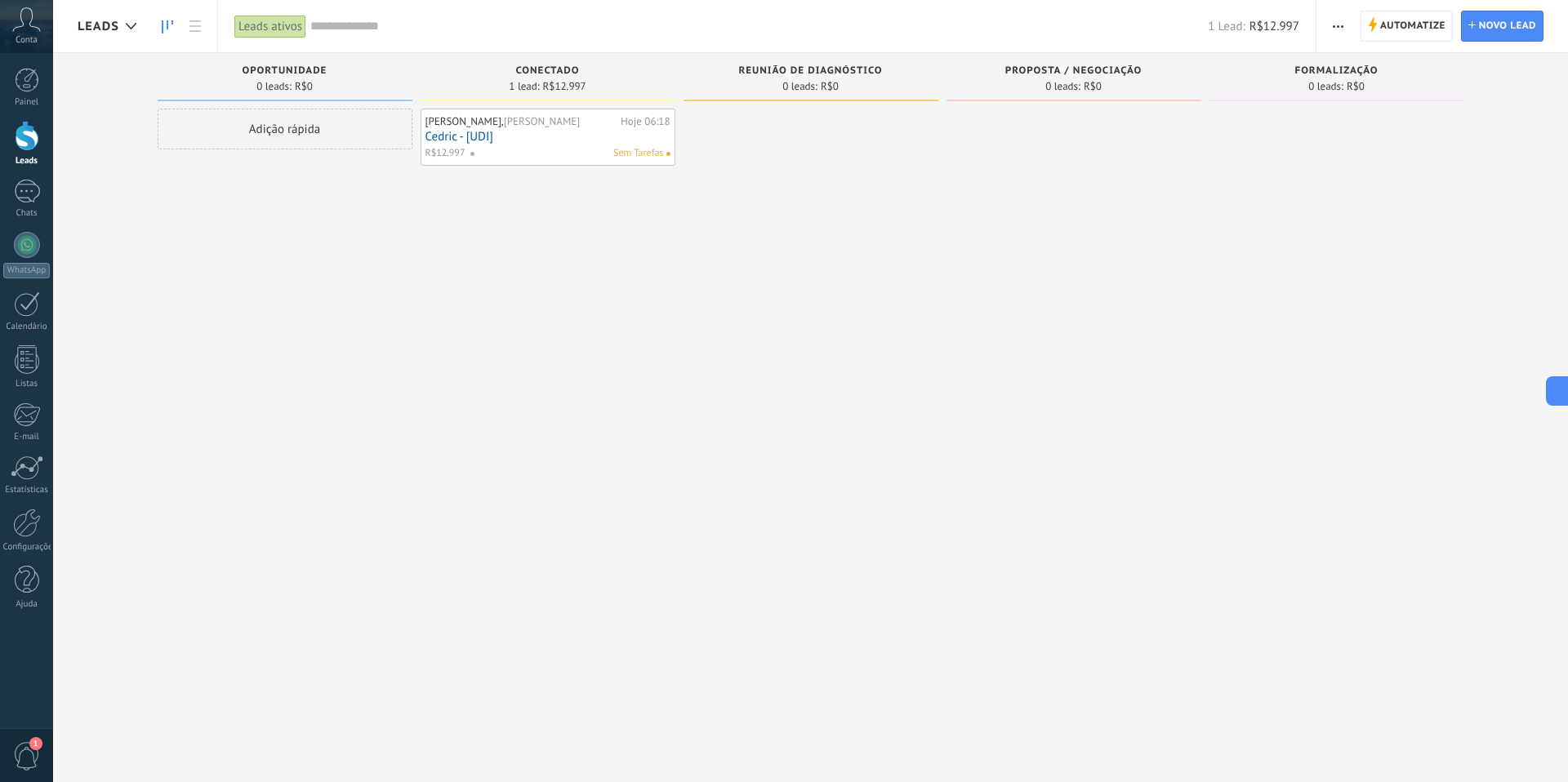 click on "Cedric - [UDI]" at bounding box center [548, 136] 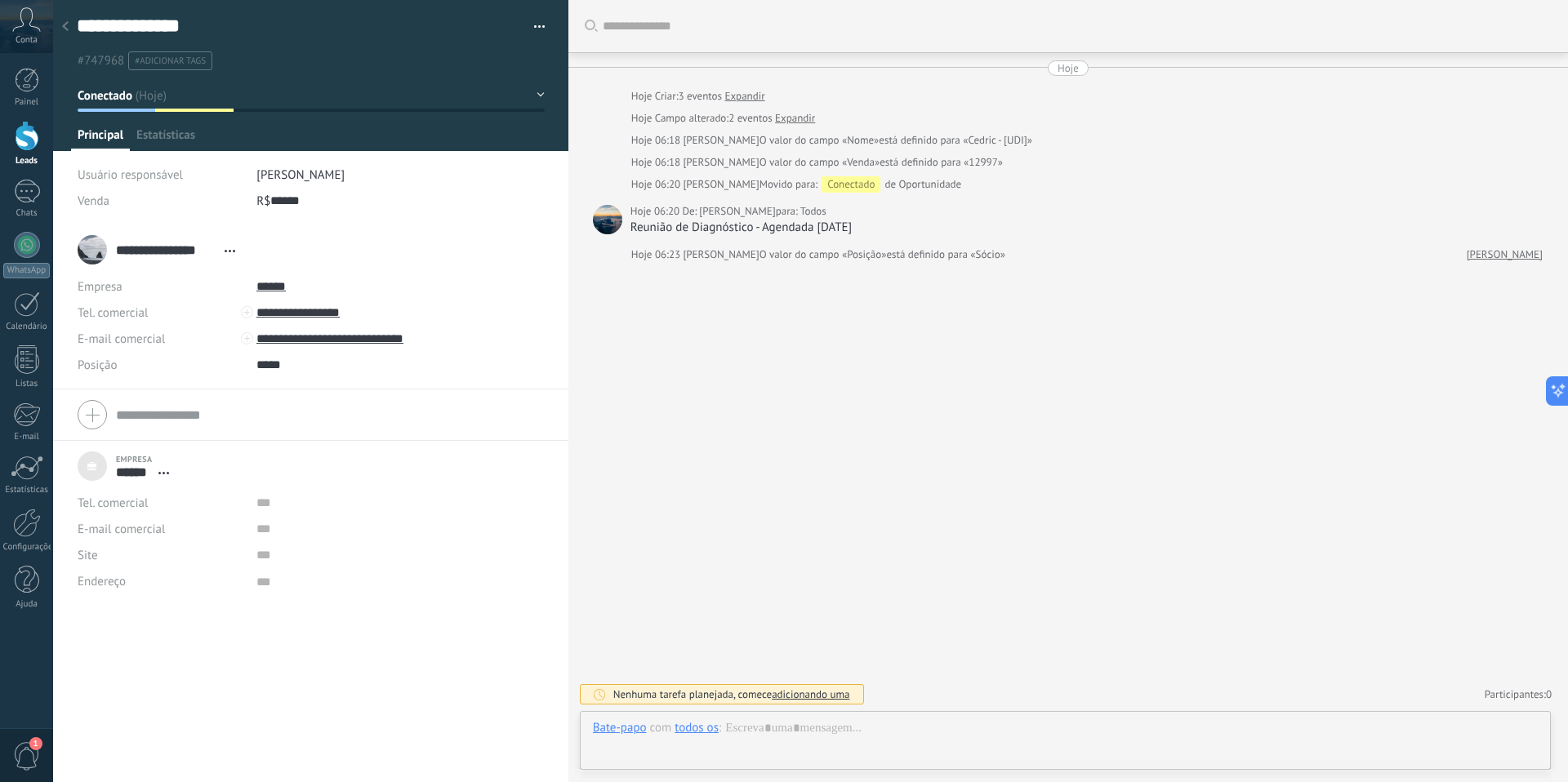 scroll, scrollTop: 16, scrollLeft: 0, axis: vertical 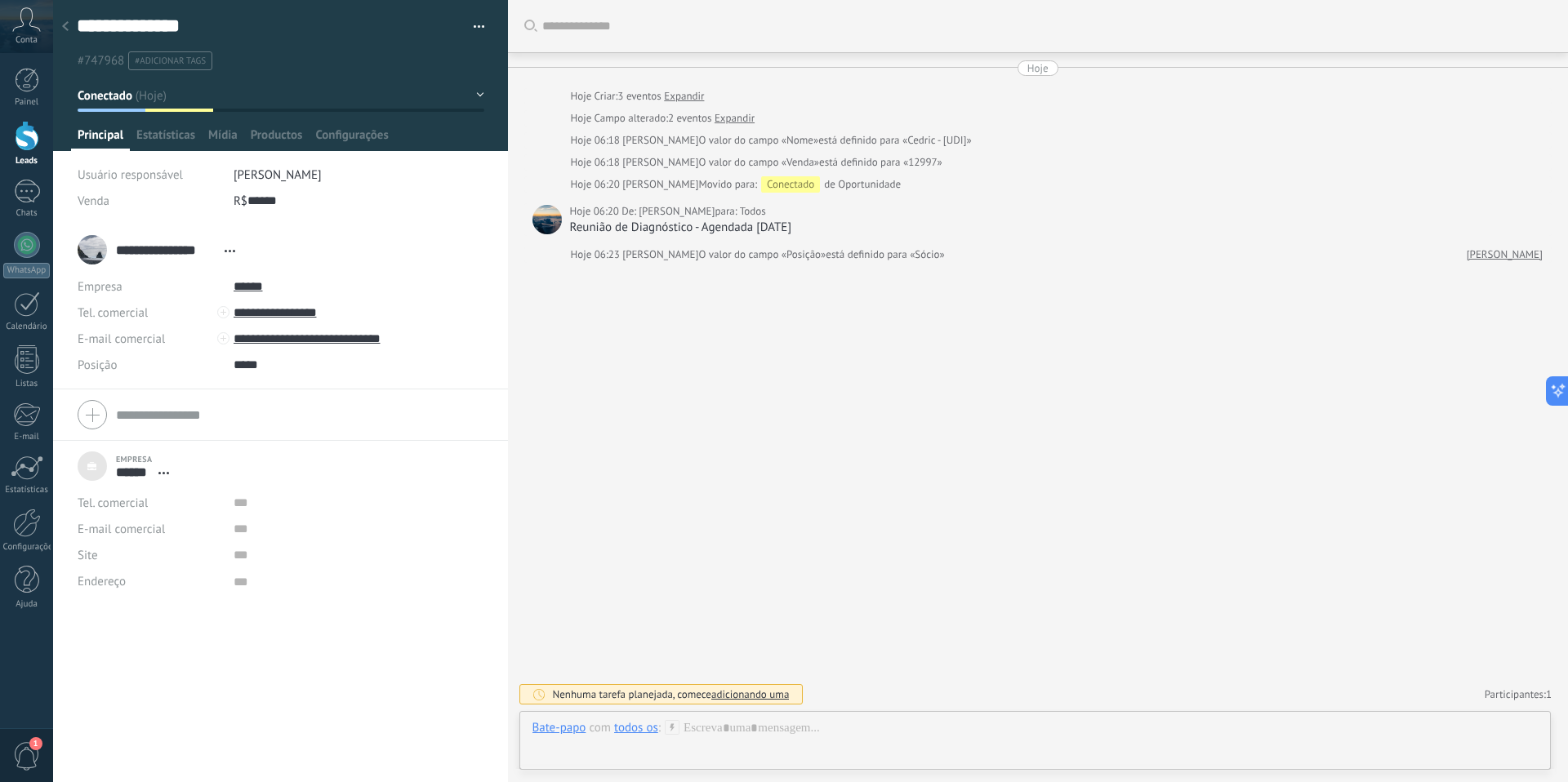 drag, startPoint x: 573, startPoint y: 37, endPoint x: 291, endPoint y: 48, distance: 282.2145 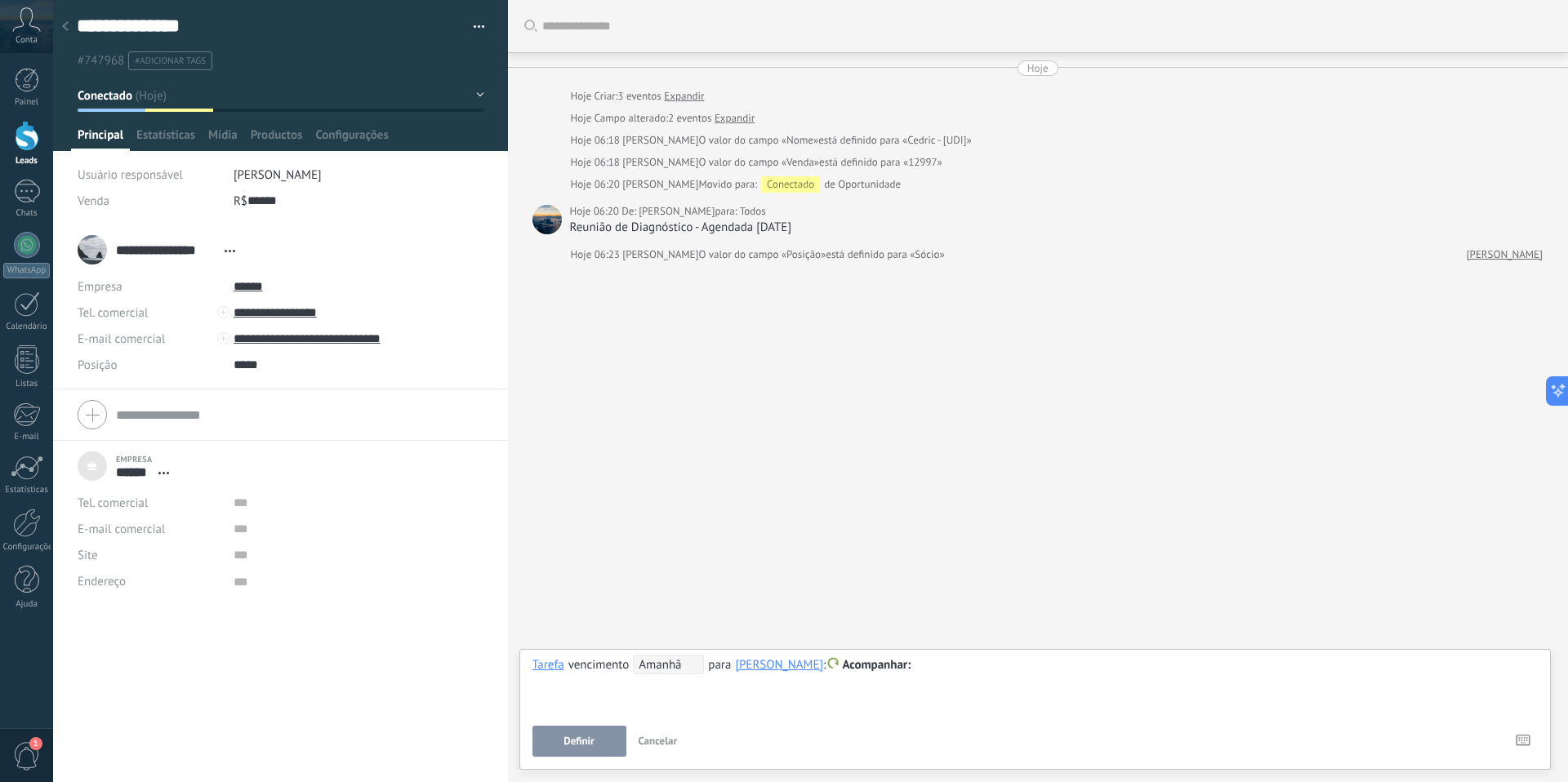 click on "**********" at bounding box center [1036, 684] 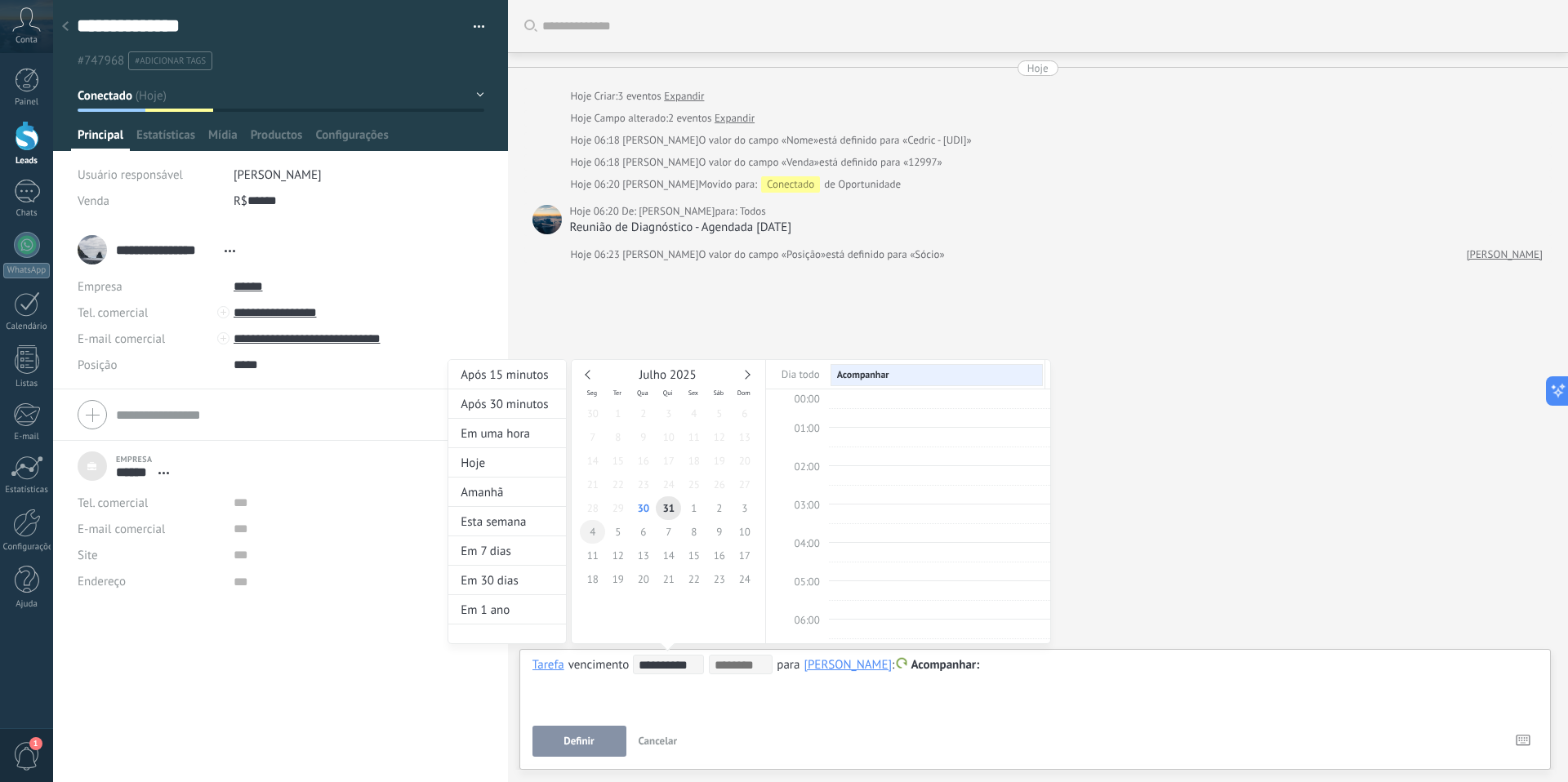 scroll, scrollTop: 308, scrollLeft: 0, axis: vertical 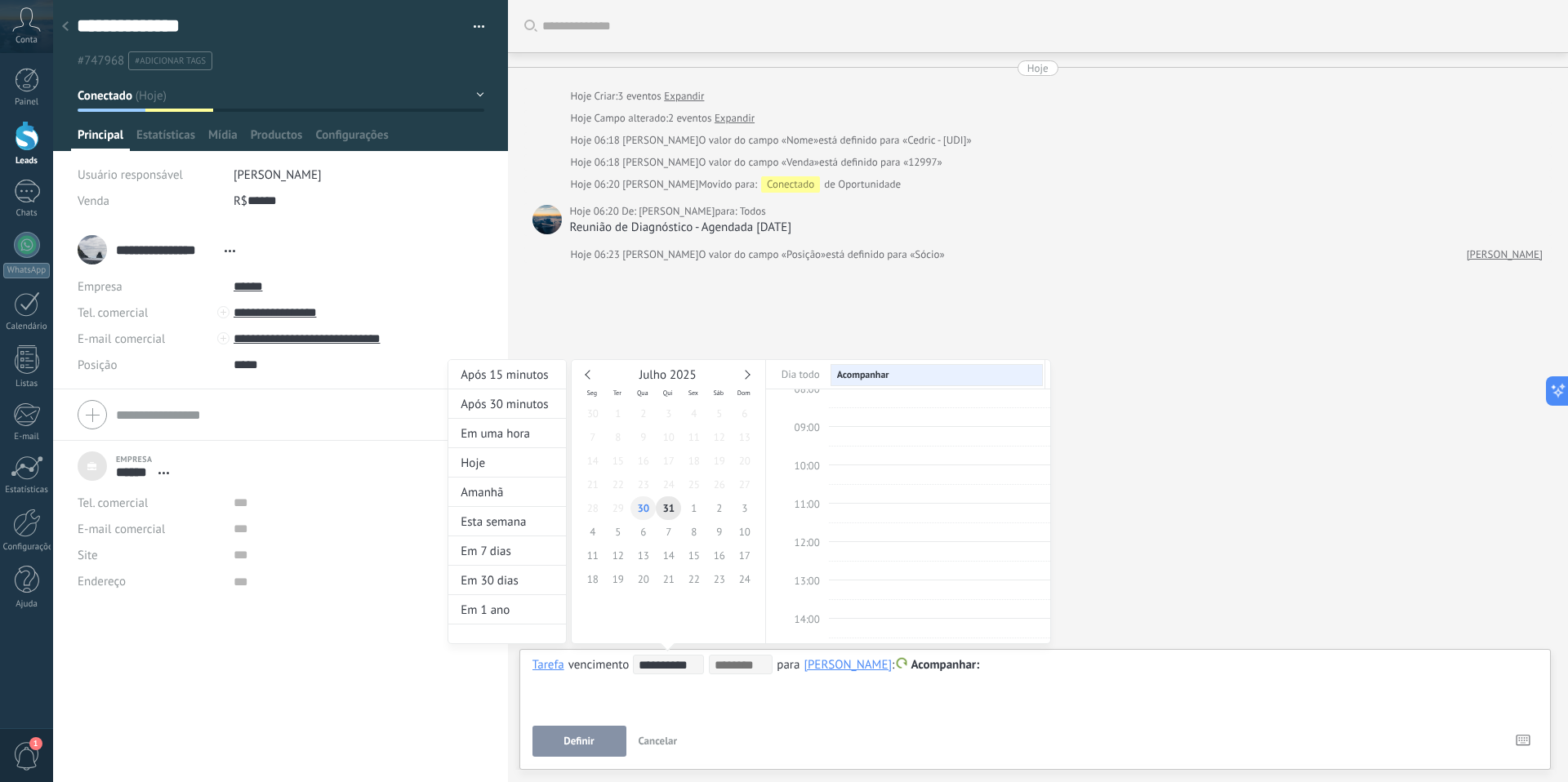 type on "**********" 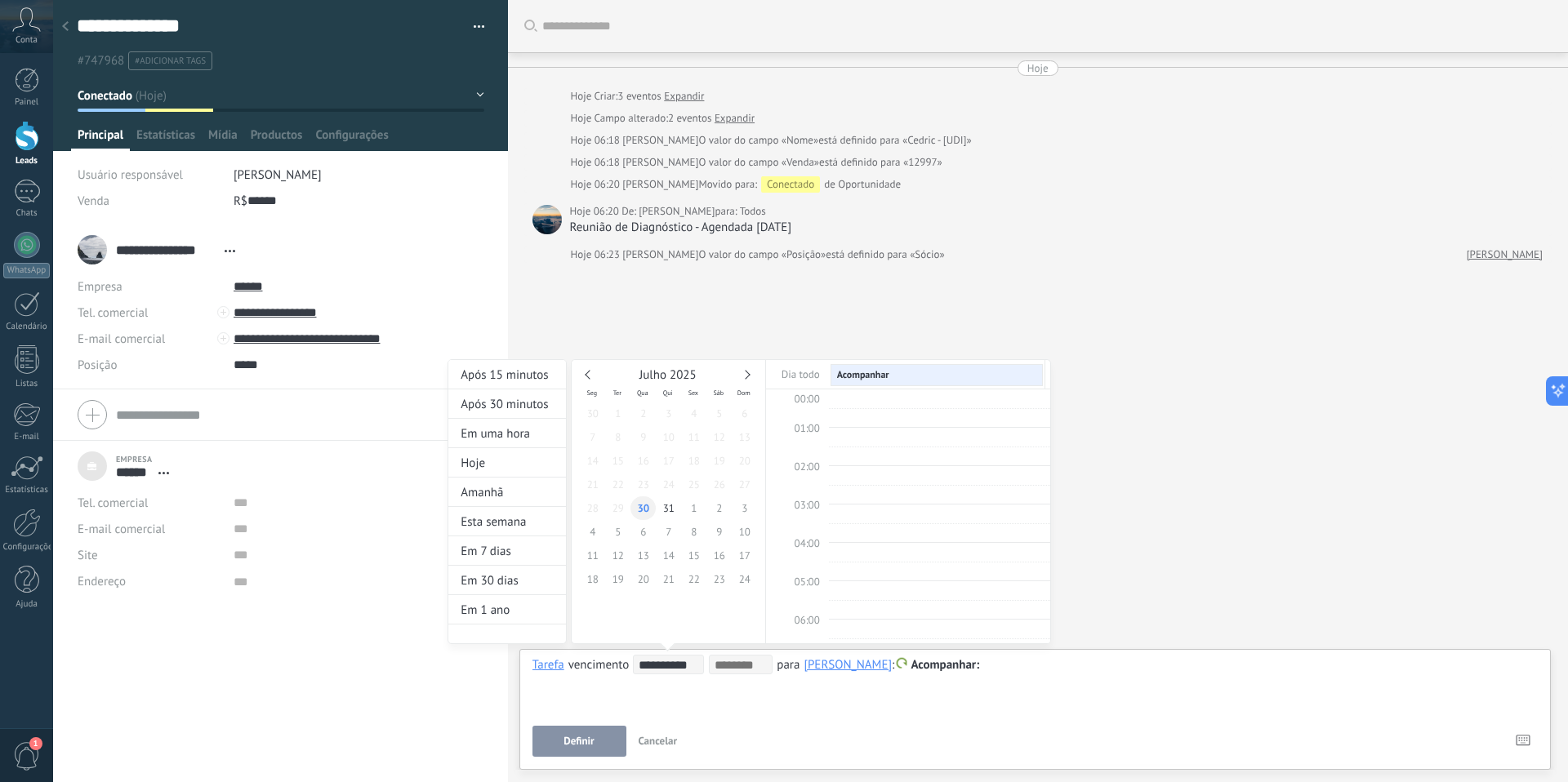 click on "30" at bounding box center [643, 508] 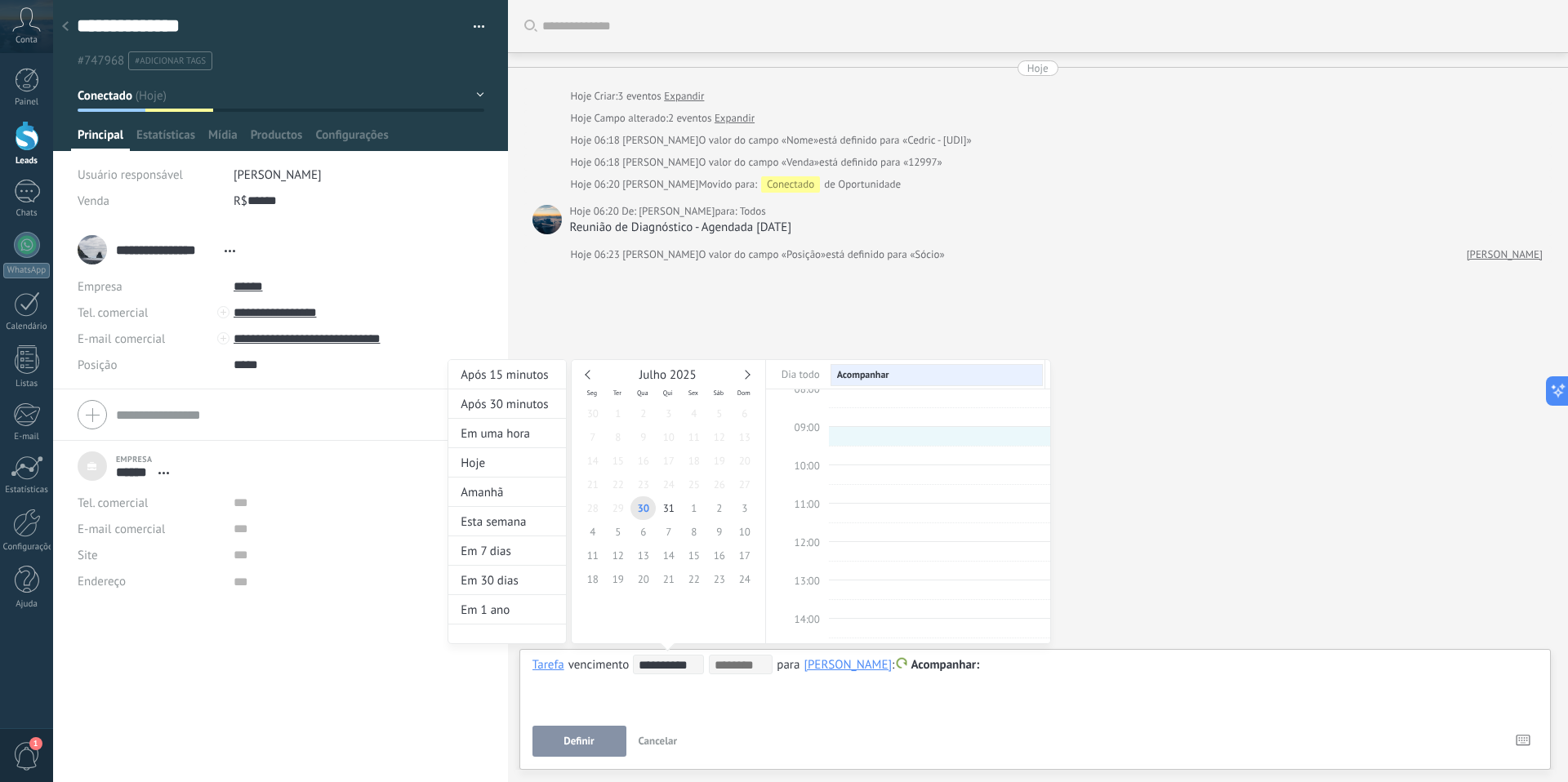 type on "**********" 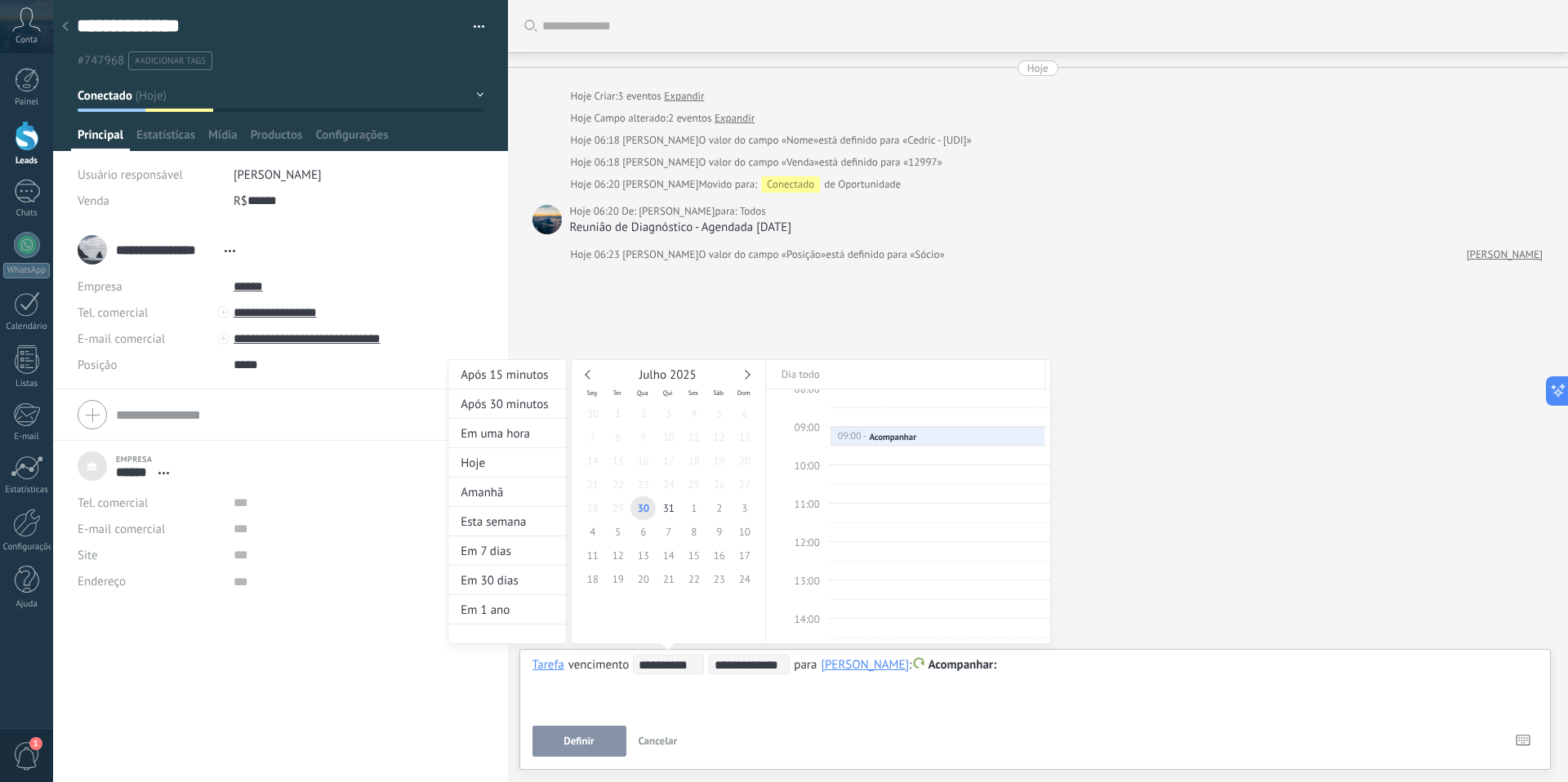 click at bounding box center (784, 391) 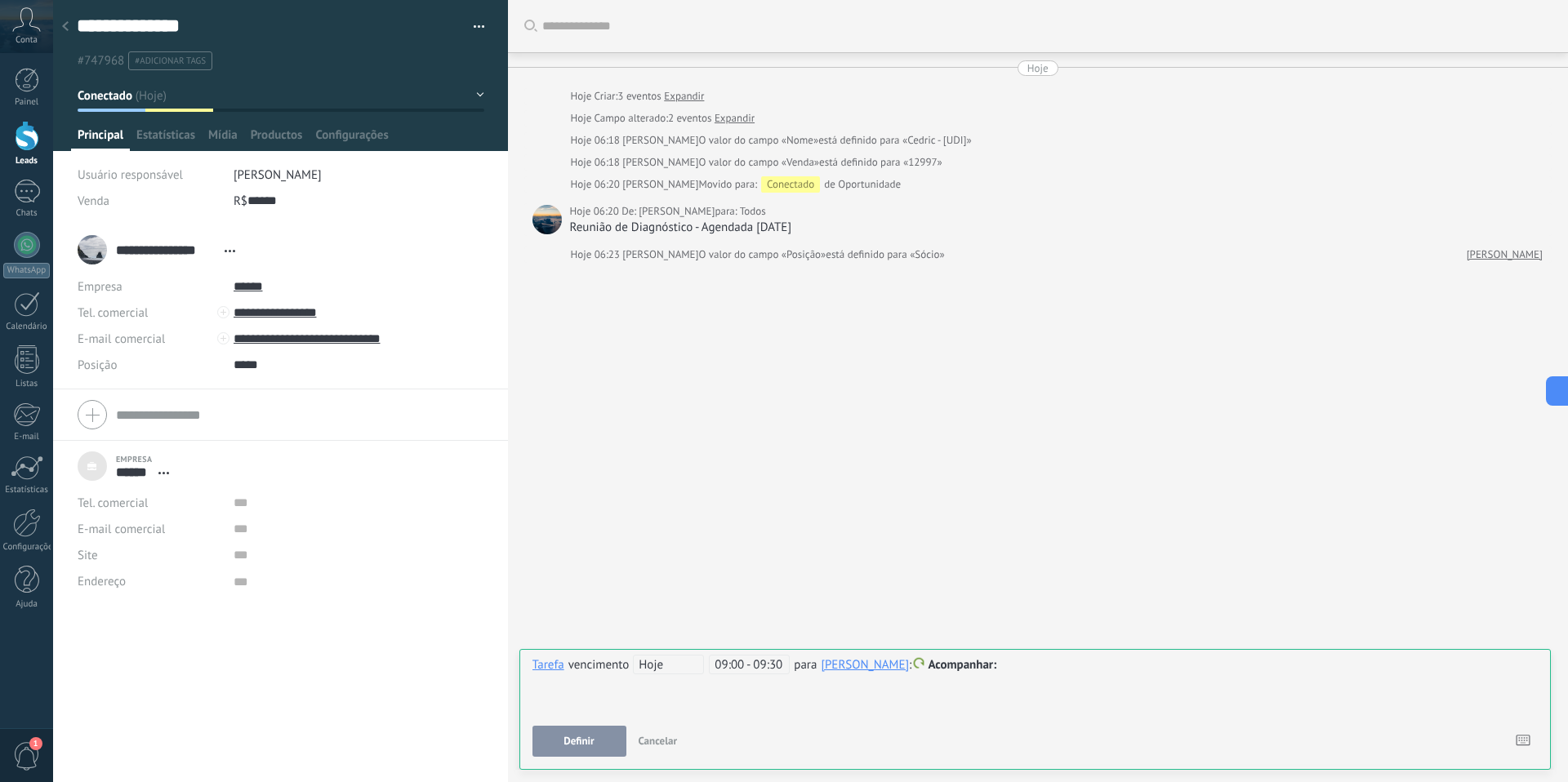 drag, startPoint x: 1040, startPoint y: 670, endPoint x: 1009, endPoint y: 668, distance: 31.06445 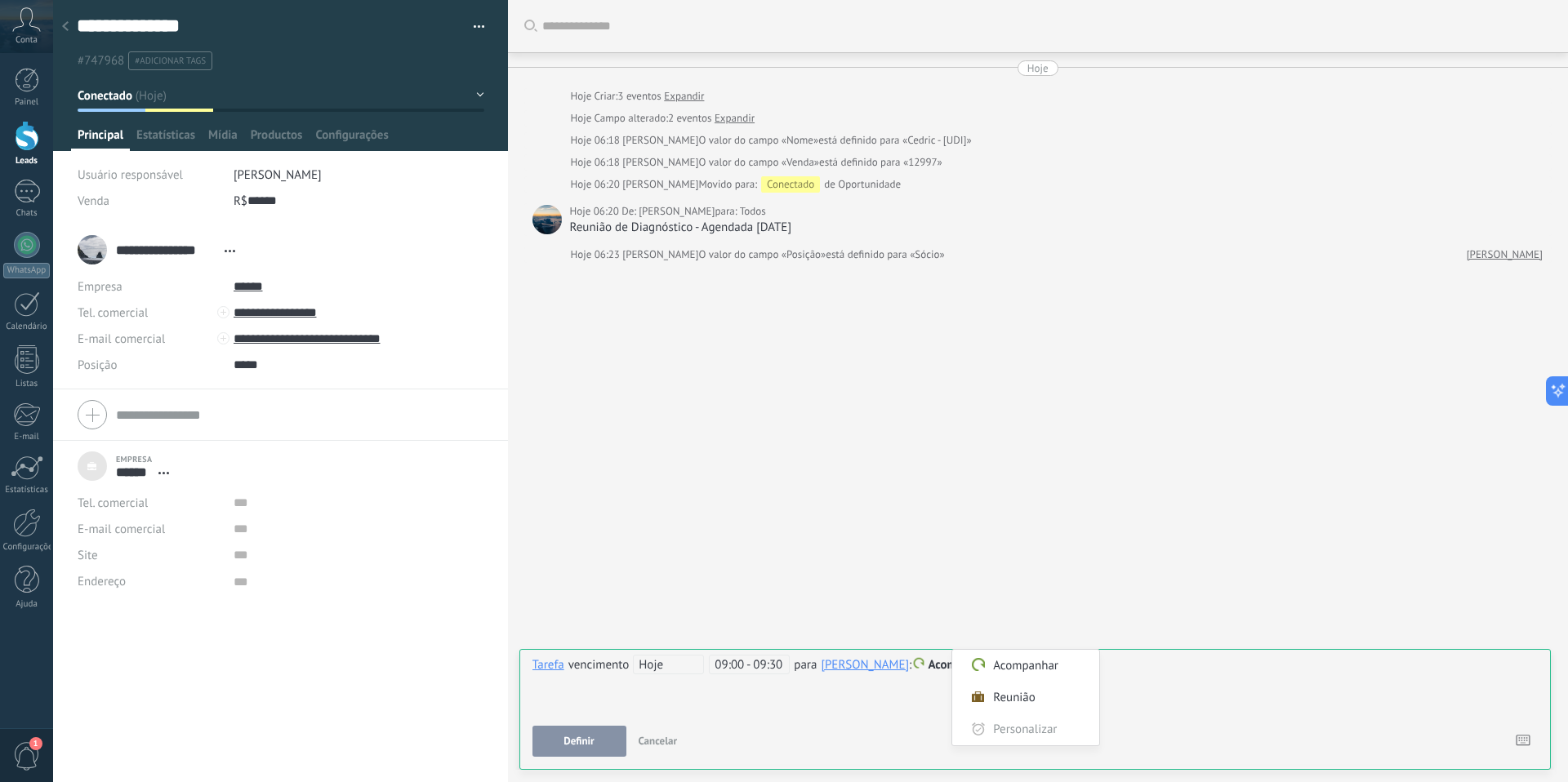 click on "Reunião" at bounding box center (1026, 697) 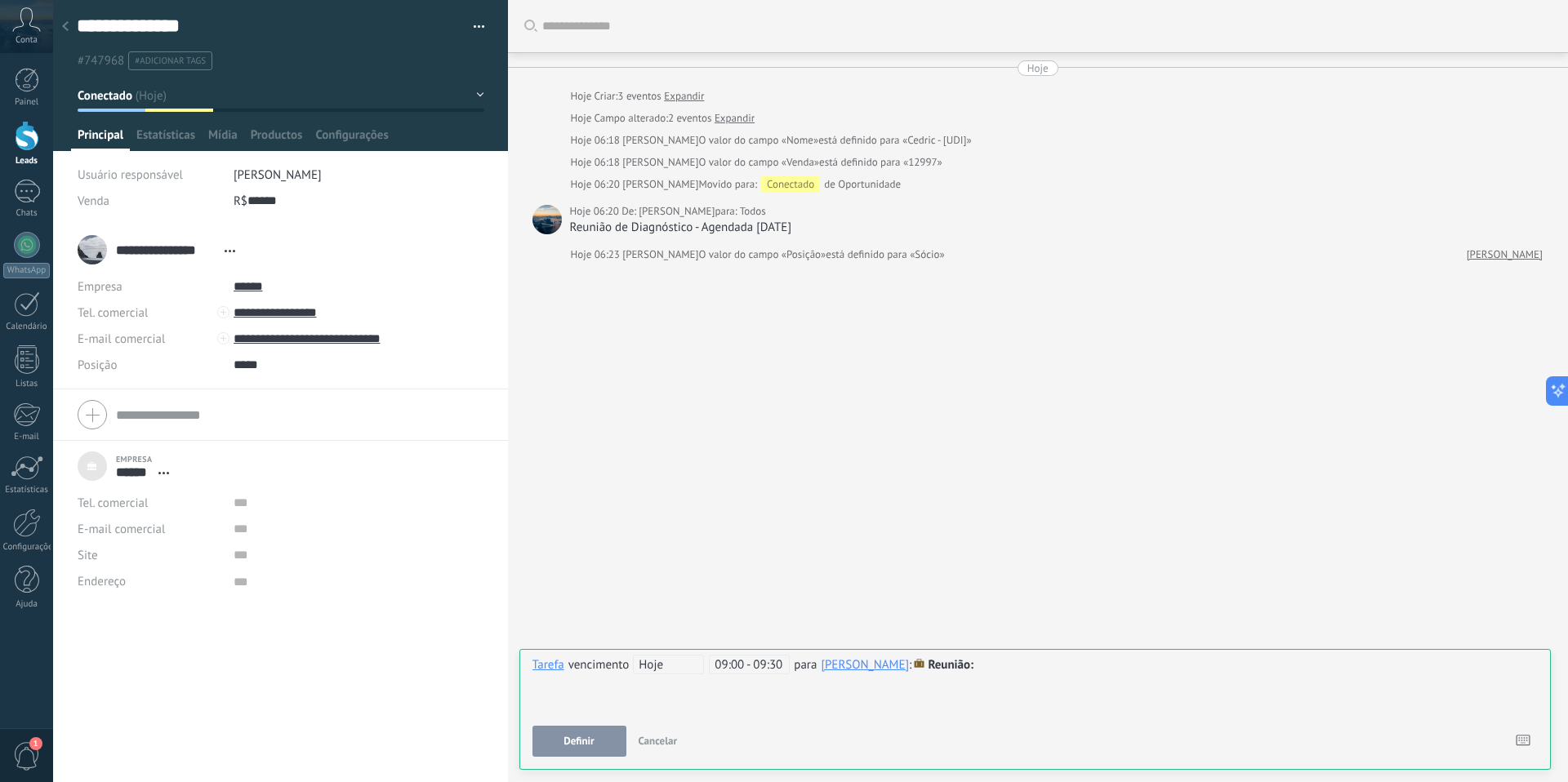 click on "09:00 - 09:30" at bounding box center [749, 664] 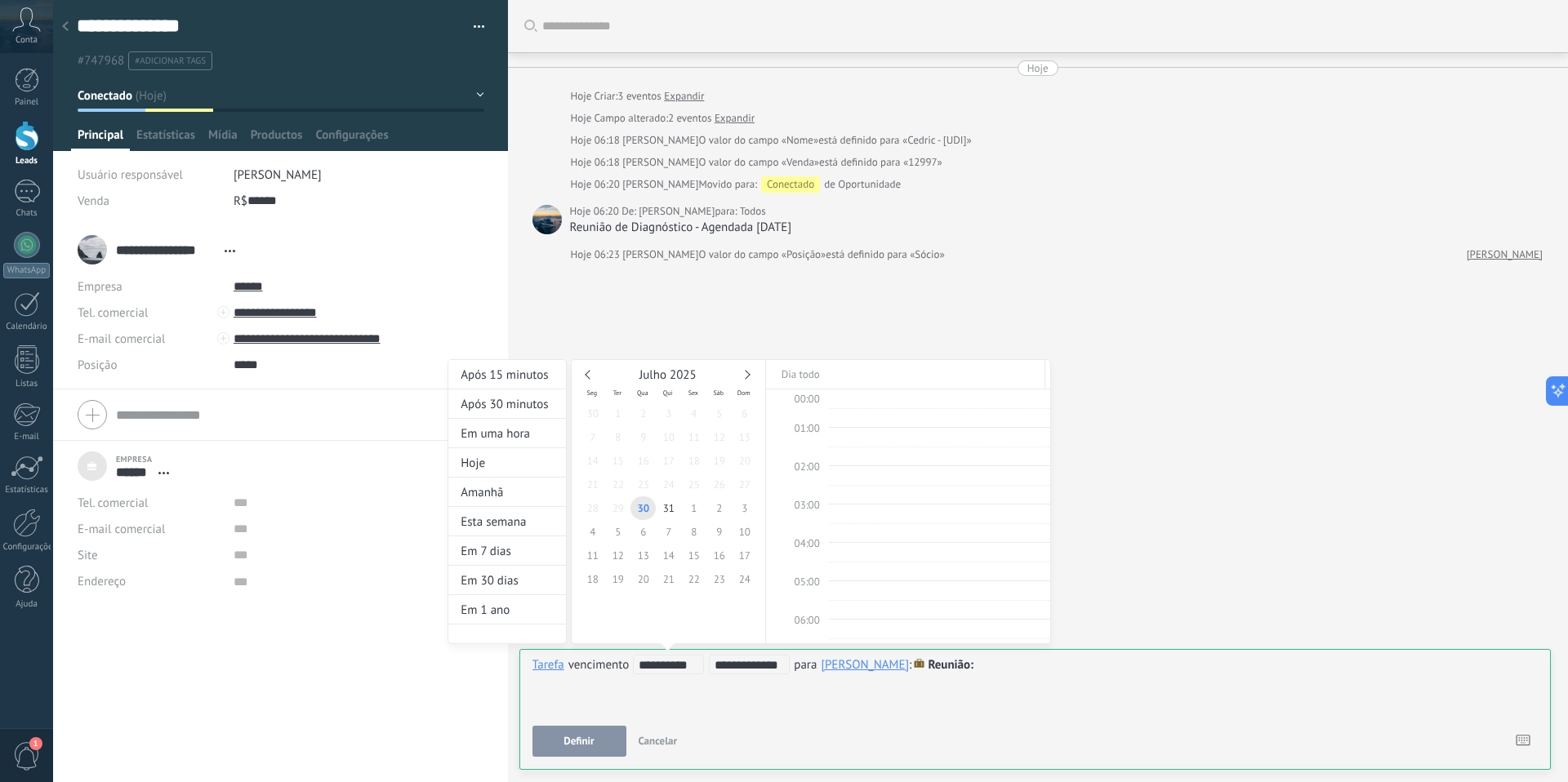 scroll, scrollTop: 326, scrollLeft: 0, axis: vertical 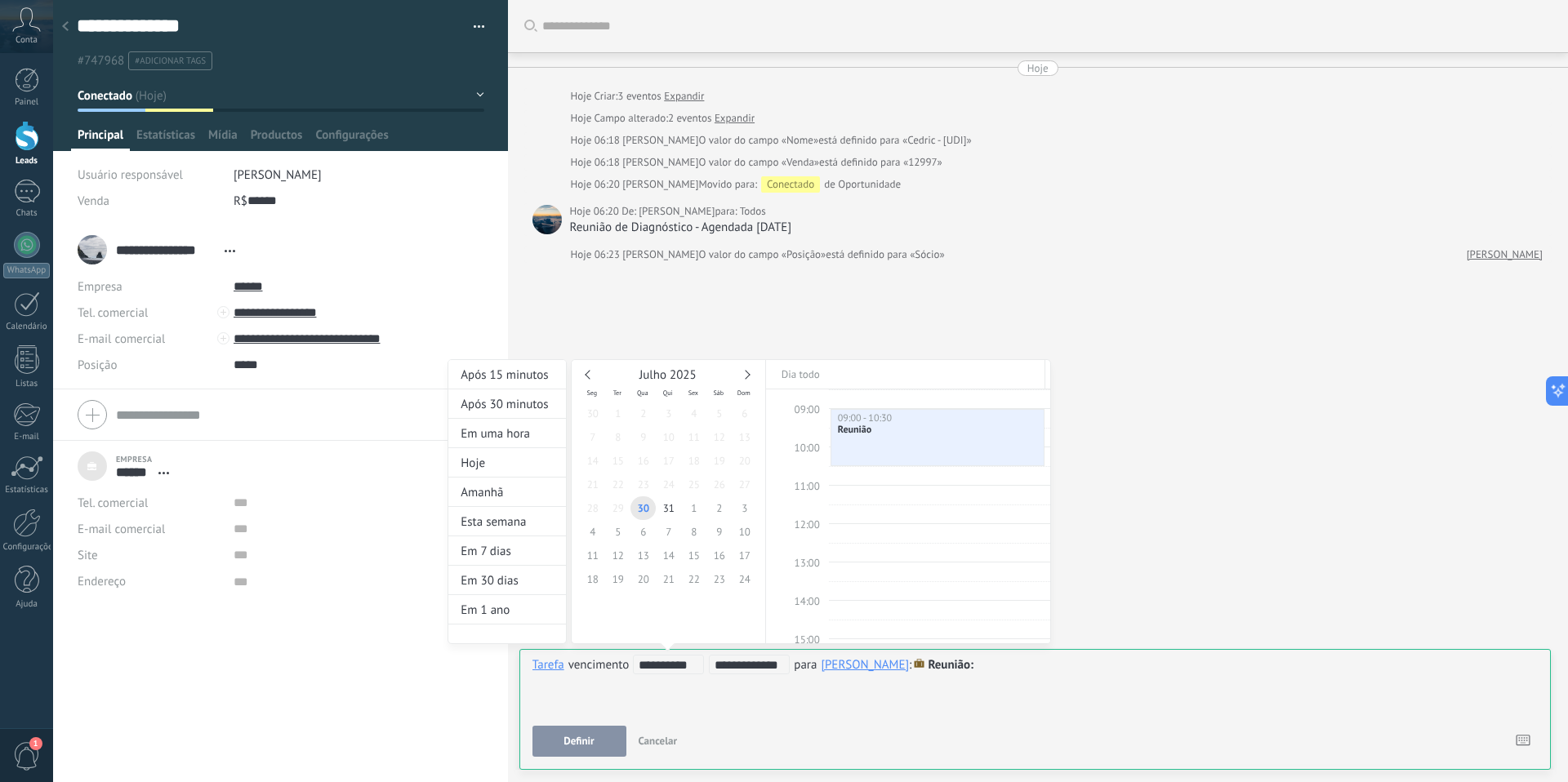 drag, startPoint x: 889, startPoint y: 426, endPoint x: 885, endPoint y: 455, distance: 29.27456 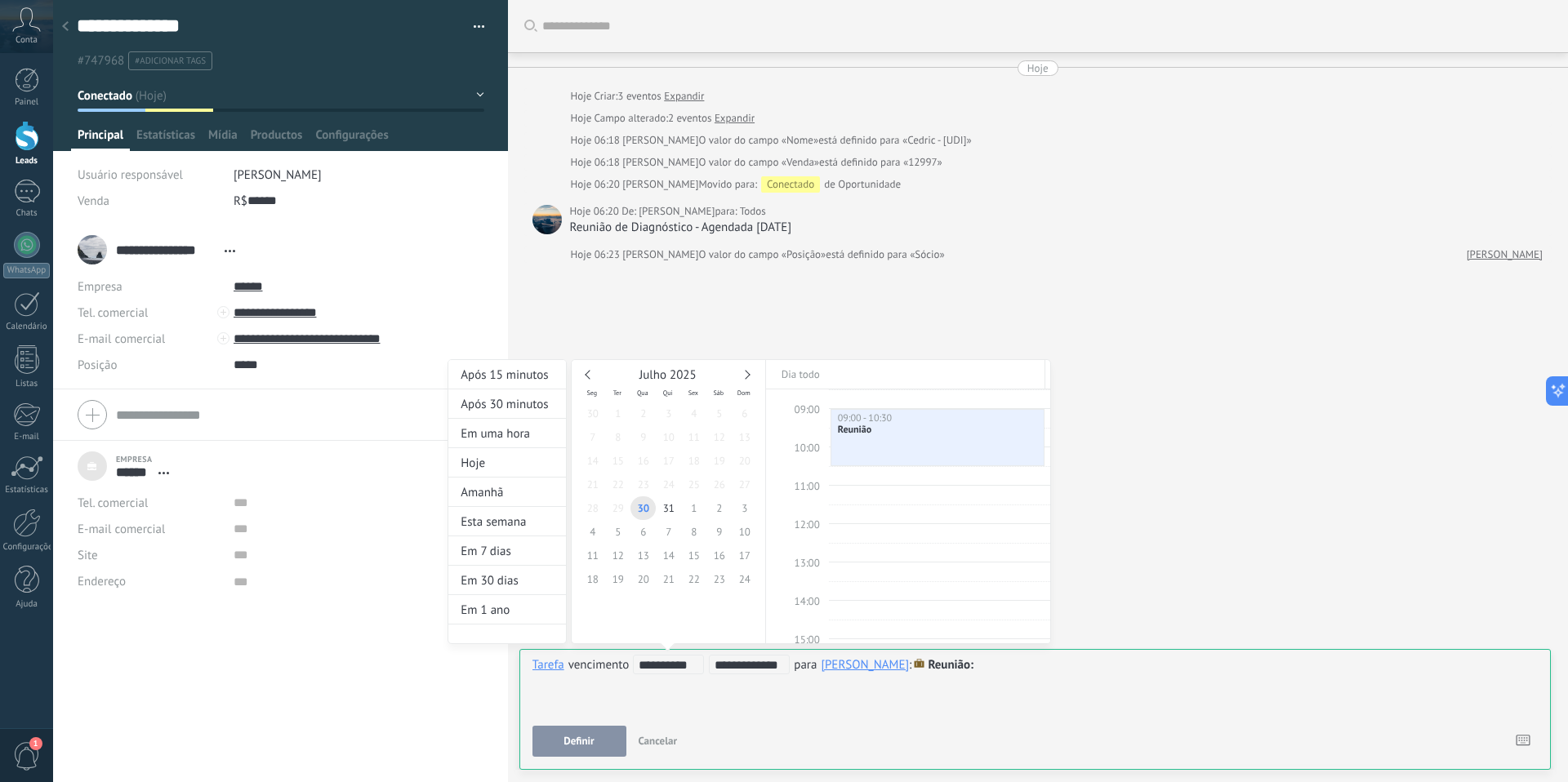 click at bounding box center [784, 391] 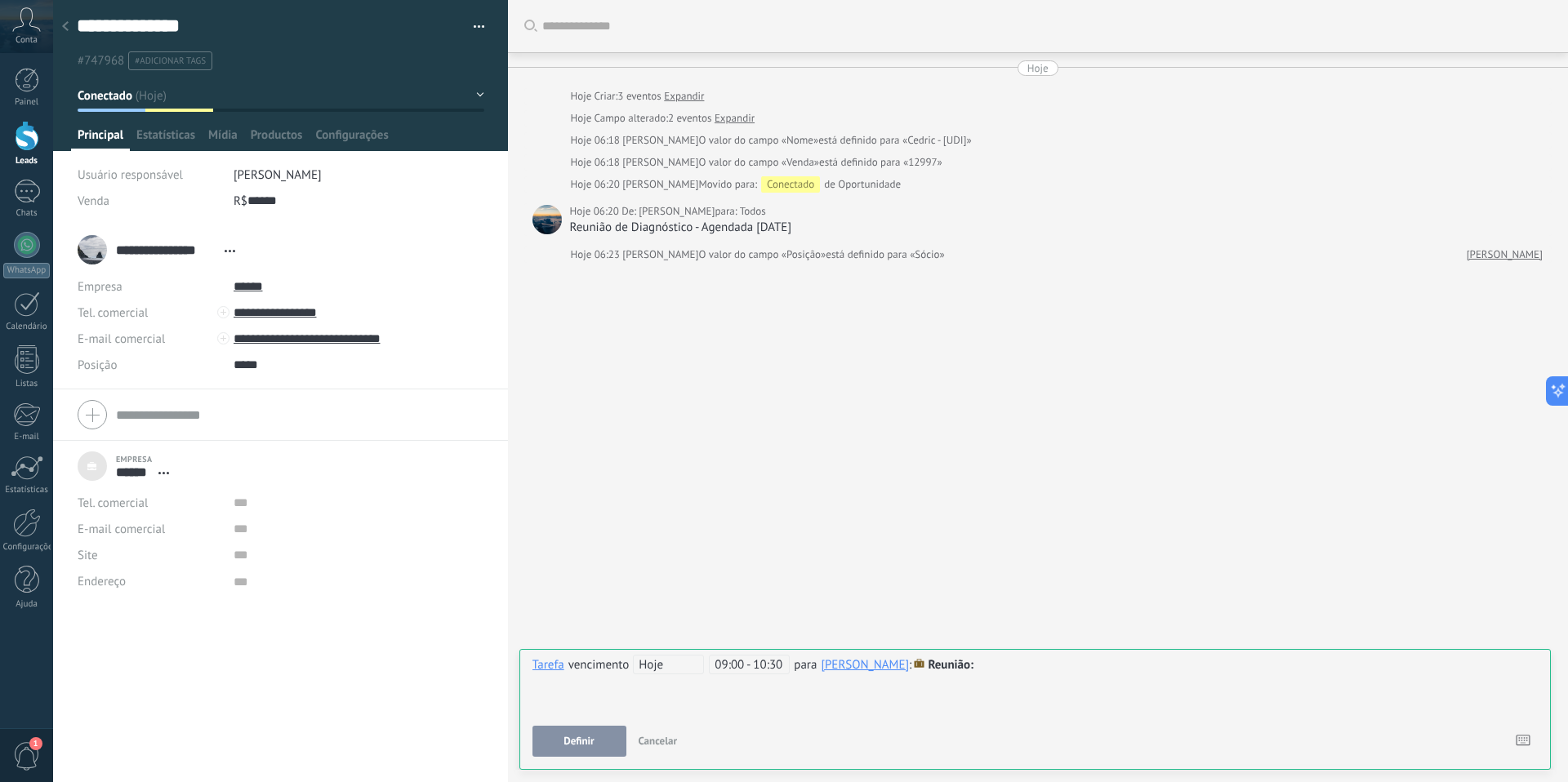 click on "Definir" at bounding box center (578, 741) 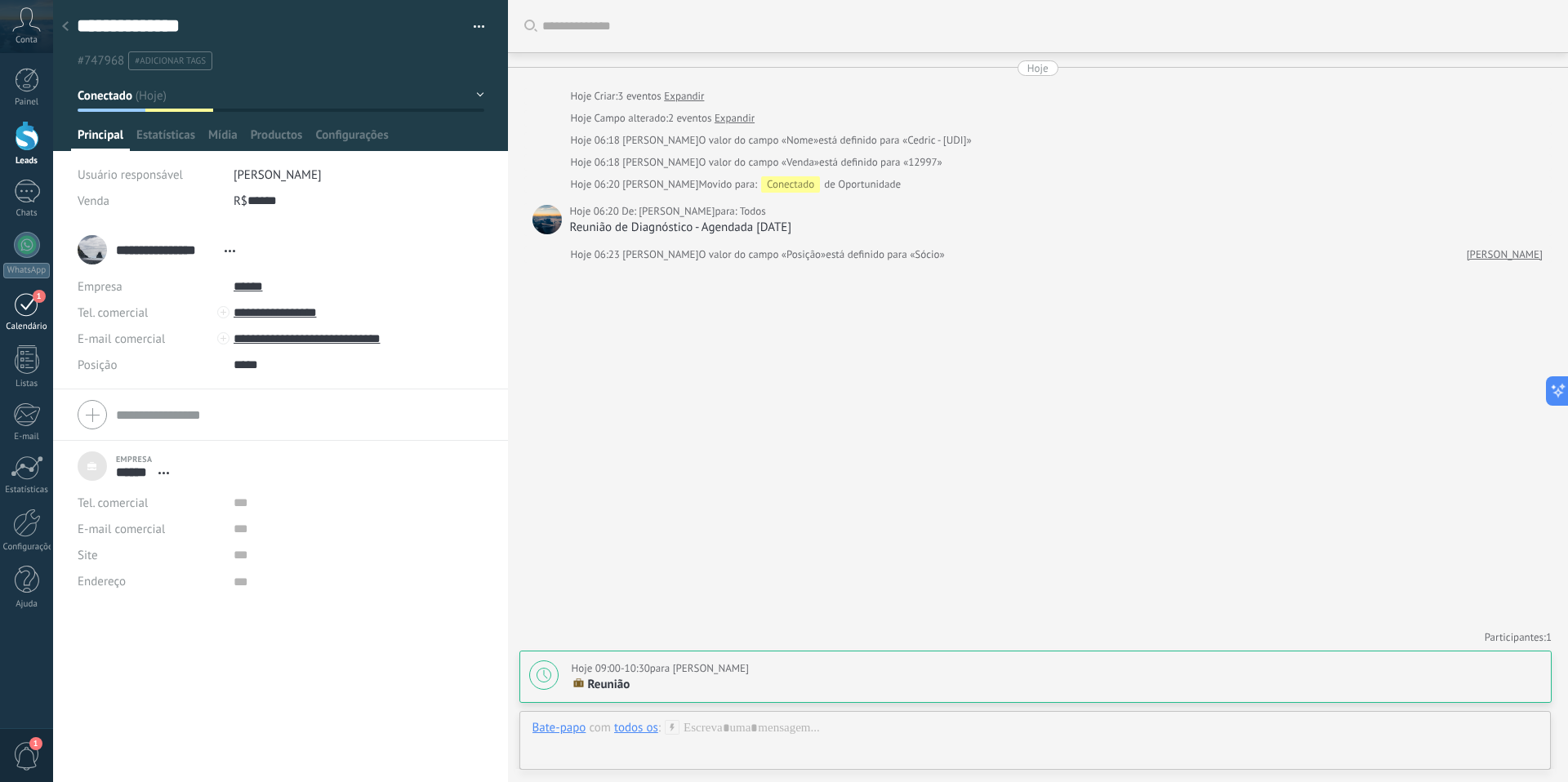 click on "1" at bounding box center (27, 304) 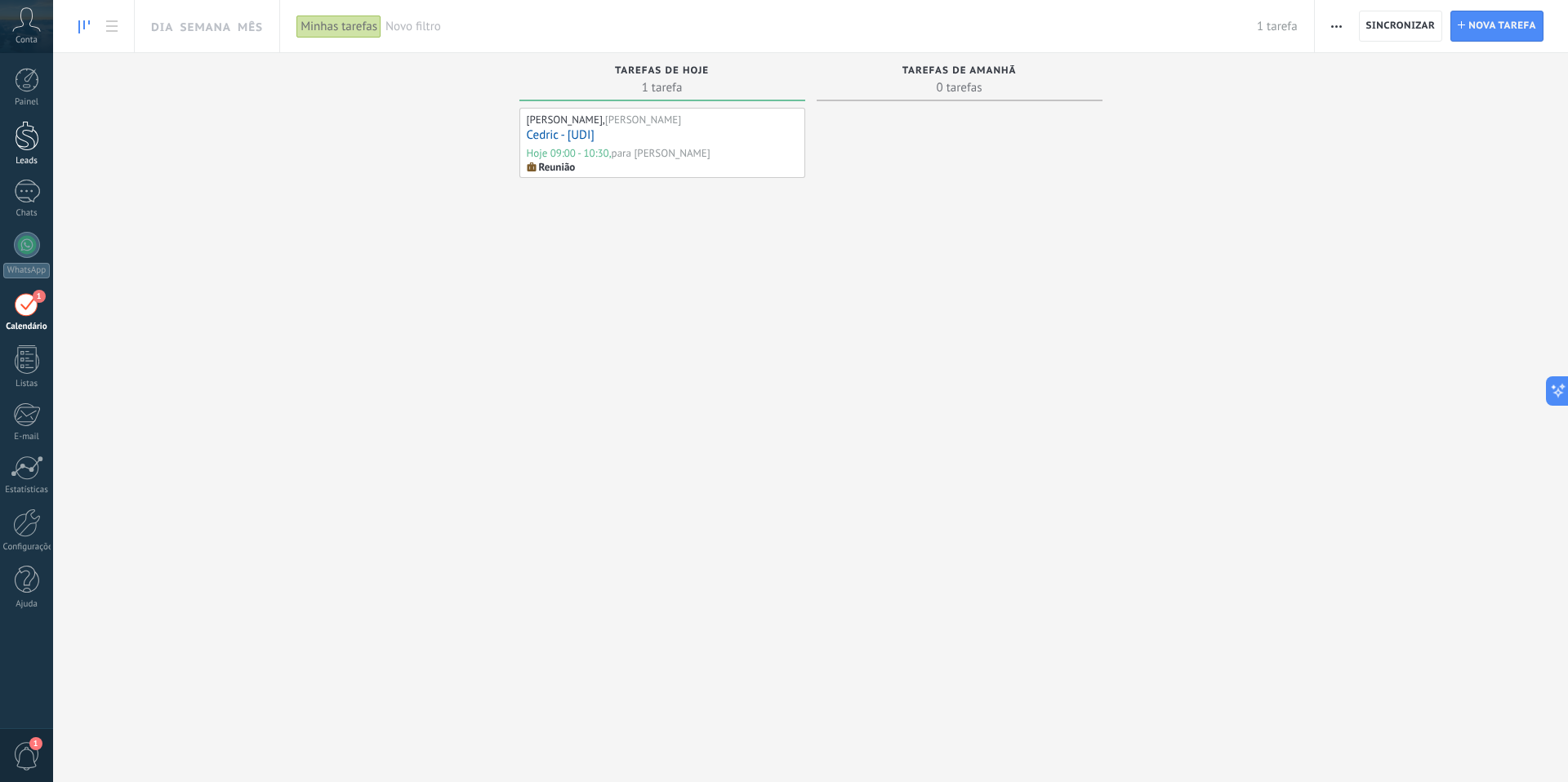 click on "Leads" at bounding box center [26, 144] 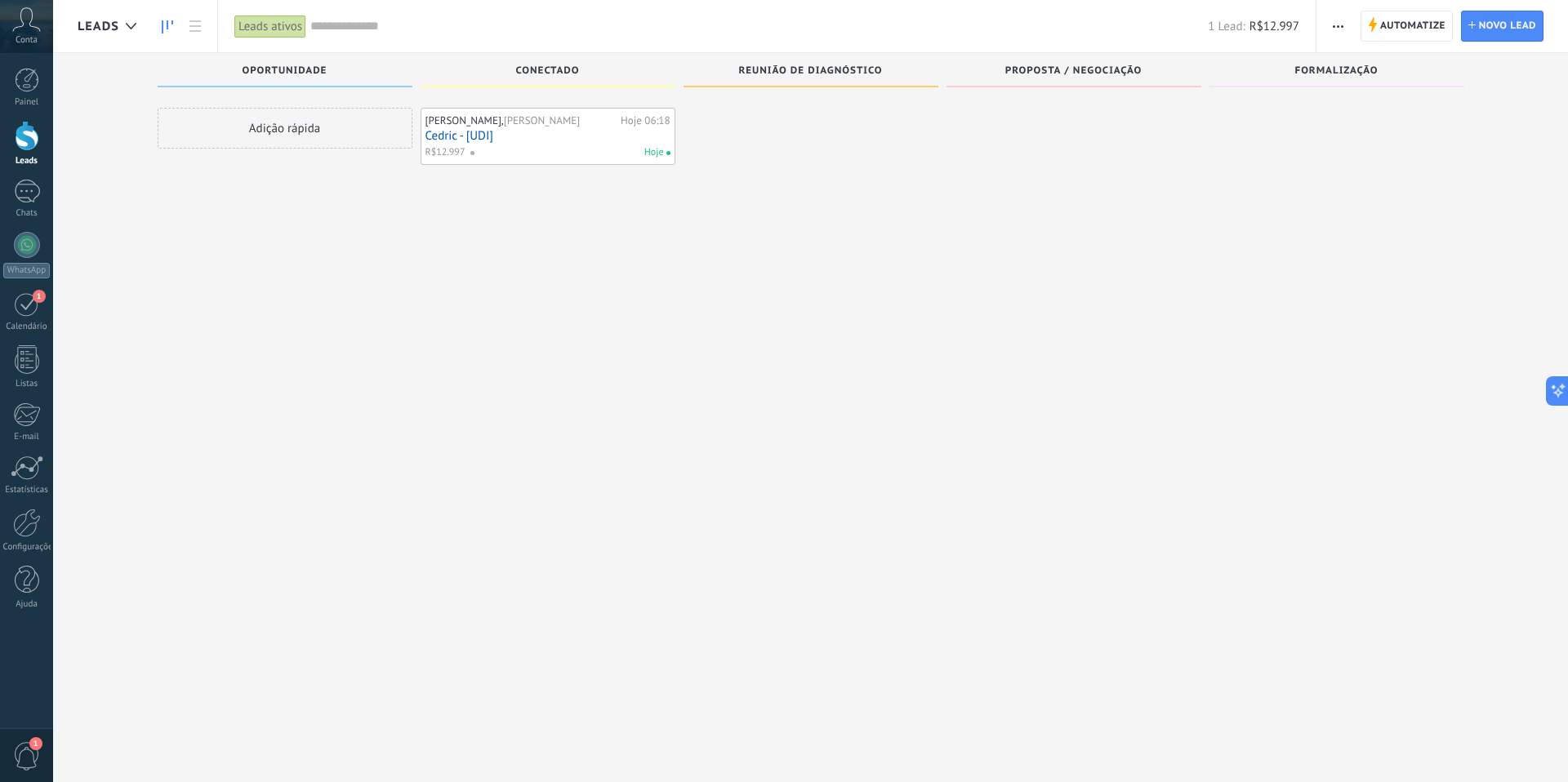 scroll, scrollTop: 5, scrollLeft: 0, axis: vertical 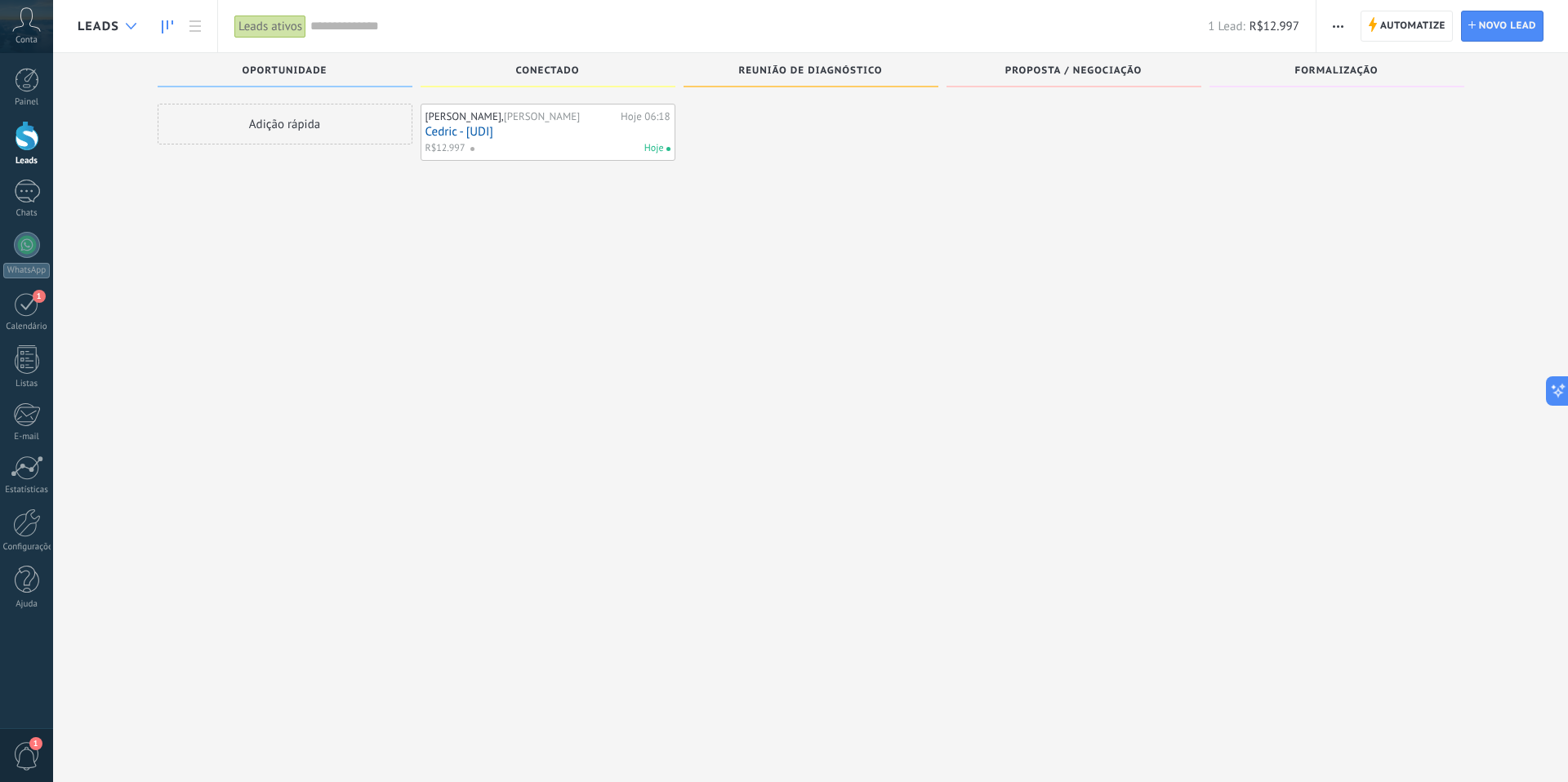 click at bounding box center (131, 26) 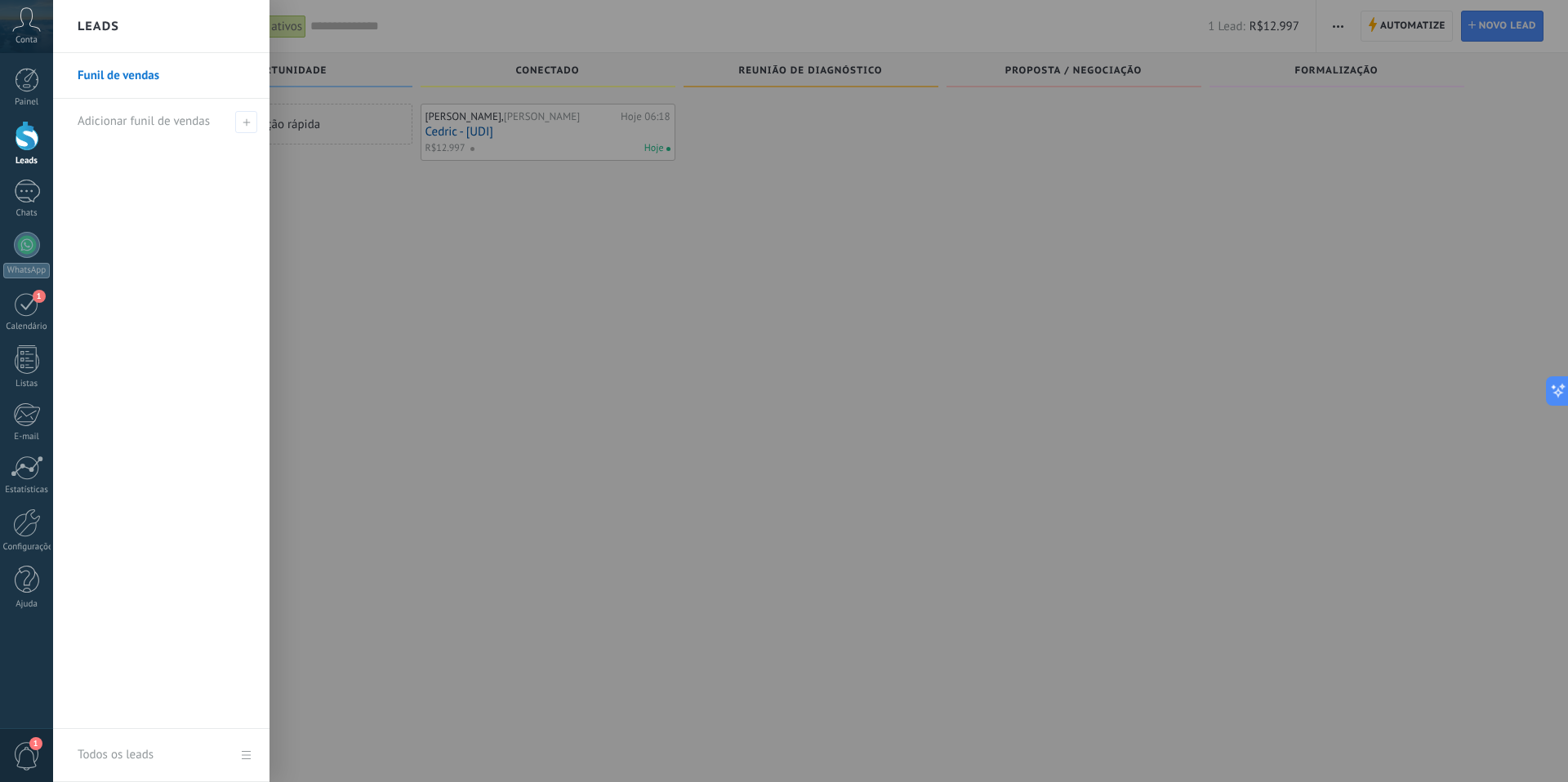 click on "Funil de vendas" at bounding box center [165, 76] 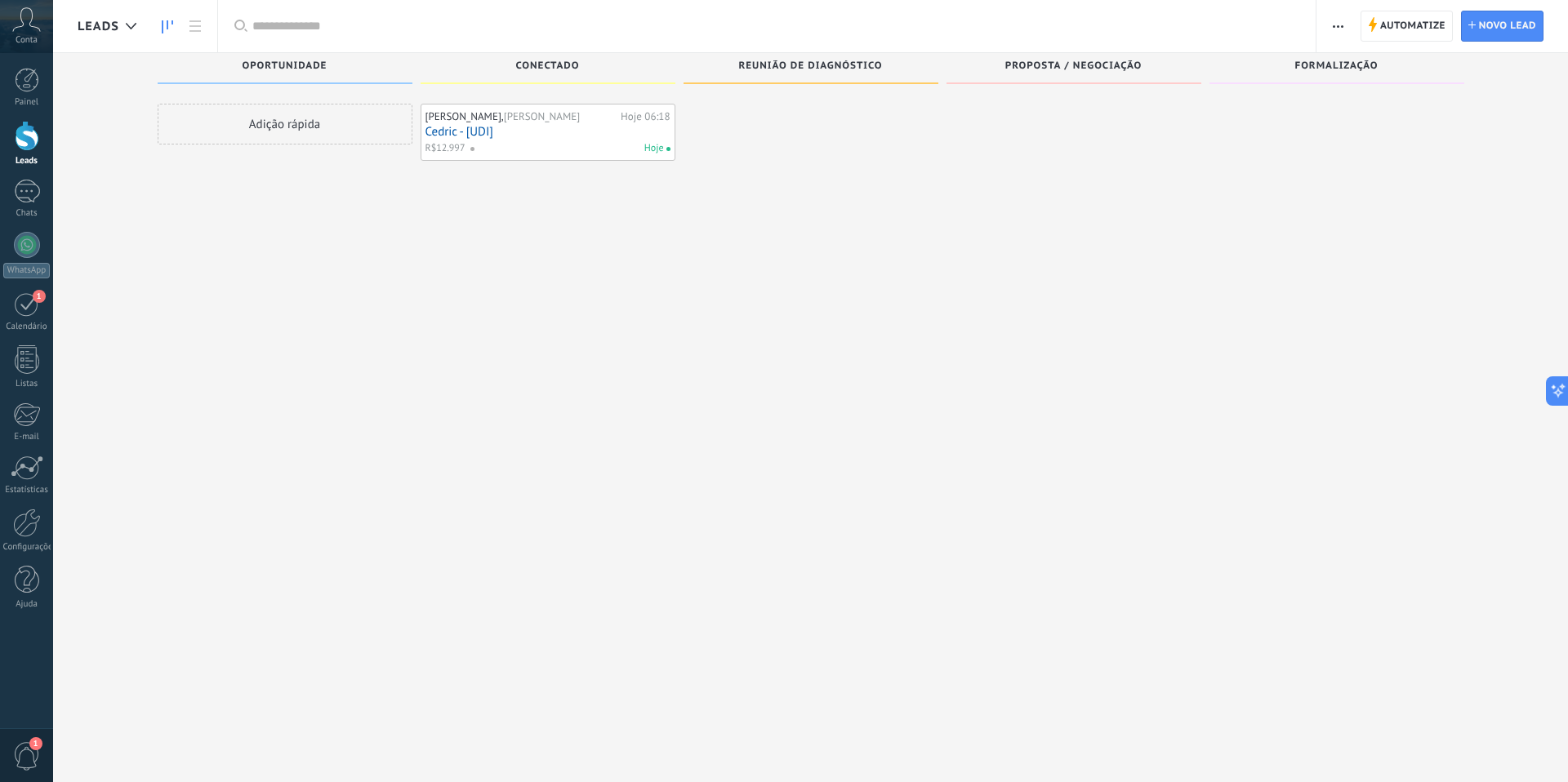 scroll, scrollTop: 0, scrollLeft: 0, axis: both 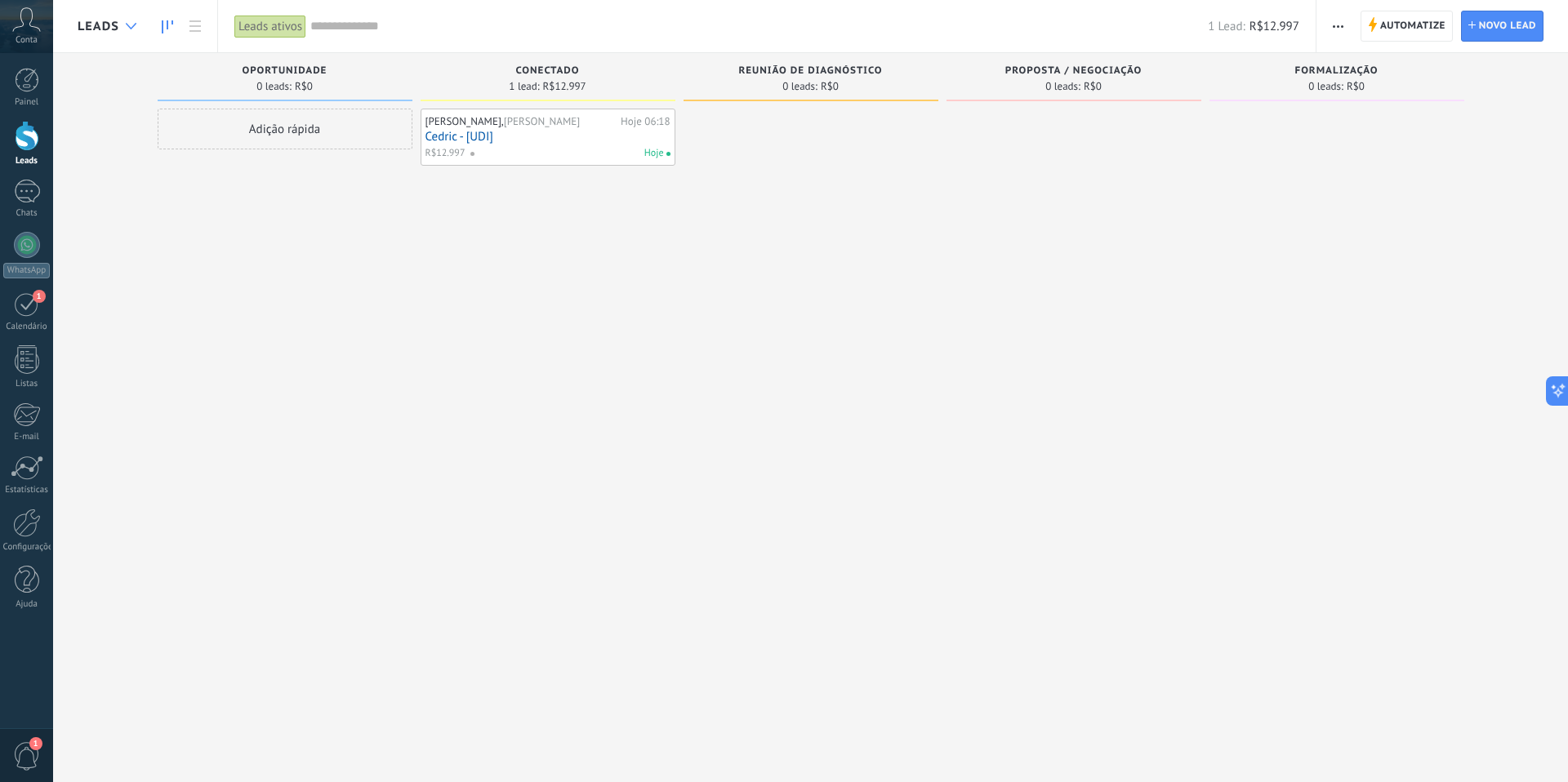 click at bounding box center [131, 26] 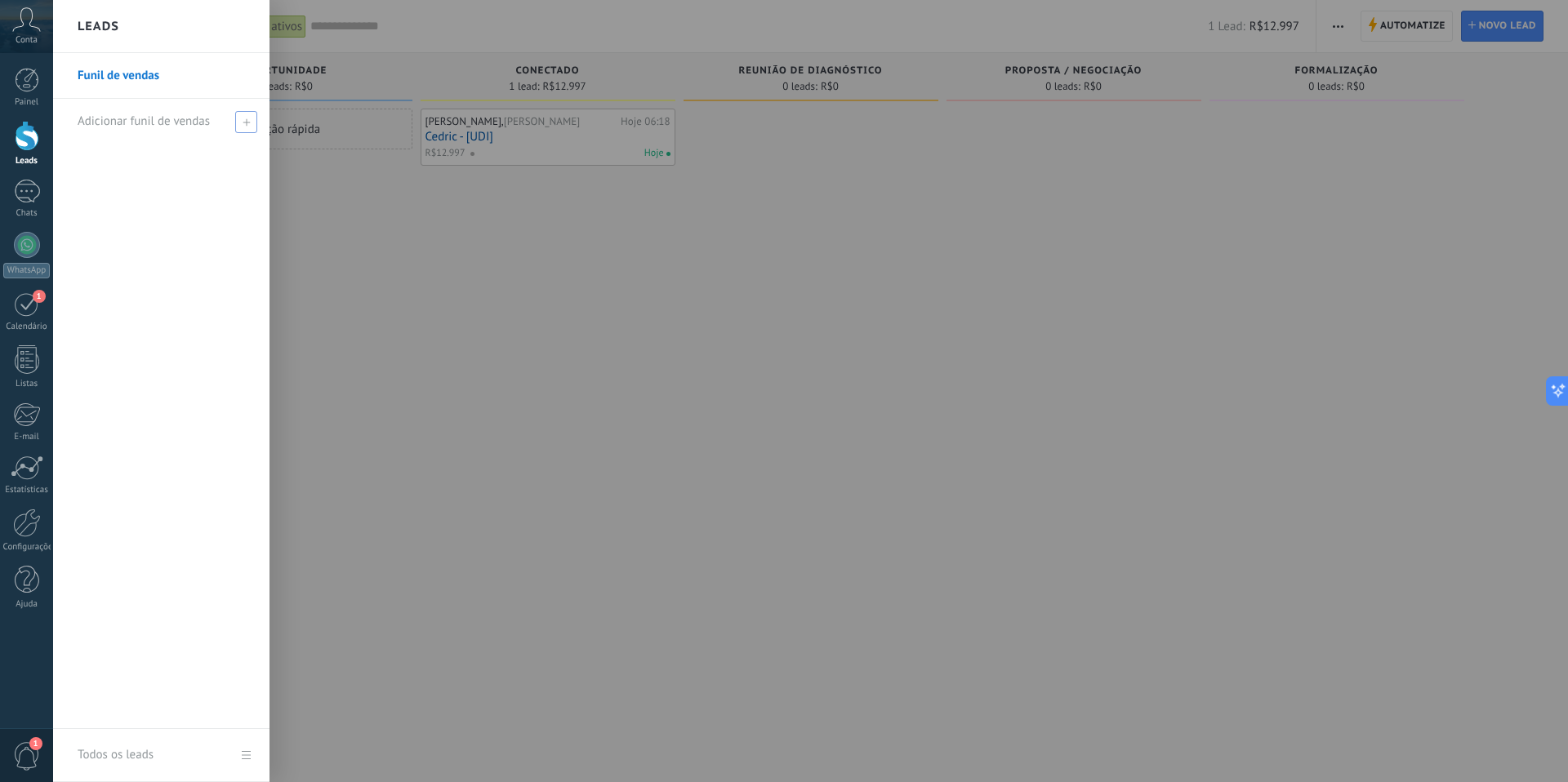 click on "Adicionar funil de vendas" at bounding box center [144, 121] 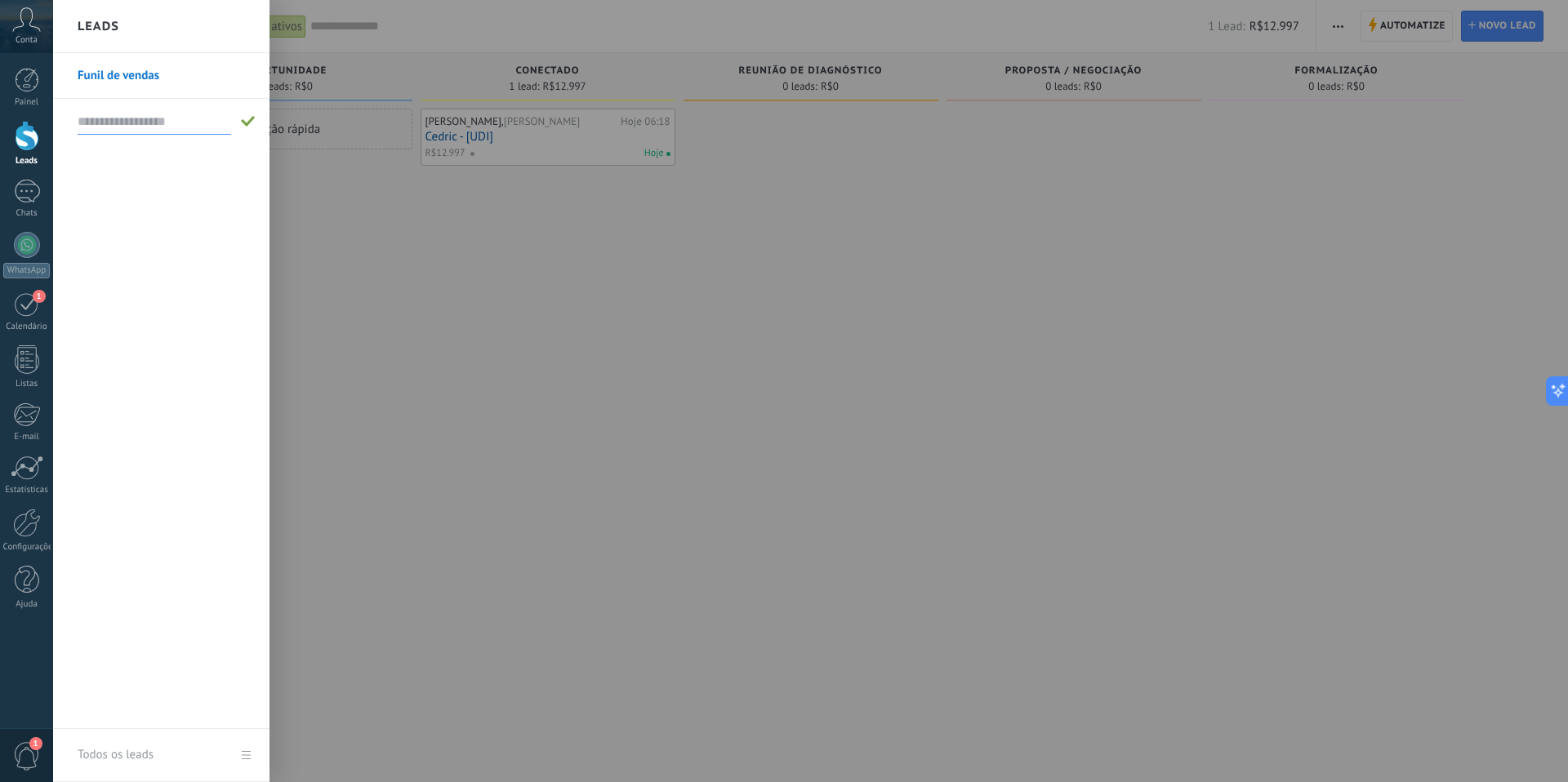 click at bounding box center (837, 391) 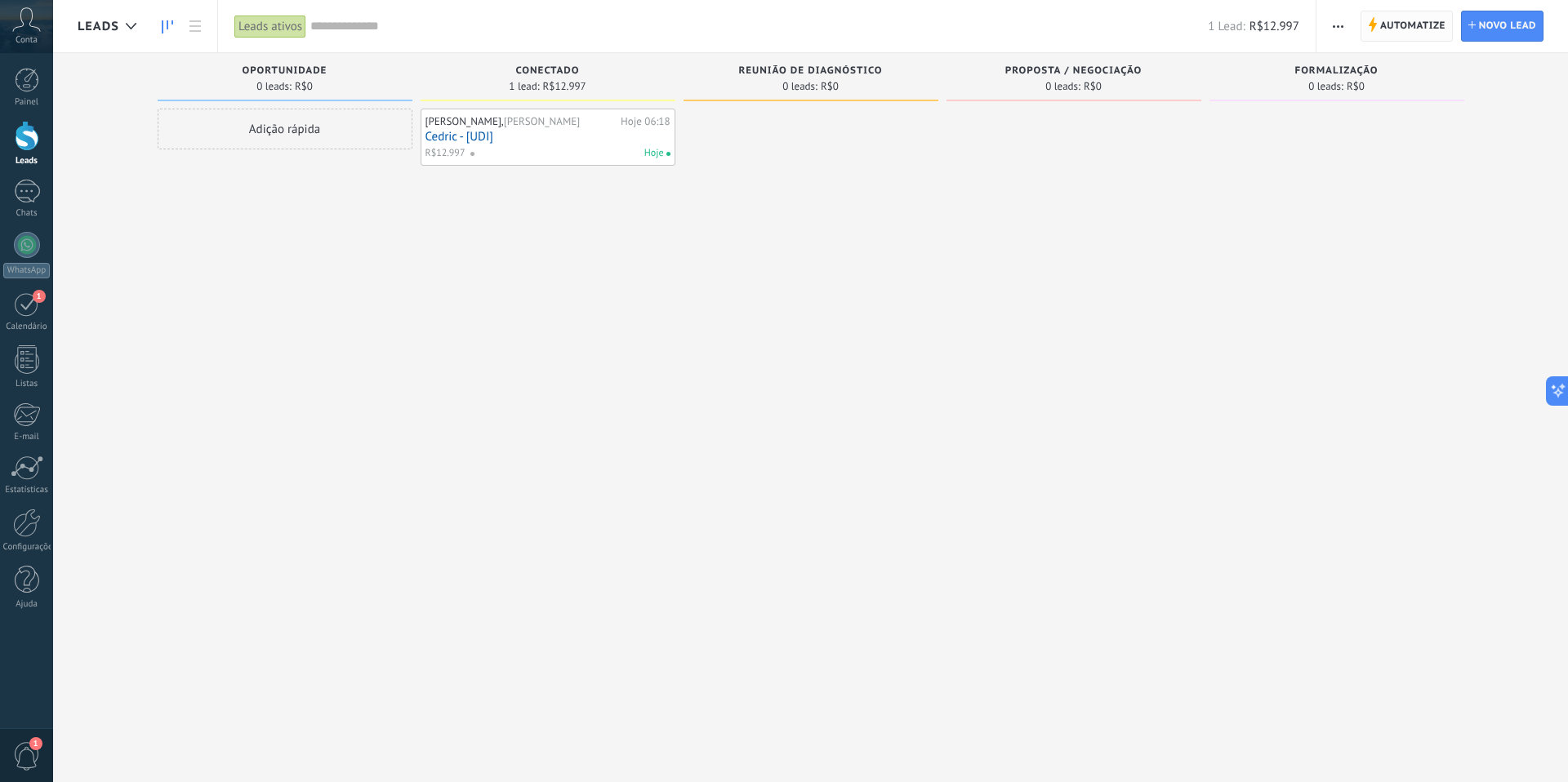 click on "Automatize" at bounding box center [1413, 26] 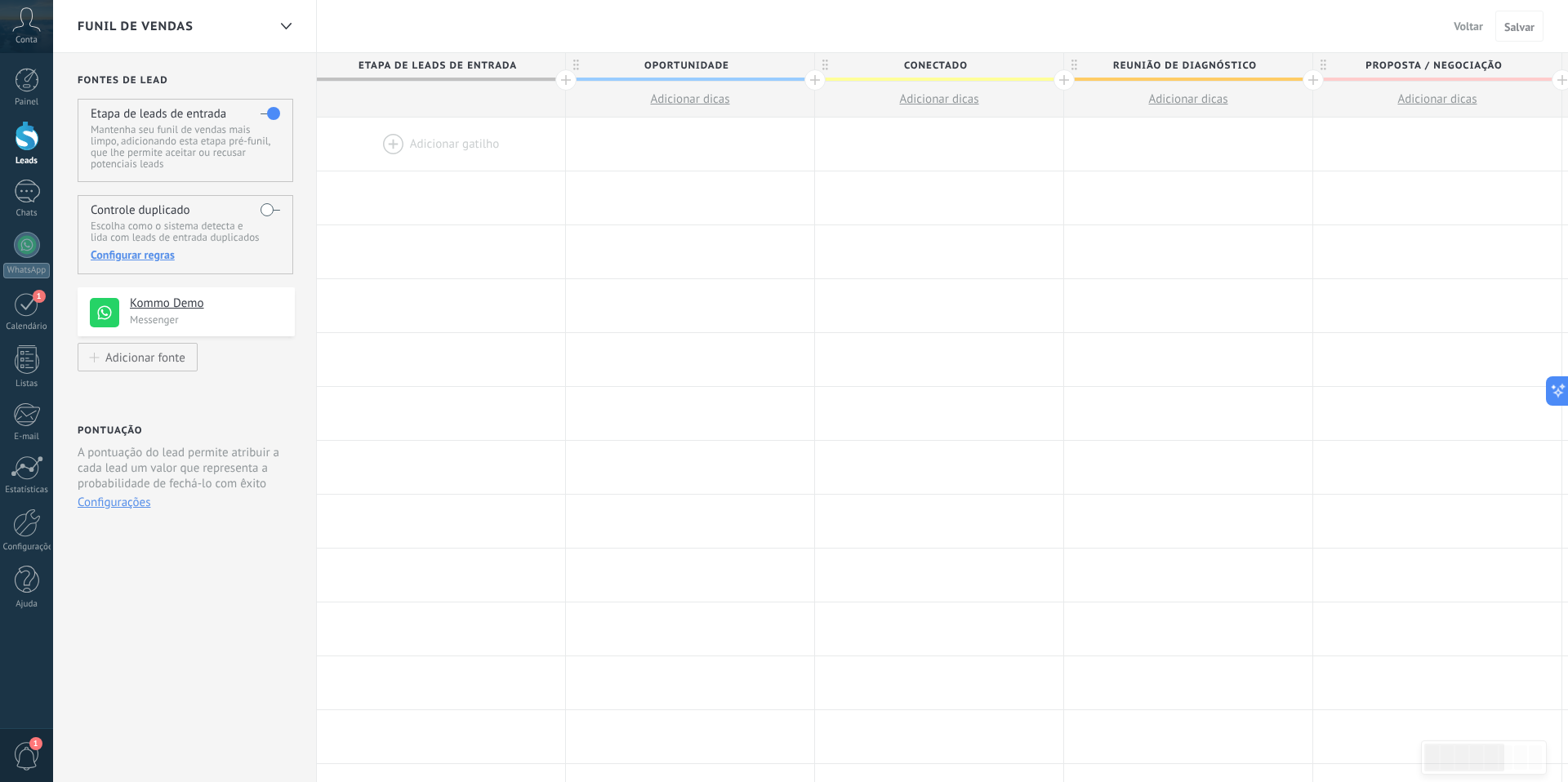 click at bounding box center (441, 144) 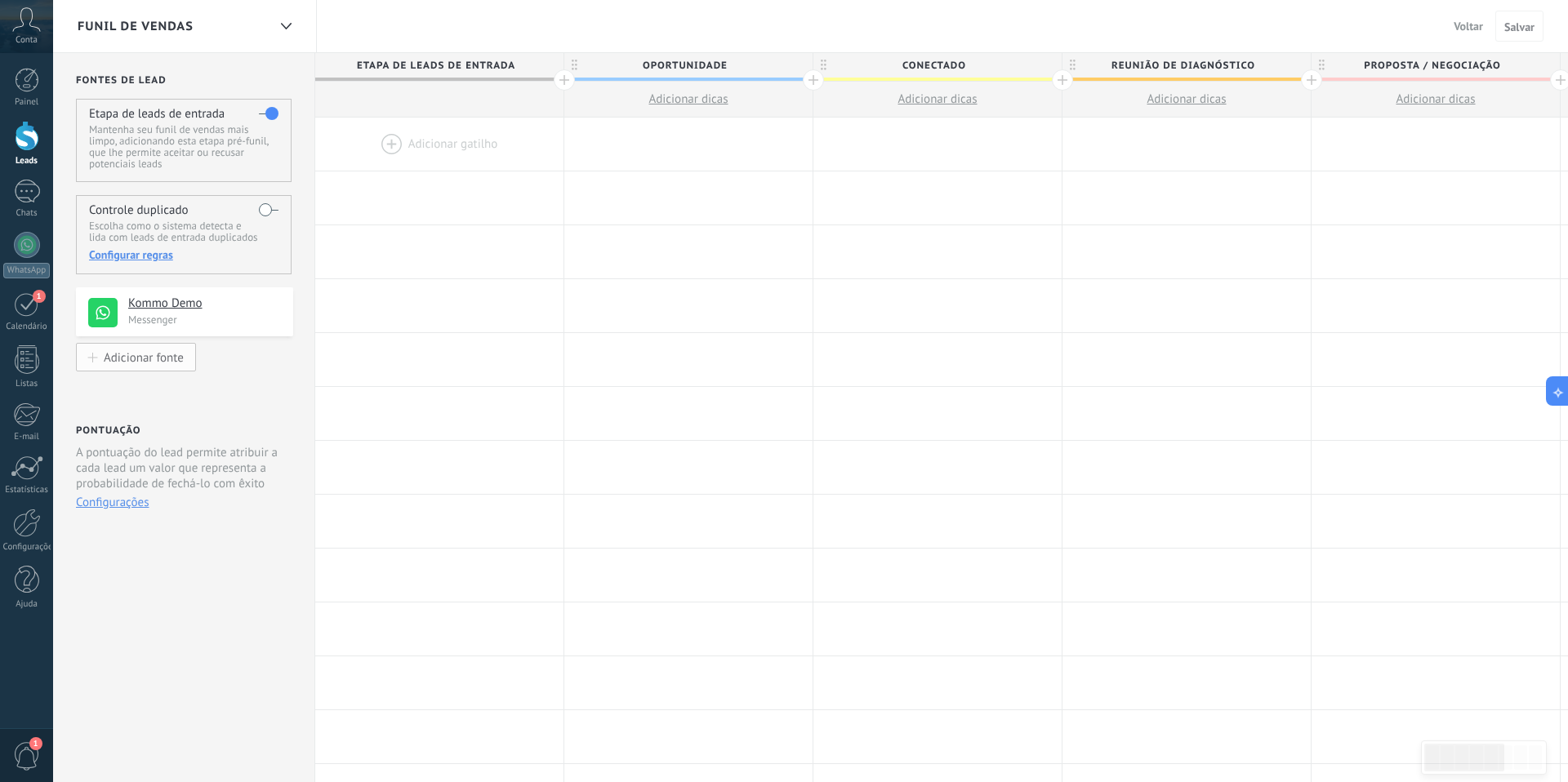 click on "Adicionar fonte" at bounding box center [144, 357] 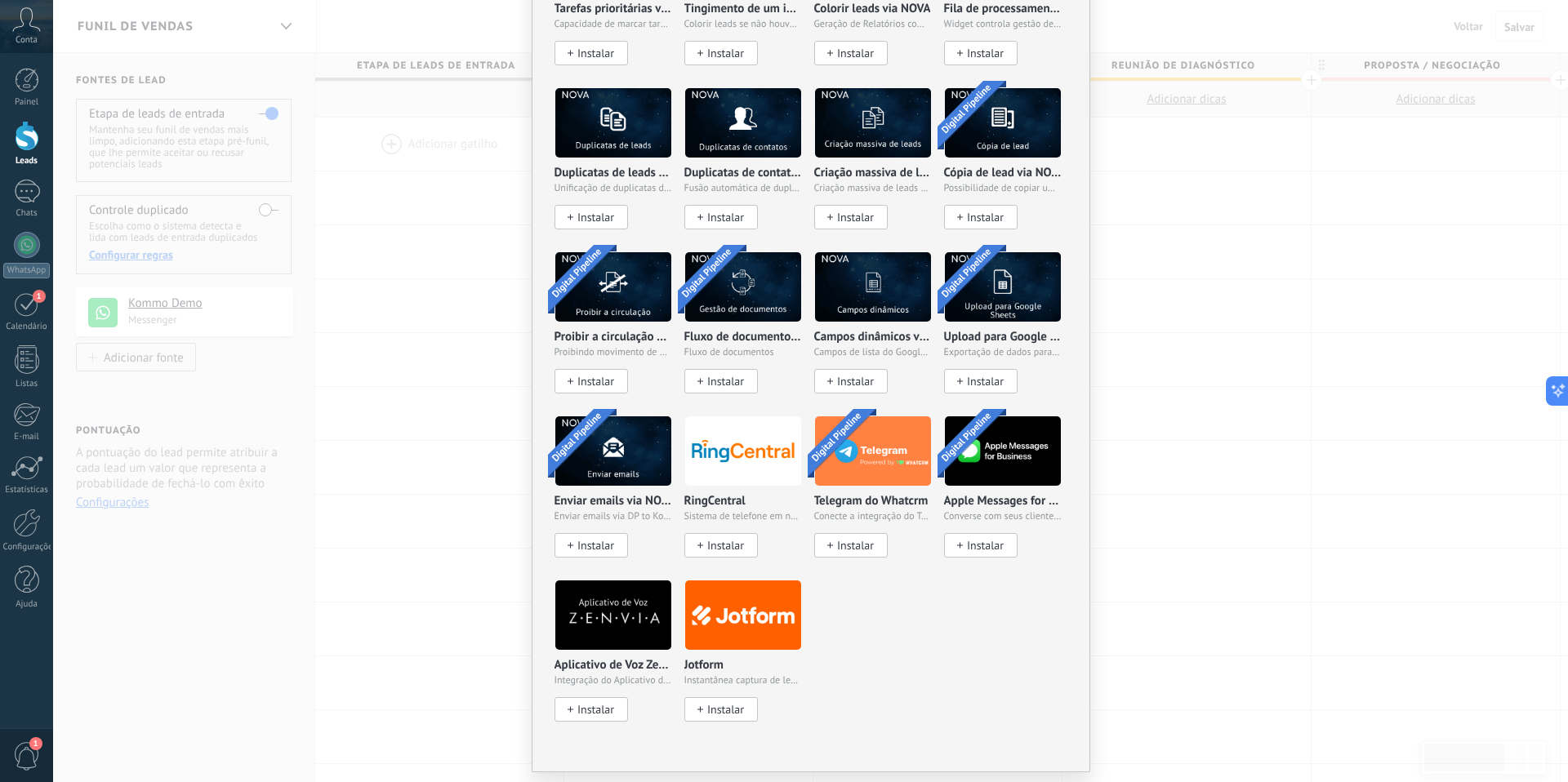 scroll, scrollTop: 2907, scrollLeft: 0, axis: vertical 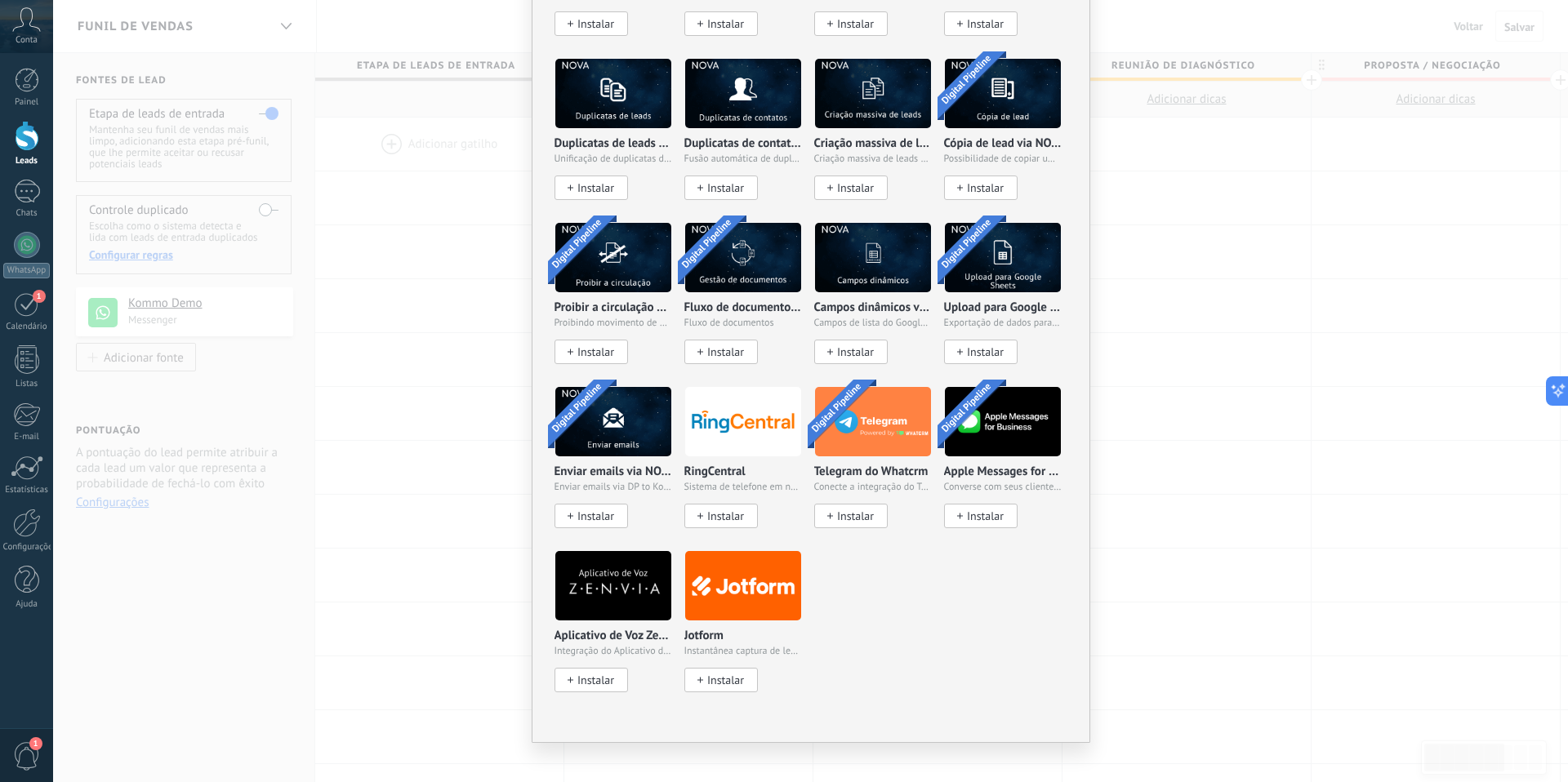 click at bounding box center [743, 585] 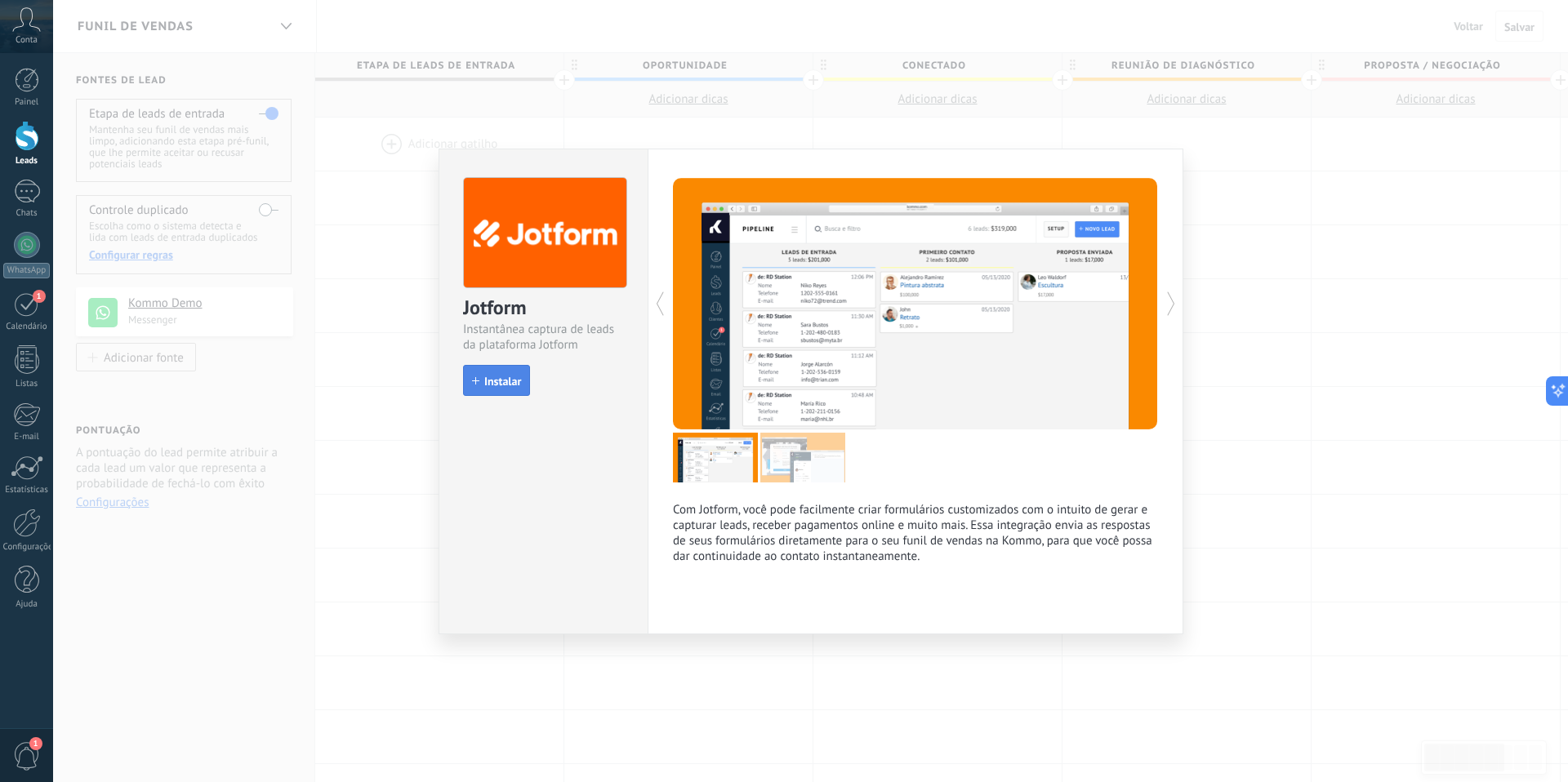 click on "Instalar" at bounding box center [502, 381] 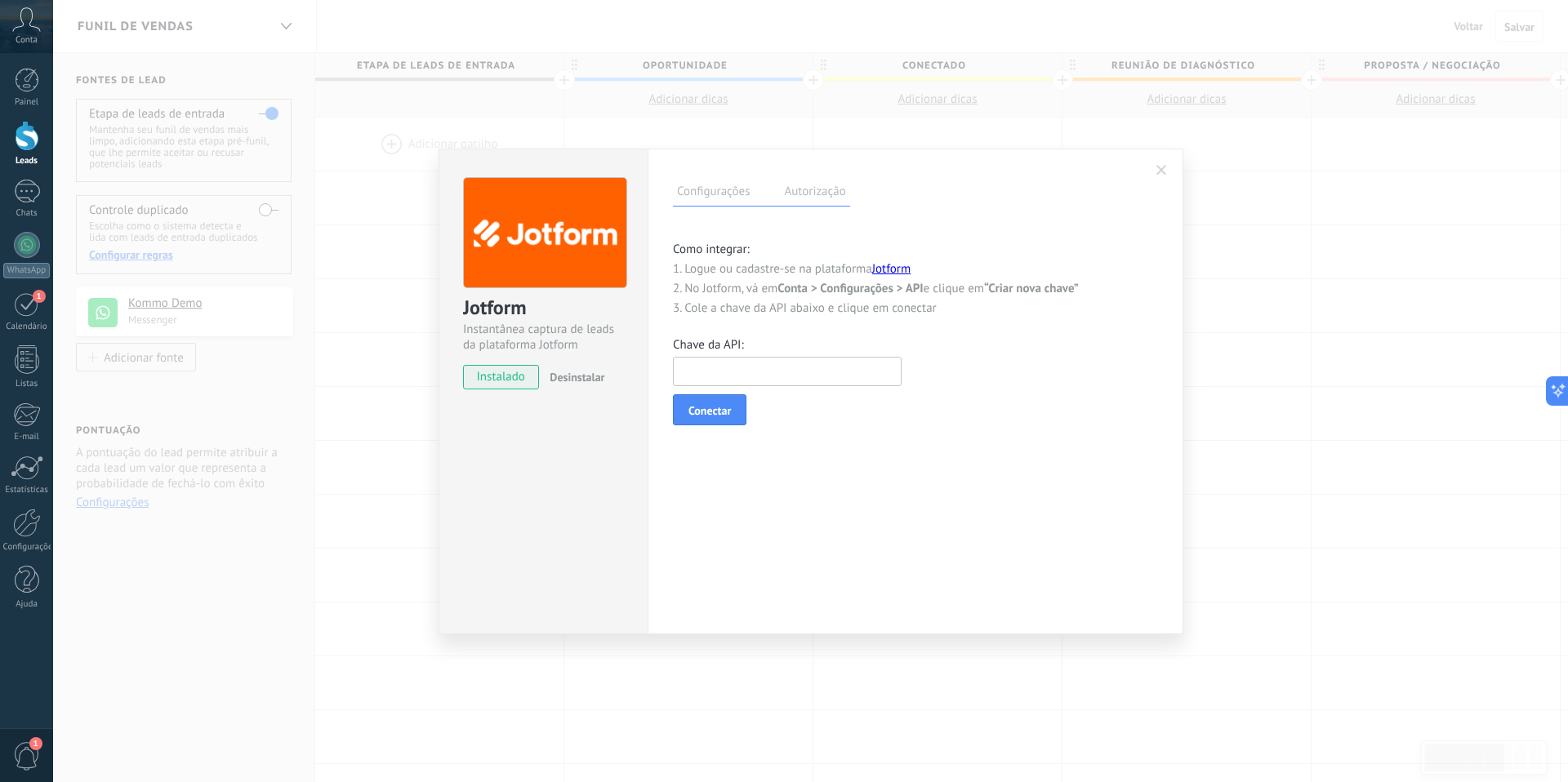 click at bounding box center [787, 371] 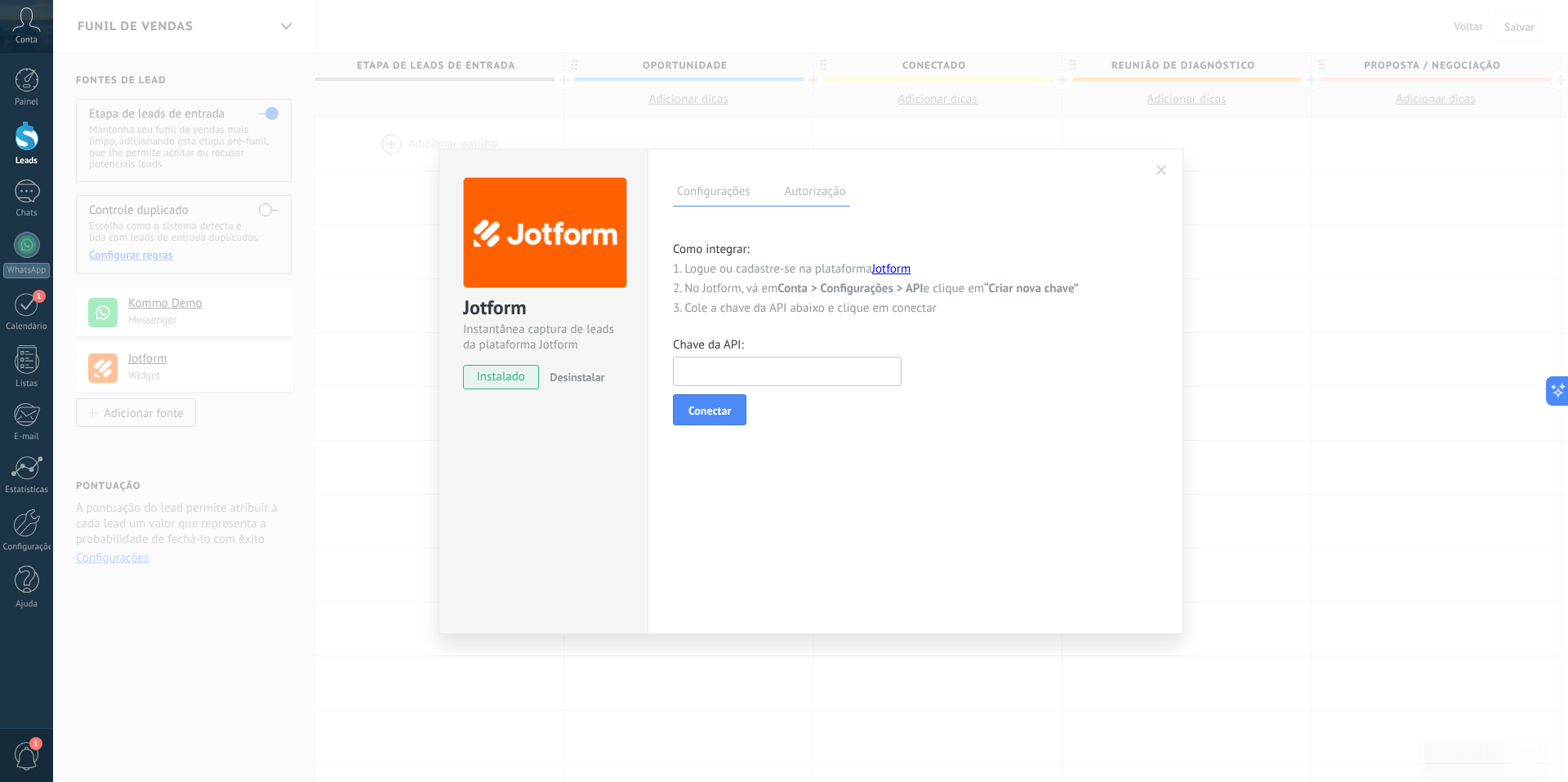 click at bounding box center [1161, 171] 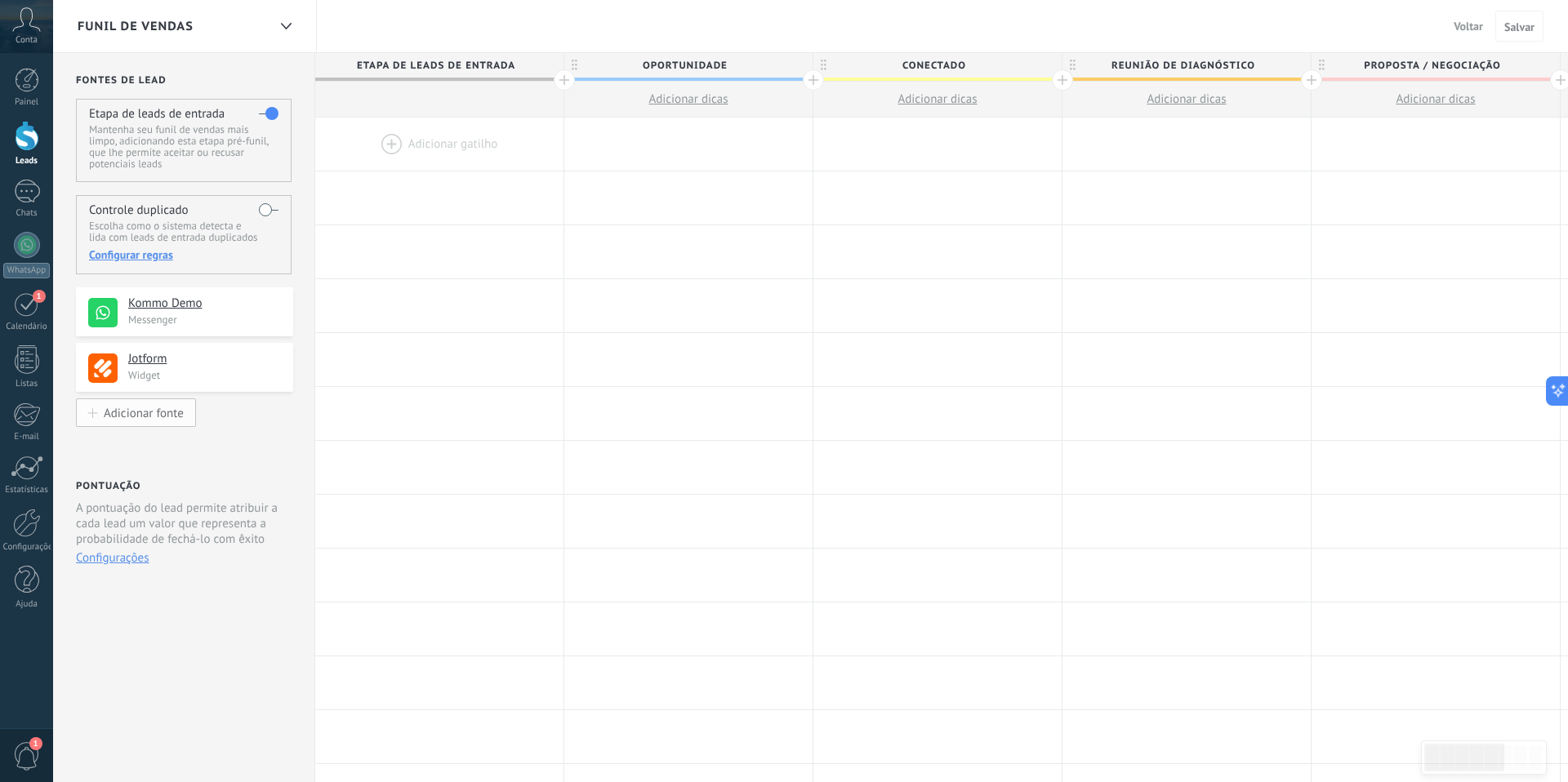 click on "Adicionar fonte" at bounding box center [144, 412] 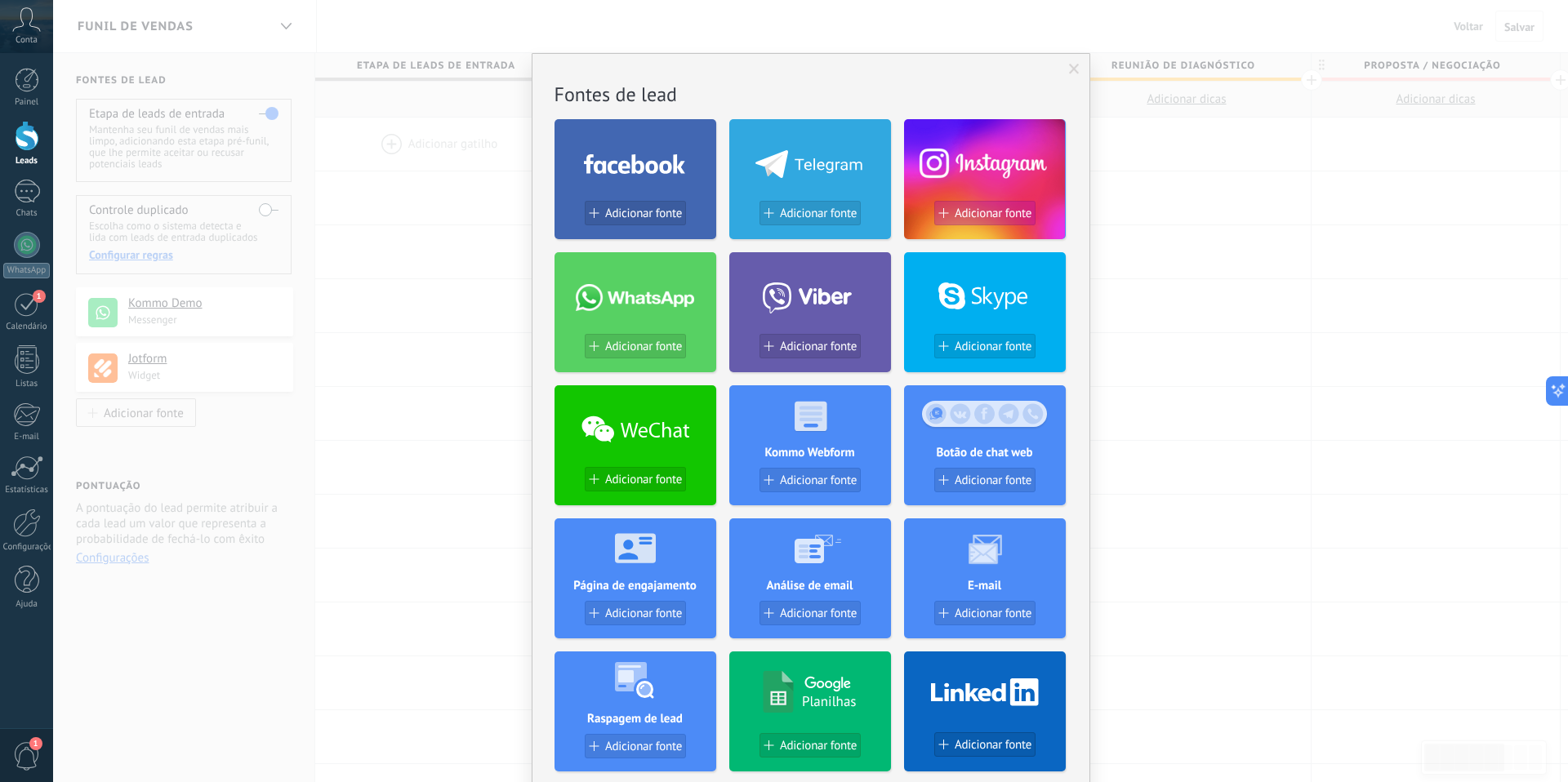 click on "Adicionar fonte" at bounding box center (993, 213) 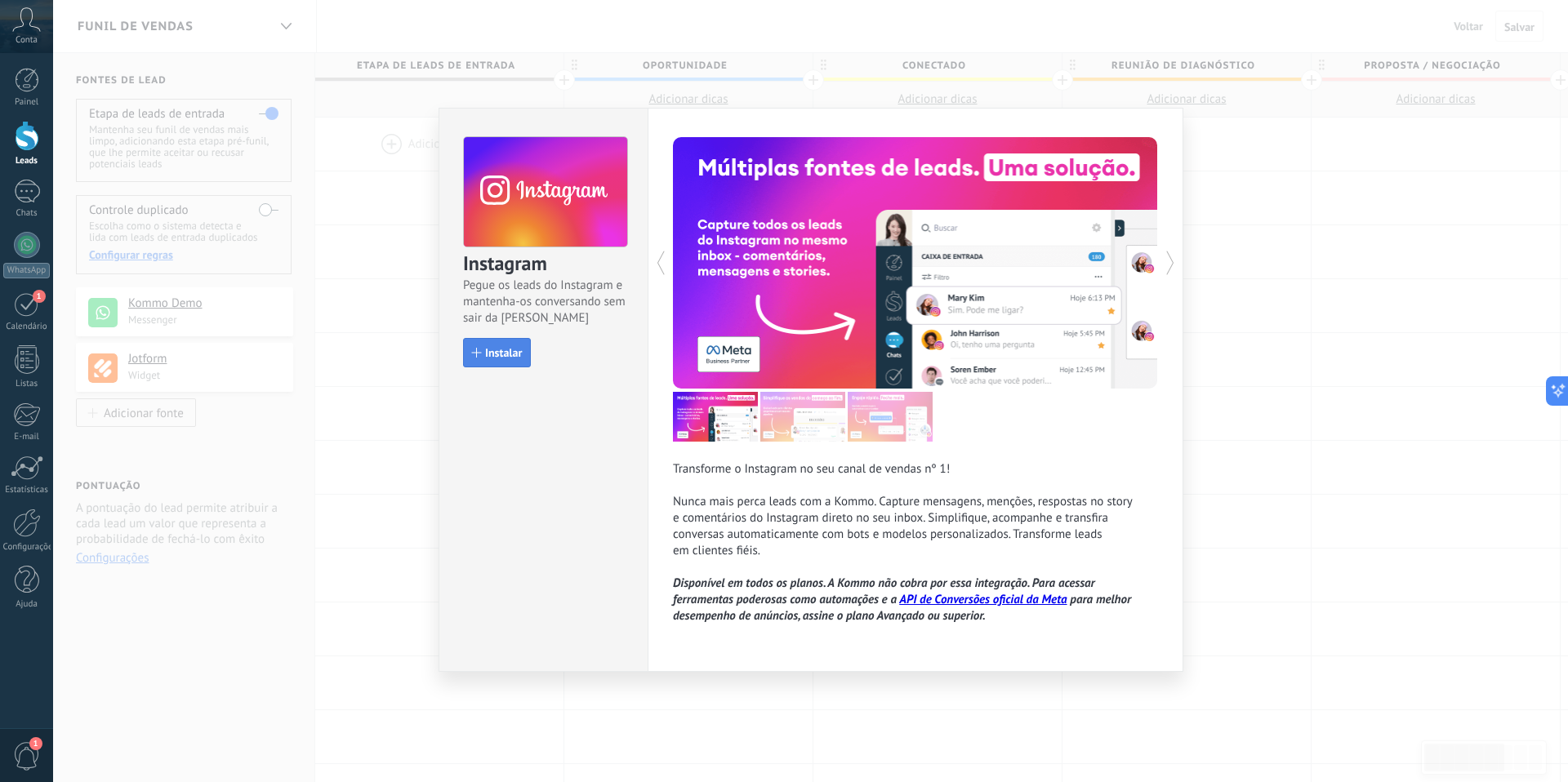 click on "Instalar" at bounding box center [503, 353] 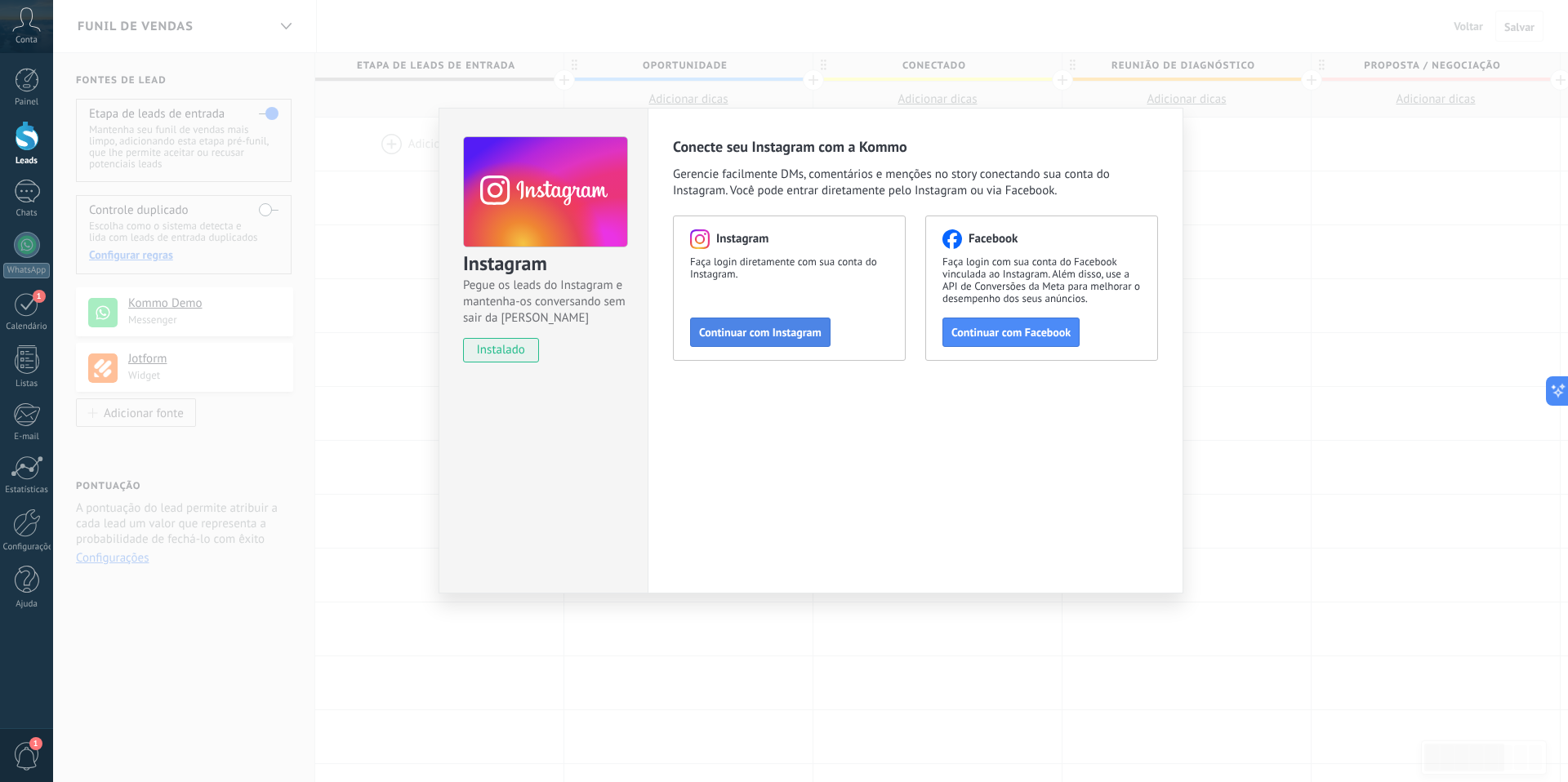 click on "Continuar com Instagram" at bounding box center (760, 332) 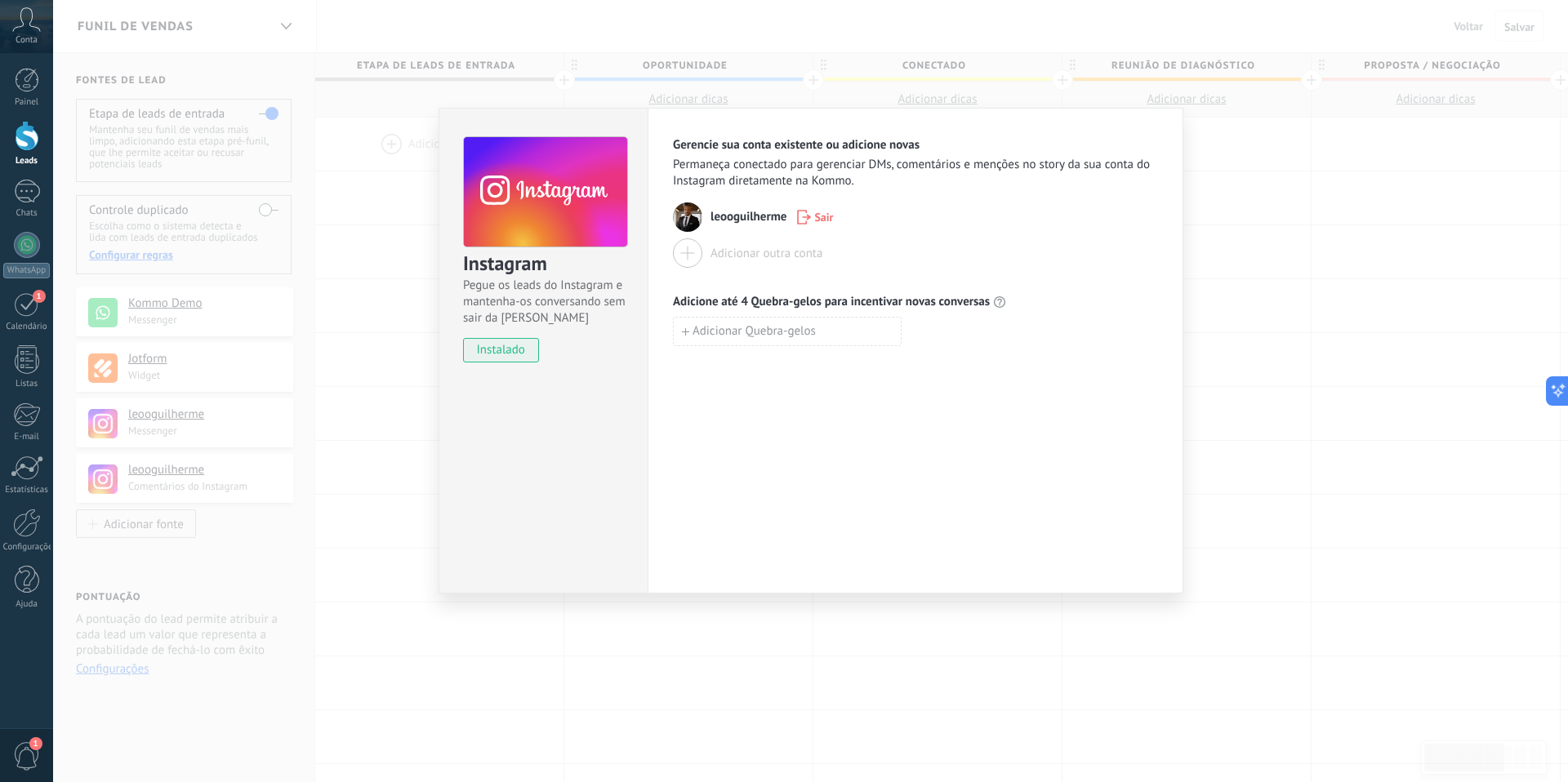 click on "Instagram Pegue os leads do Instagram e mantenha-os conversando sem sair da Kommo instalado Gerencie sua conta existente ou adicione novas Permaneça conectado para gerenciar DMs, comentários e menções no story da sua conta do Instagram diretamente na Kommo. leooguilherme Sair Adicionar outra conta Adicione até 4 Quebra-gelos para incentivar novas conversas Adicionar Quebra-gelos" at bounding box center (810, 391) 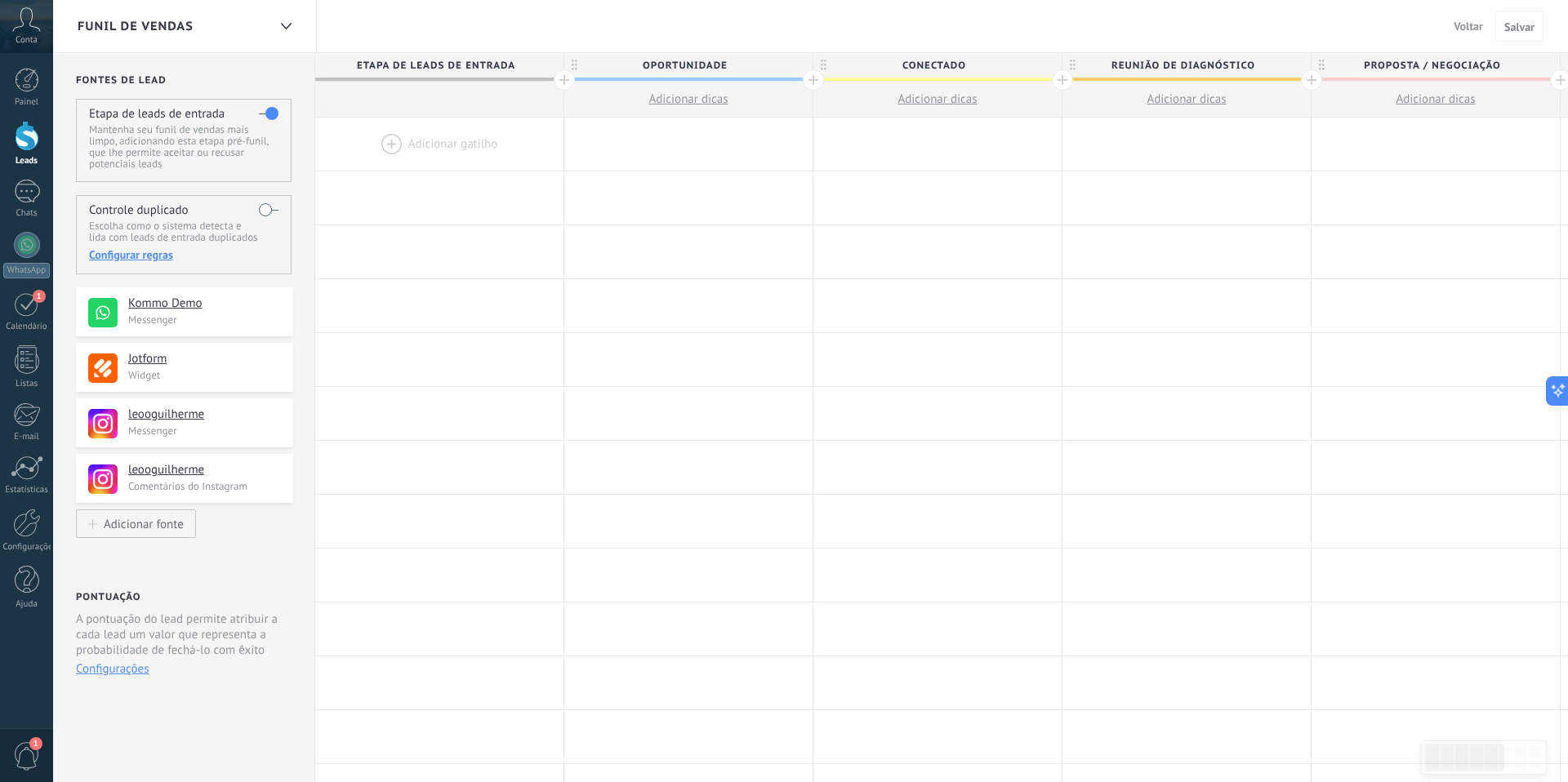 drag, startPoint x: 166, startPoint y: 470, endPoint x: 430, endPoint y: 132, distance: 428.88227 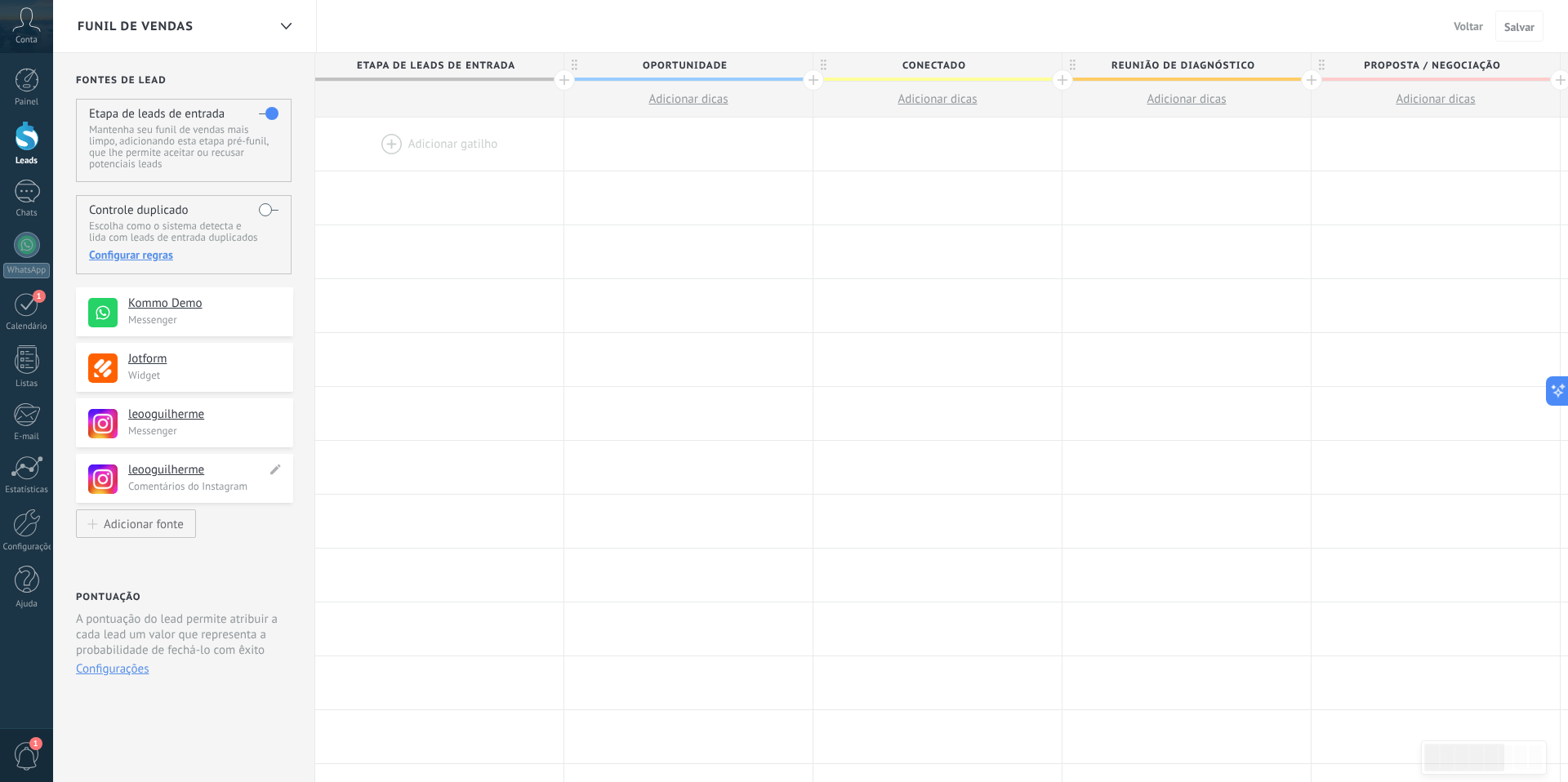 click on "leooguilherme" at bounding box center [197, 470] 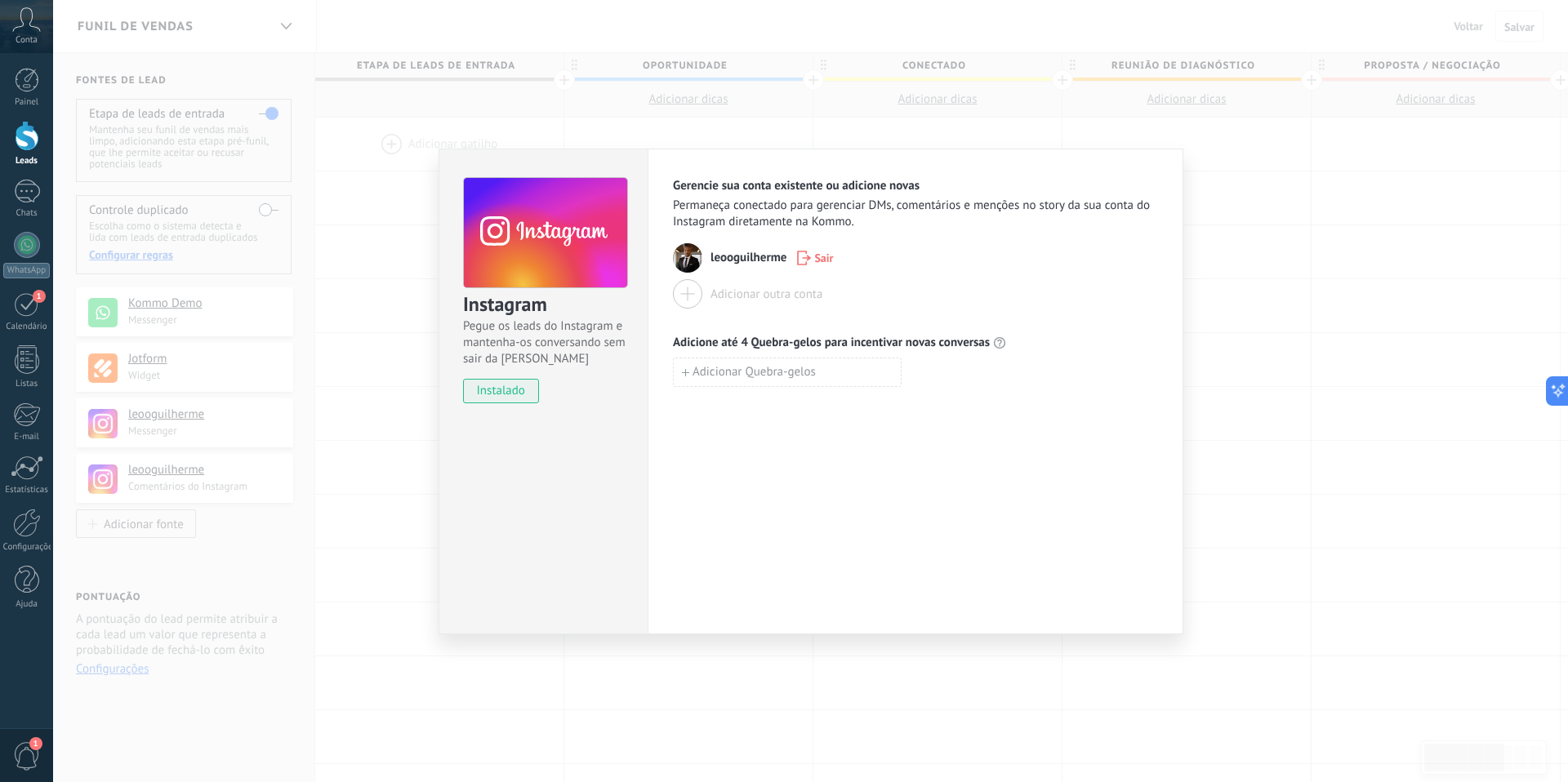 click on "Instagram Pegue os leads do Instagram e mantenha-os conversando sem sair da Kommo instalado Gerencie sua conta existente ou adicione novas Permaneça conectado para gerenciar DMs, comentários e menções no story da sua conta do Instagram diretamente na Kommo. leooguilherme Sair Adicionar outra conta Adicione até 4 Quebra-gelos para incentivar novas conversas Adicionar Quebra-gelos" at bounding box center (810, 391) 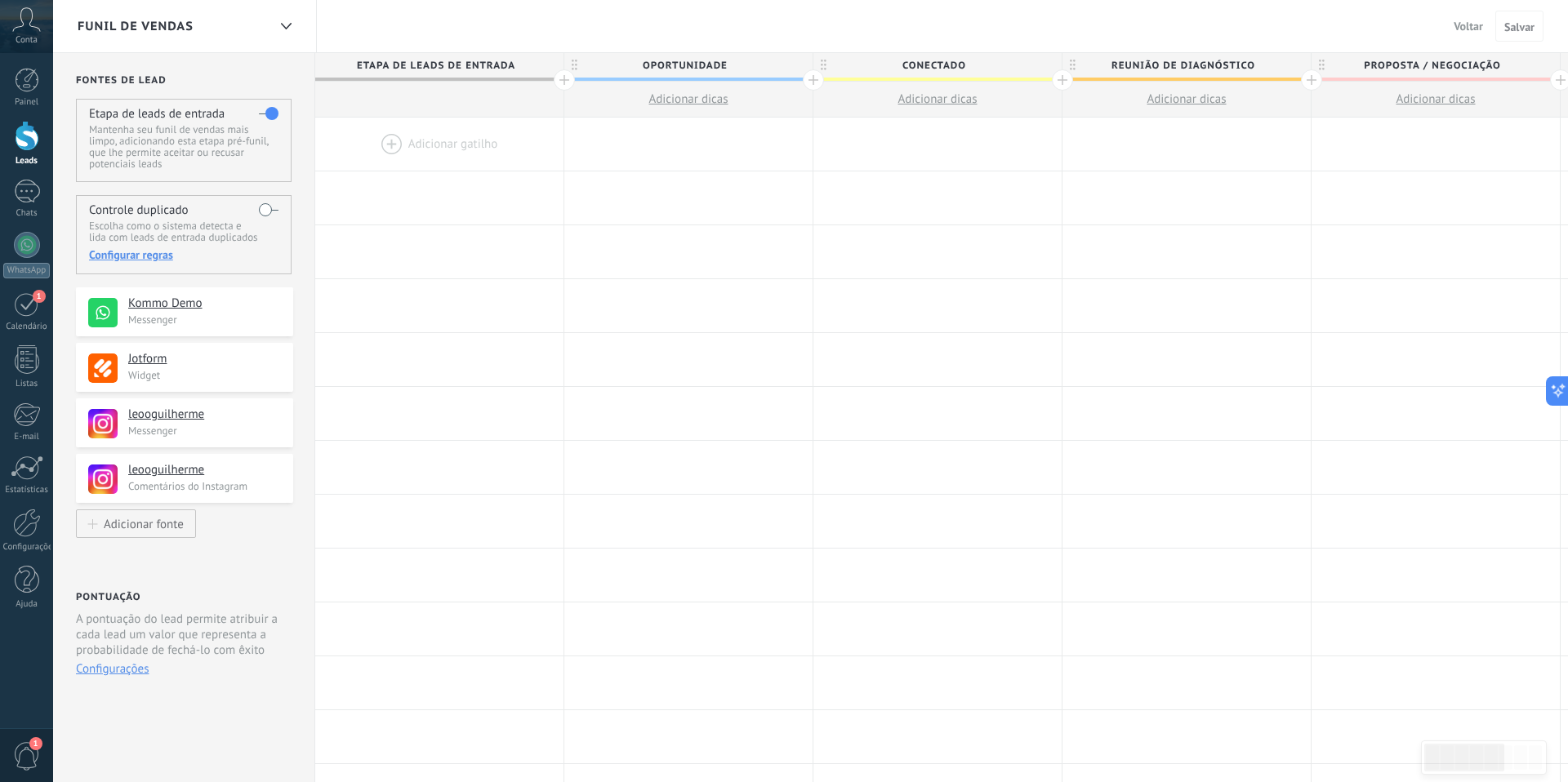 click at bounding box center [439, 144] 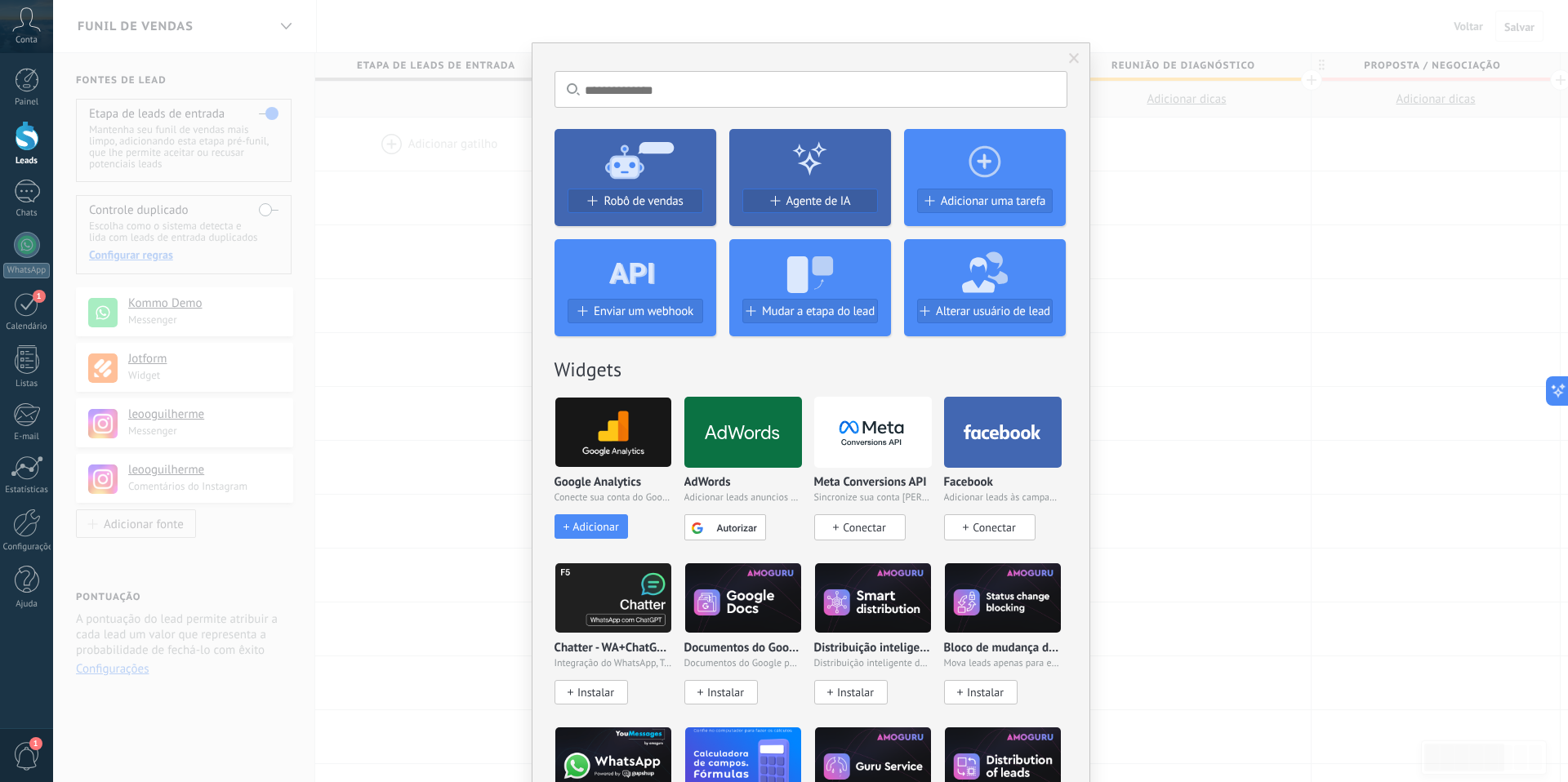 scroll, scrollTop: 16, scrollLeft: 0, axis: vertical 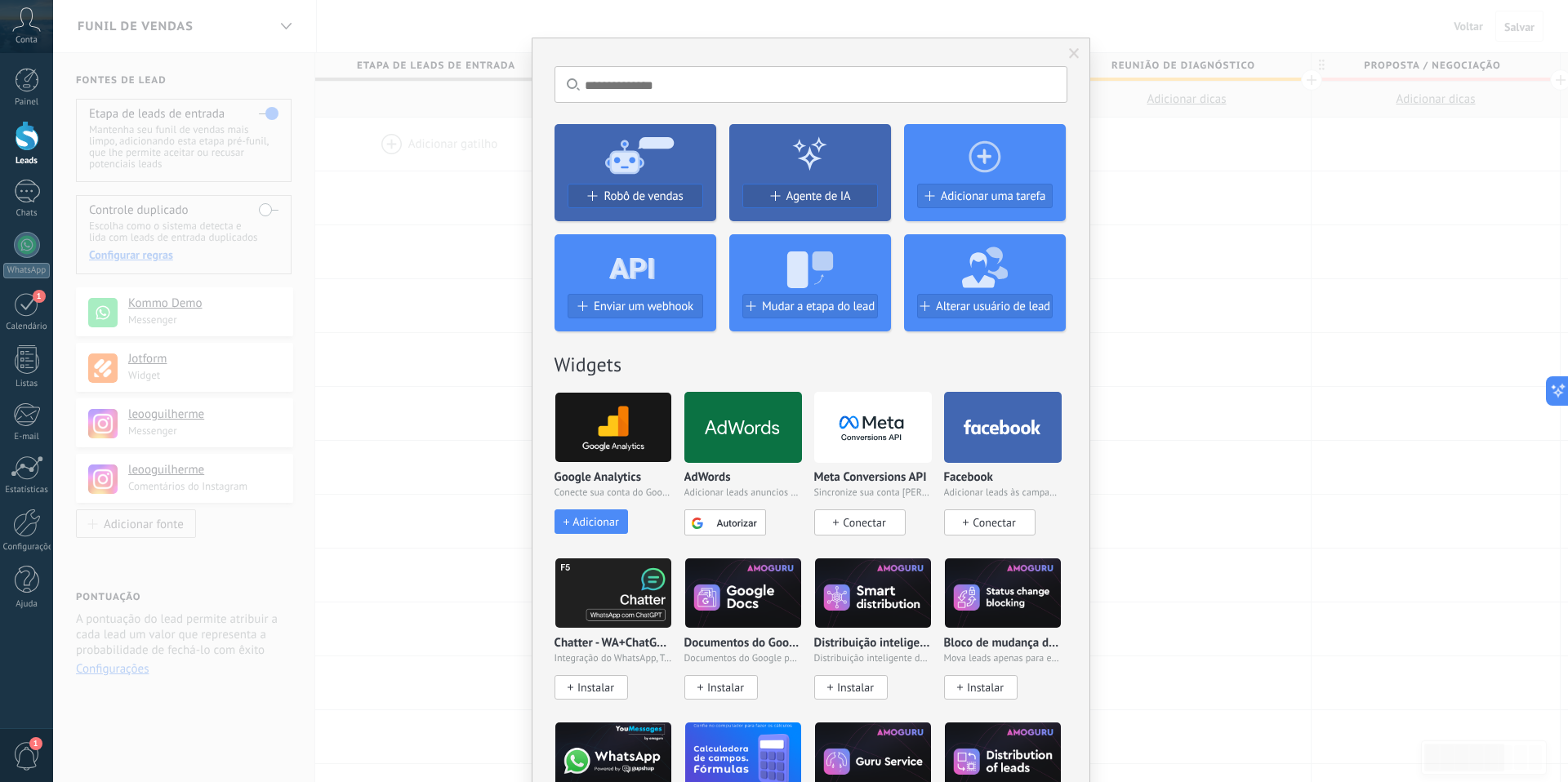 click on "Sem resultados. Robô de vendas Agente de IA Adicionar uma tarefa Enviar um webhook Mudar a etapa do lead Alterar usuário de lead Widgets Google Analytics Conecte sua conta do Google Analytics e crie o Google Analytics personalizado Adicionar AdWords Adicionar leads anuncios do Google automaticamente às campanhas publicitárias segmentadas Autorizar Meta Conversions API Sincronize sua conta Meta para otimizar seus anúncios Conectar Facebook Adicionar leads às campanhas de redirecionamento do Facebook Conectar Chatter - WA+ChatGPT via Komanda F5 Integração do WhatsApp, Telegram, Avito & VK Instalar  Documentos do Google por AMOGURU  Documentos do Google por AMOGURU Instalar Distribuição inteligente por AMOGURU Distribuição inteligente de leads do AMOGURU Instalar Bloco de mudança de status por AMOGURU Mova leads apenas para estágios configurados. Instalar  Whatsapp por YouMessages Integração Whatsapp e construtor de bot Instalar Calculadora de campo. Fórmulas Calculadora de campo. Fórmulas" at bounding box center [810, 391] 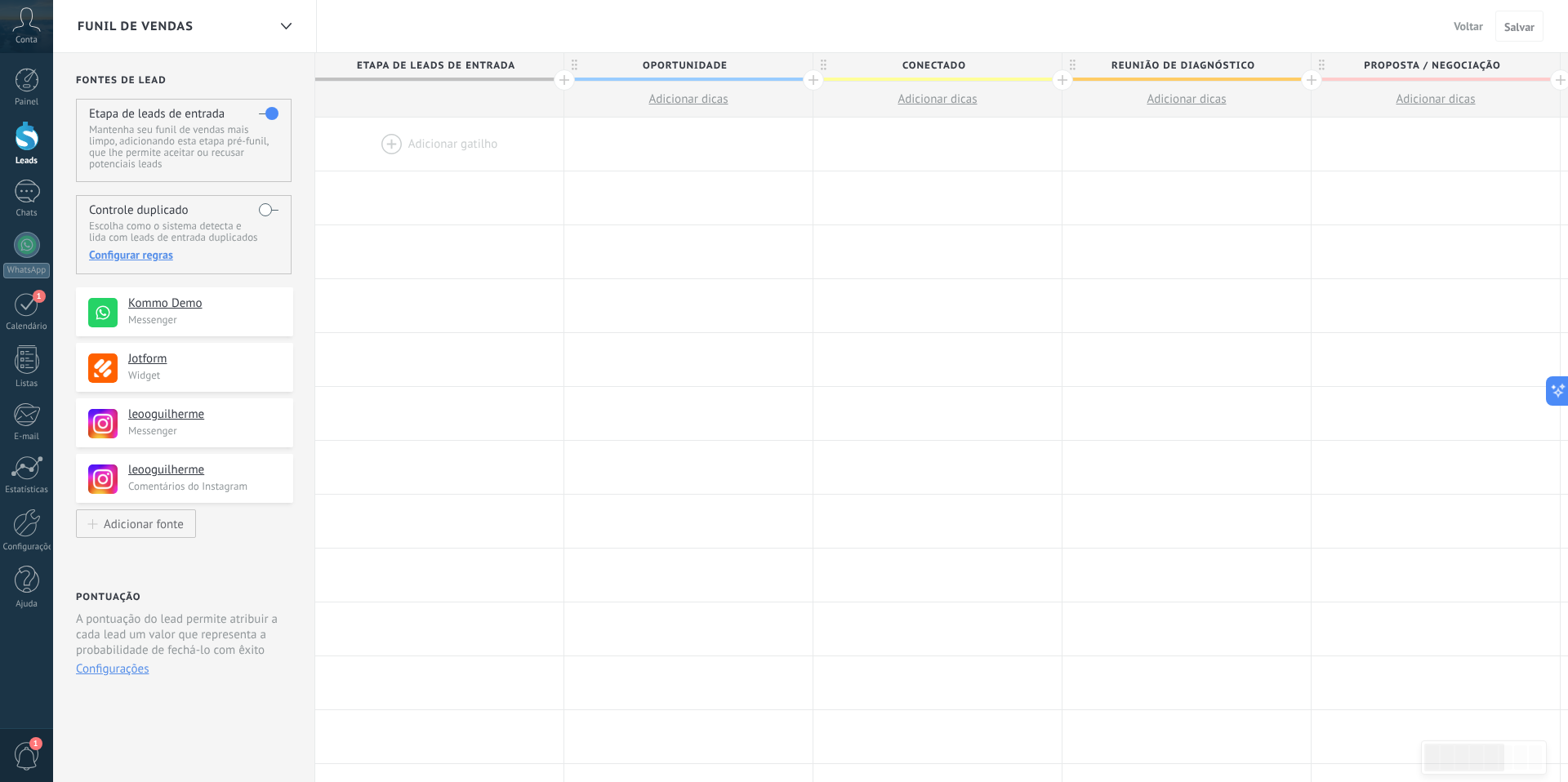 scroll, scrollTop: 0, scrollLeft: 0, axis: both 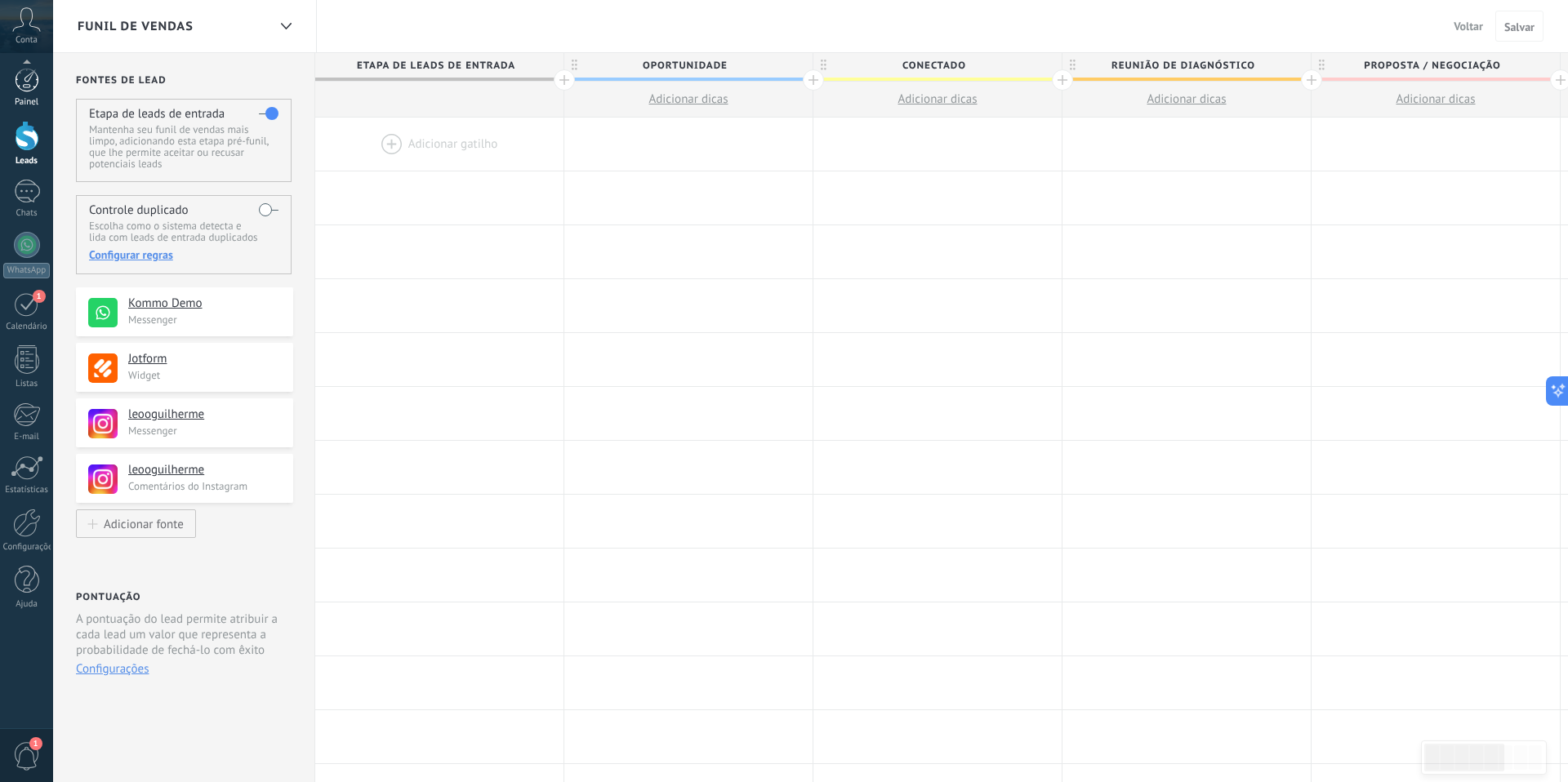 click at bounding box center [27, 80] 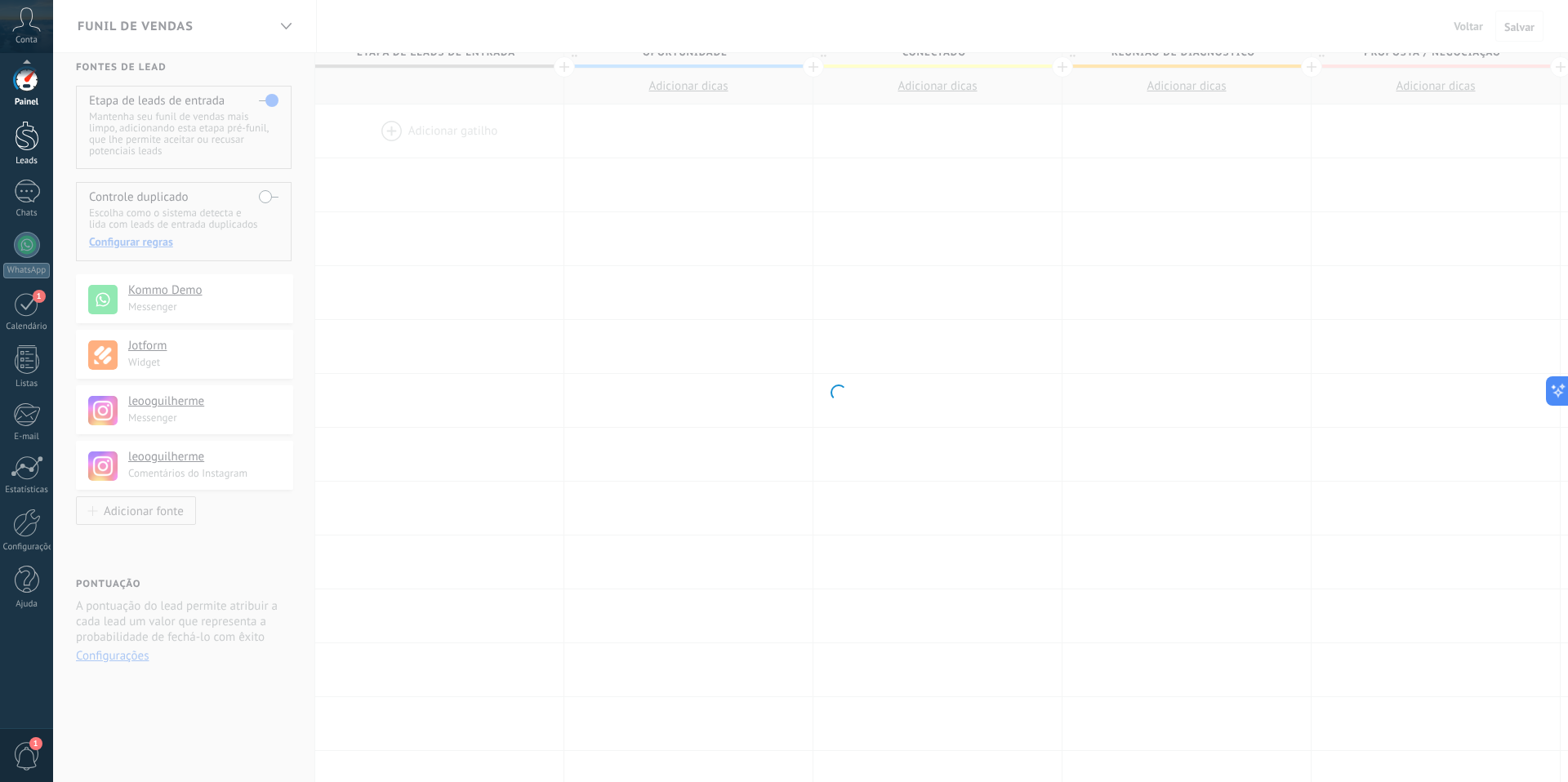 scroll, scrollTop: 17, scrollLeft: 0, axis: vertical 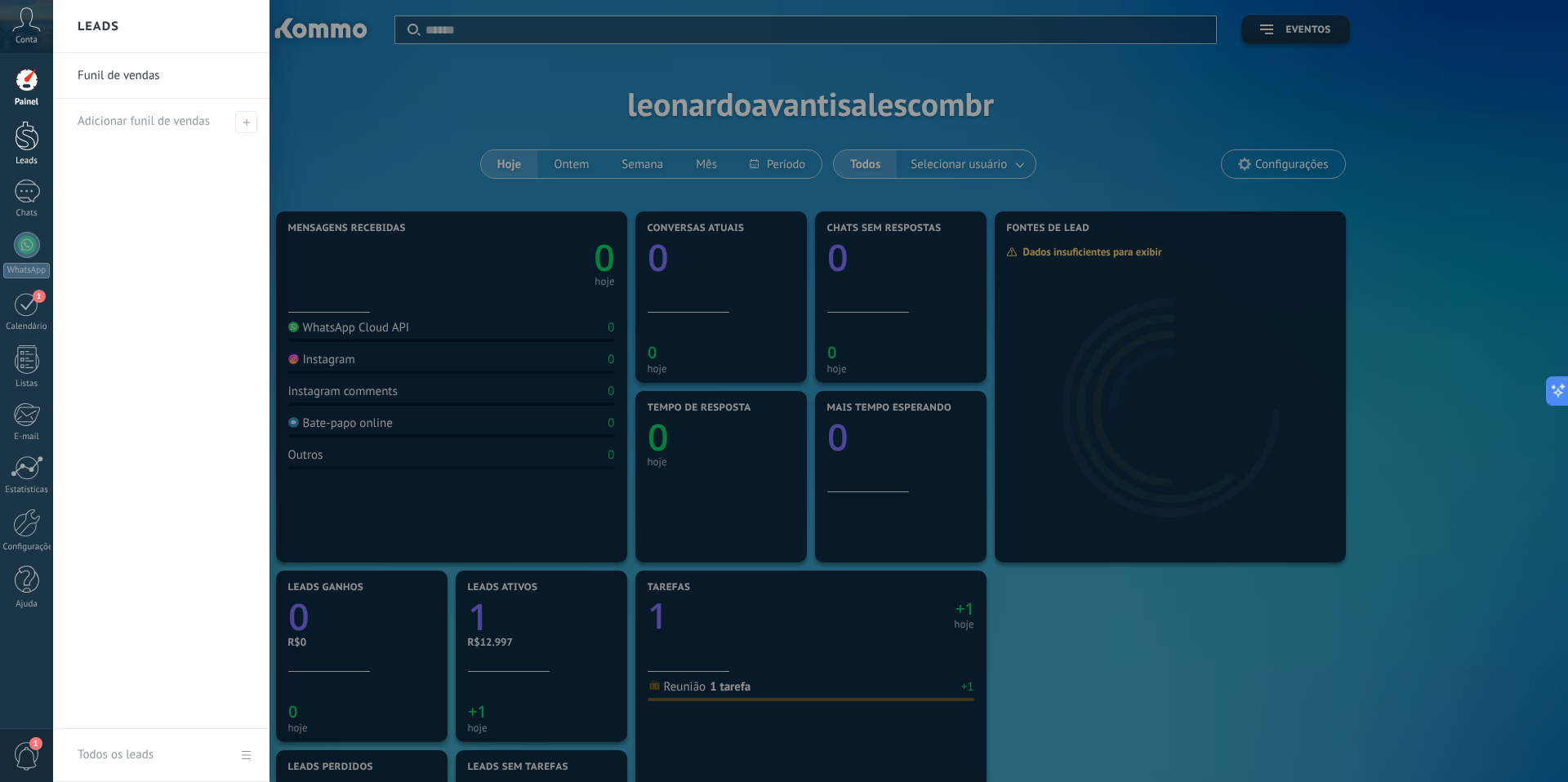 click at bounding box center [27, 136] 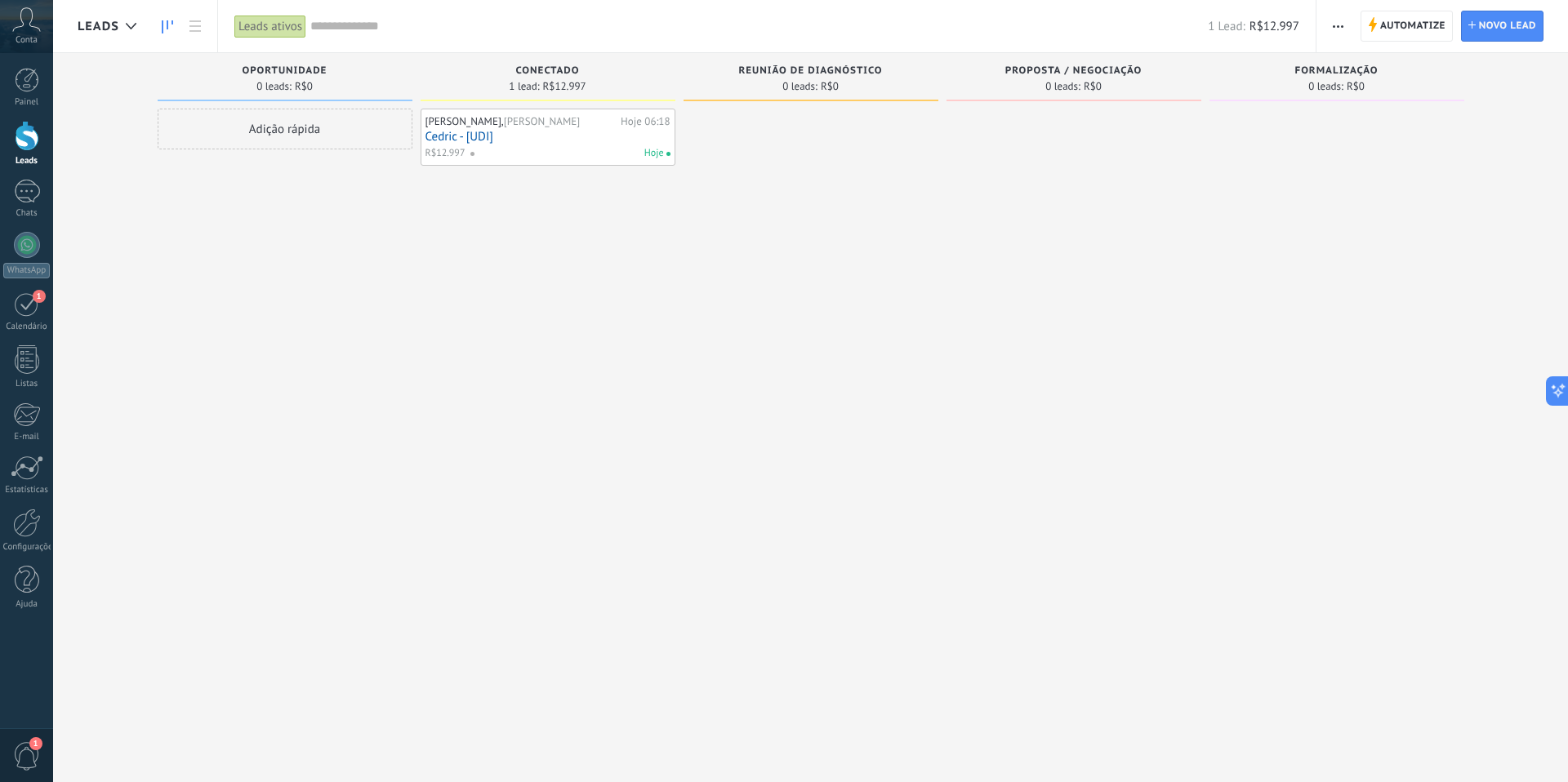 click on "Conta" at bounding box center [26, 26] 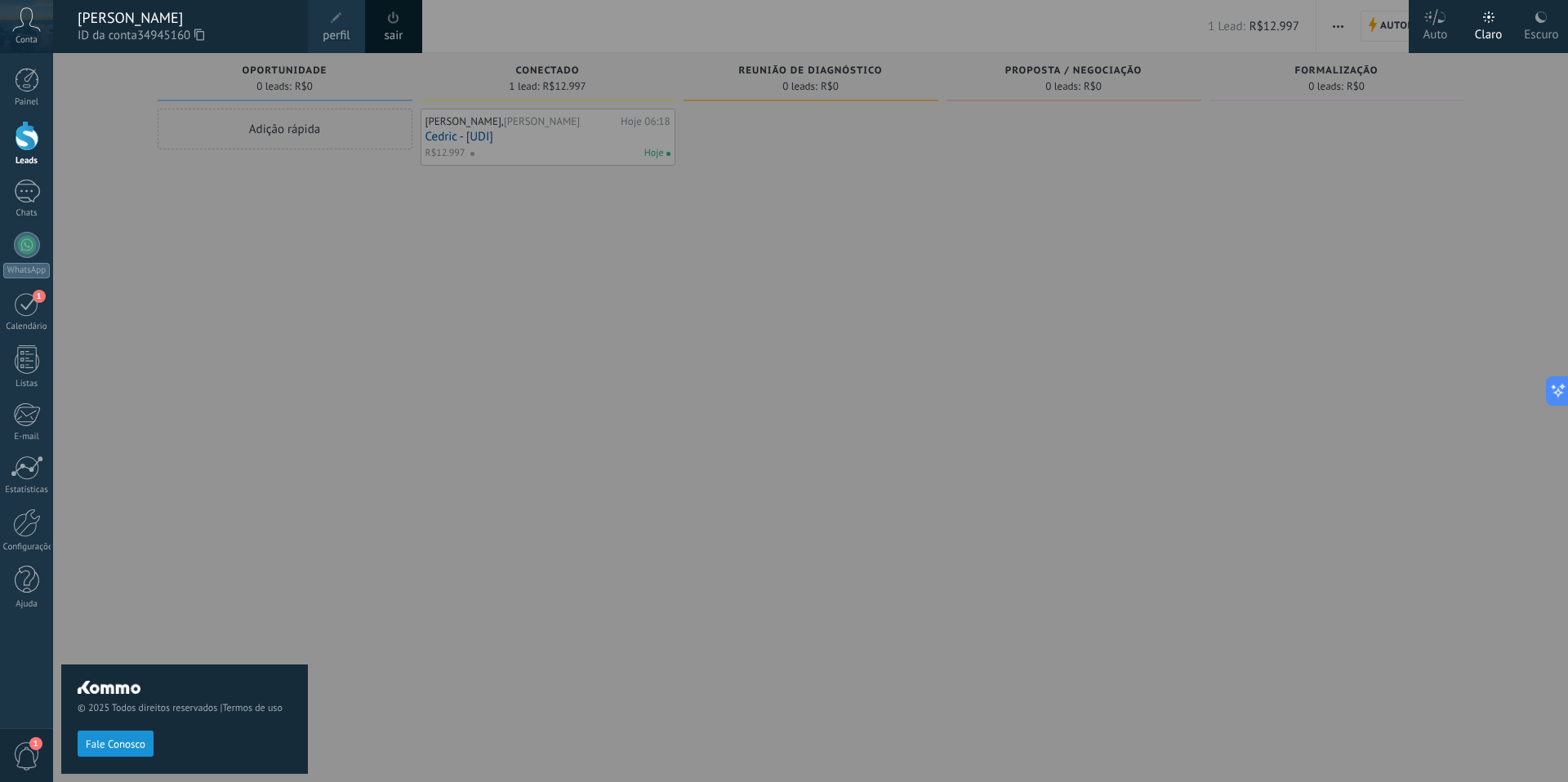 click on "© 2025 Todos direitos reservados |  Termos de uso
Fale Conosco" at bounding box center (185, 417) 